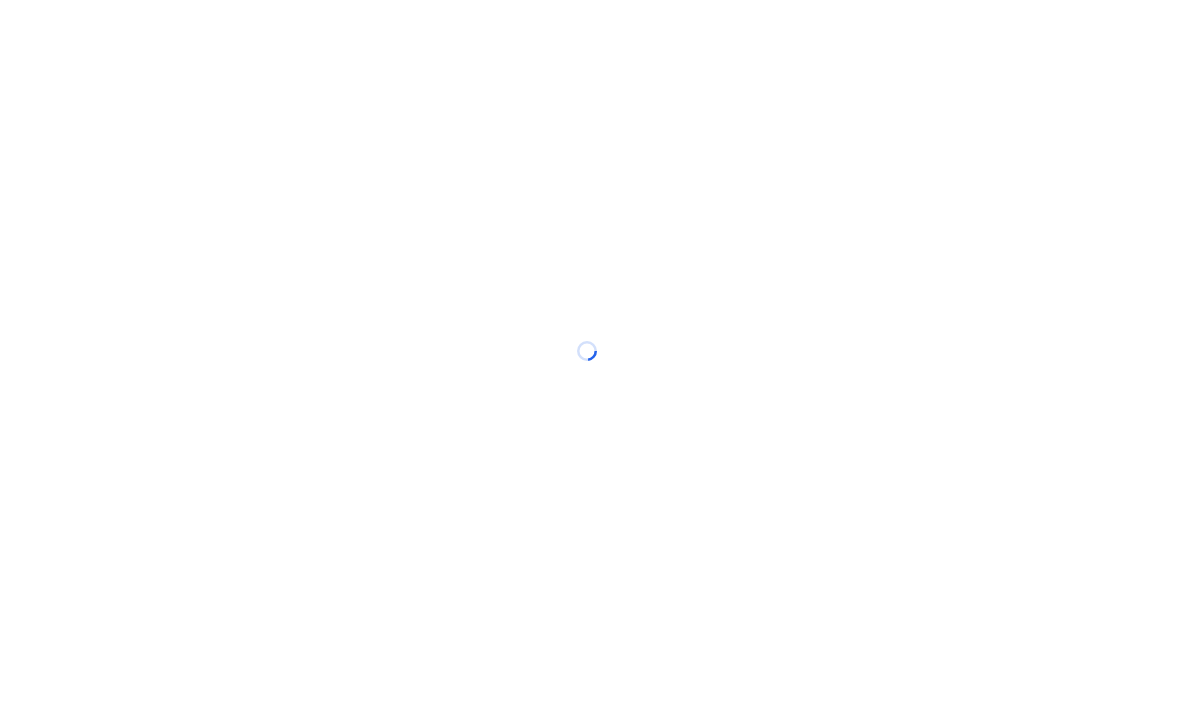 scroll, scrollTop: 0, scrollLeft: 0, axis: both 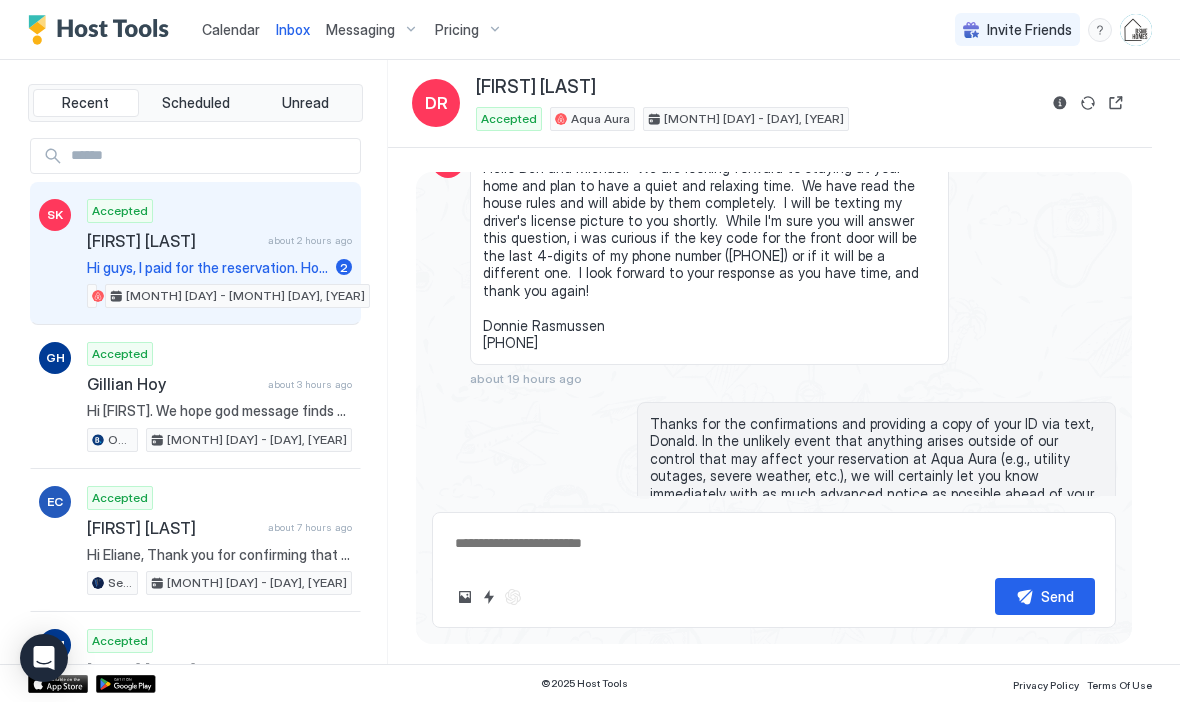 click on "[FIRST] [LAST]" at bounding box center [173, 241] 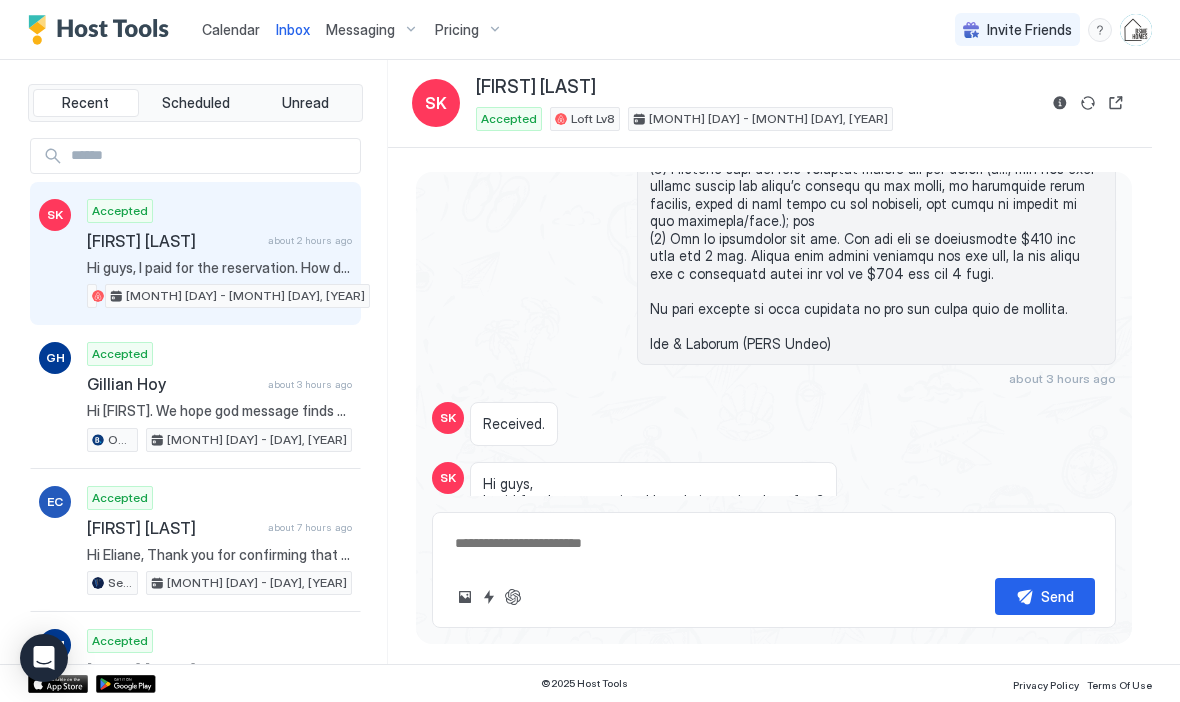 scroll, scrollTop: 2511, scrollLeft: 0, axis: vertical 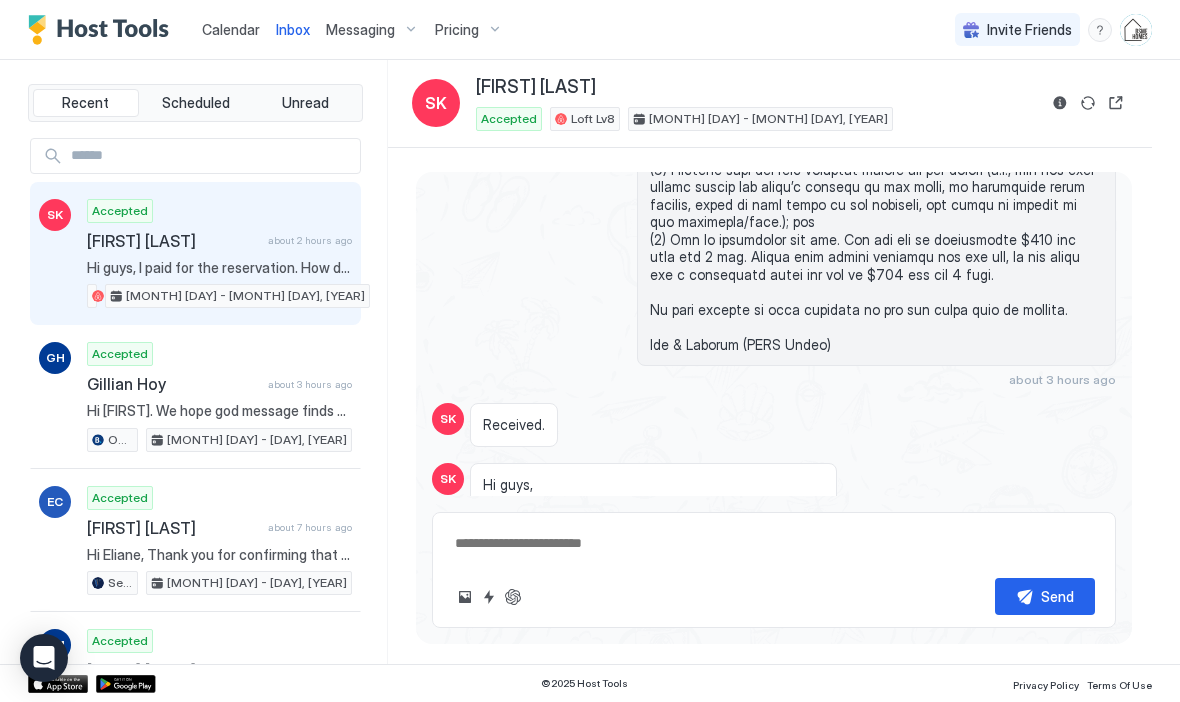 click on "Send" at bounding box center (774, 570) 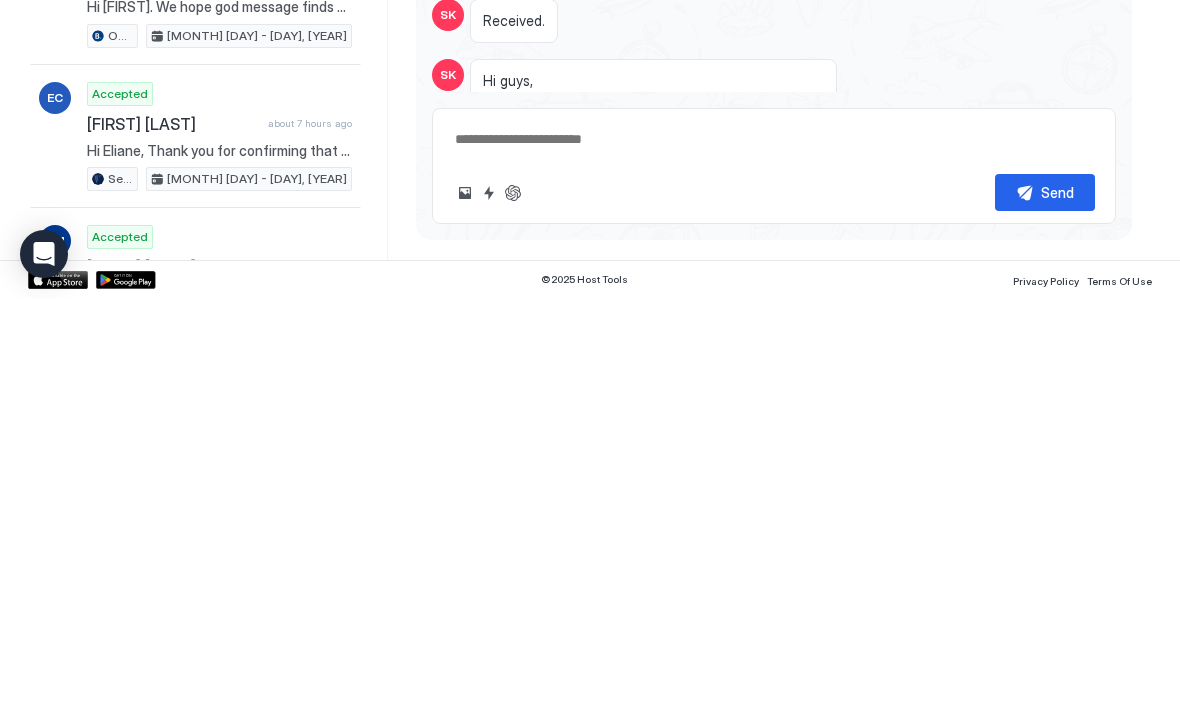 type on "*" 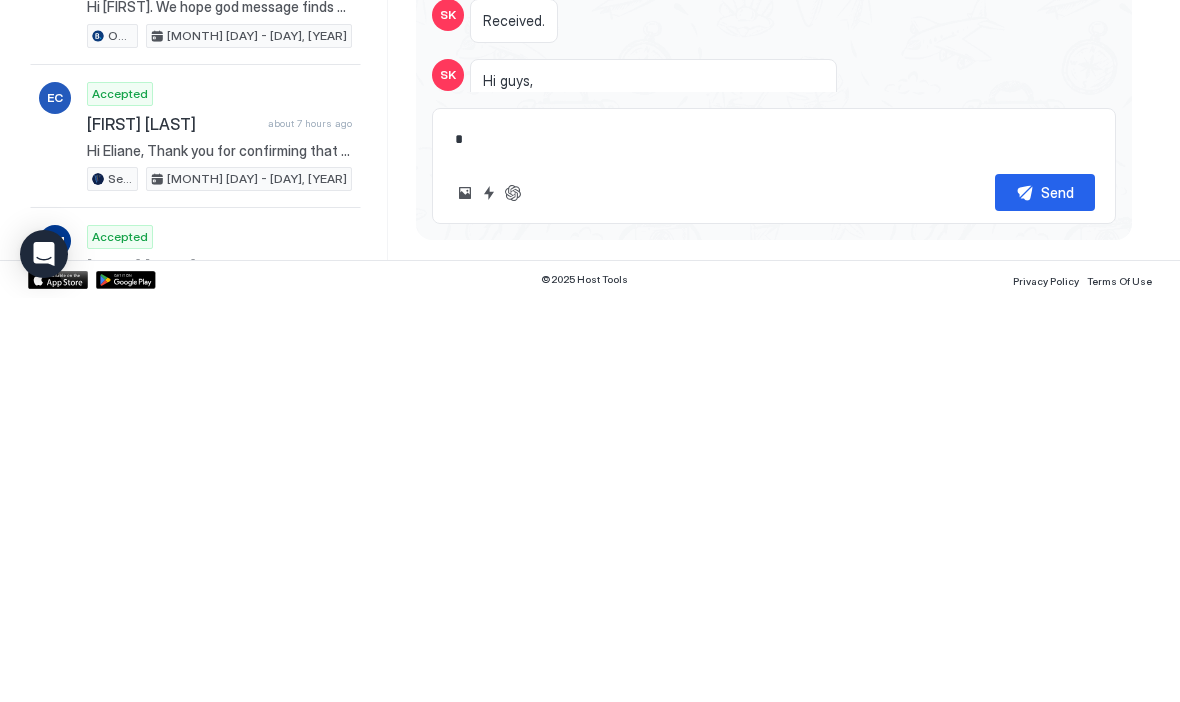 type on "**" 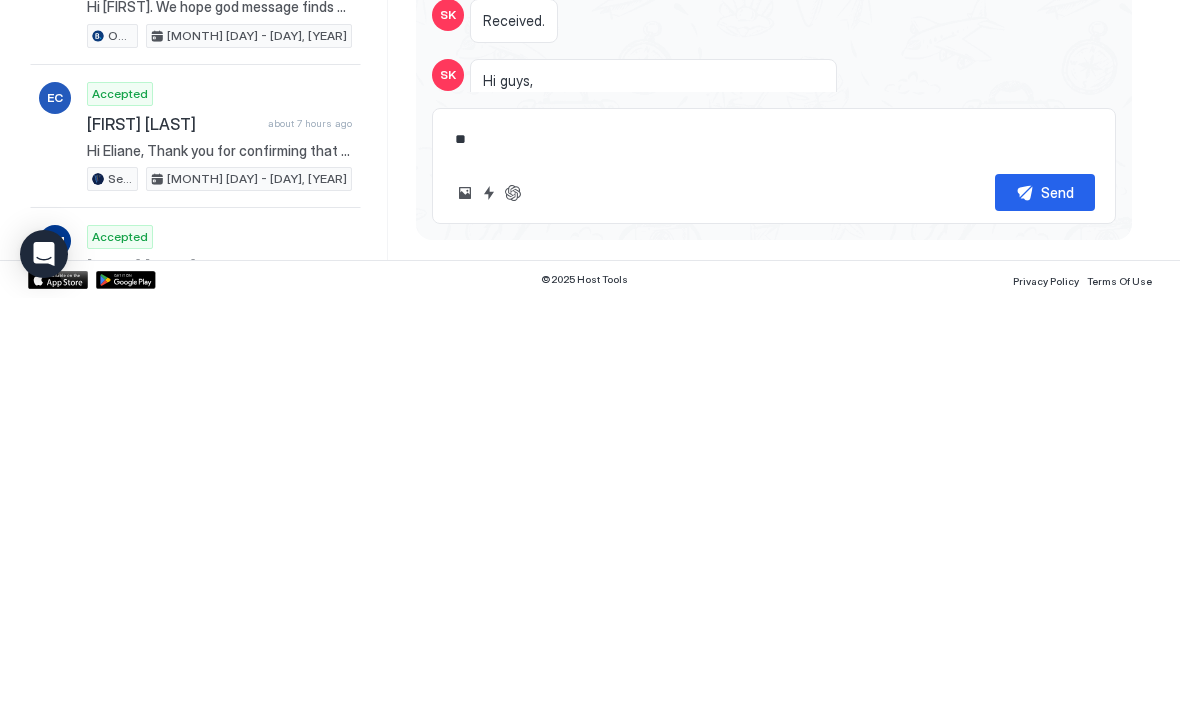 type on "*" 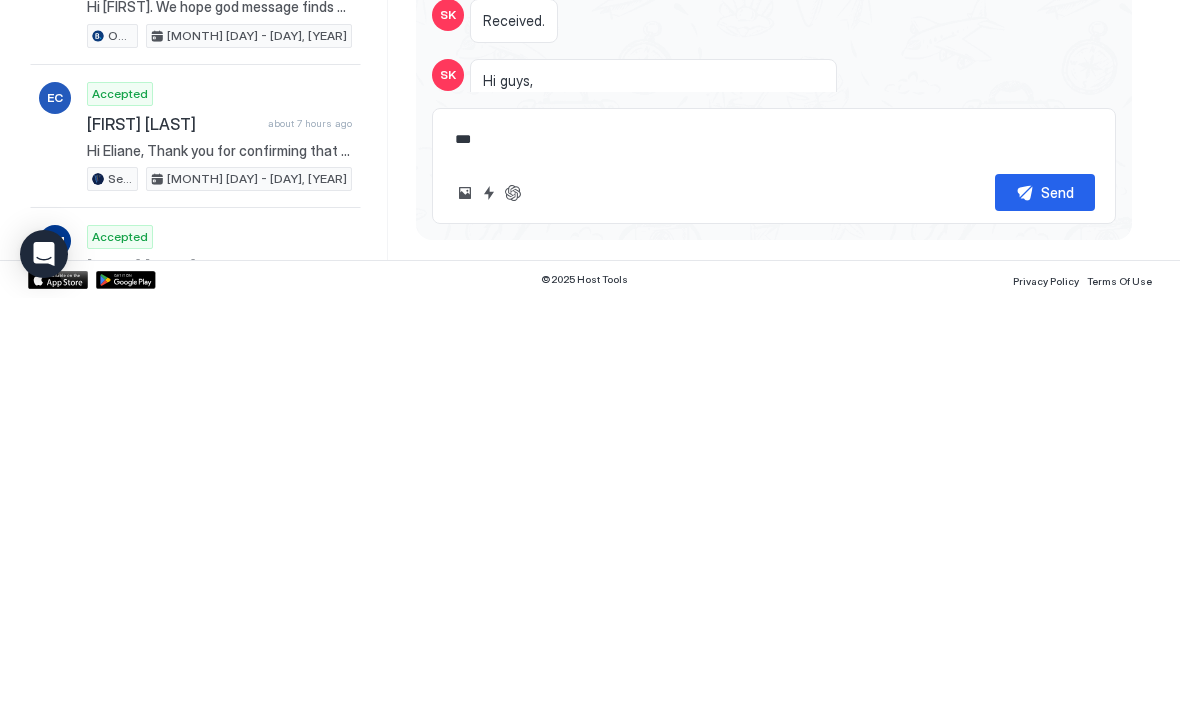 type on "*" 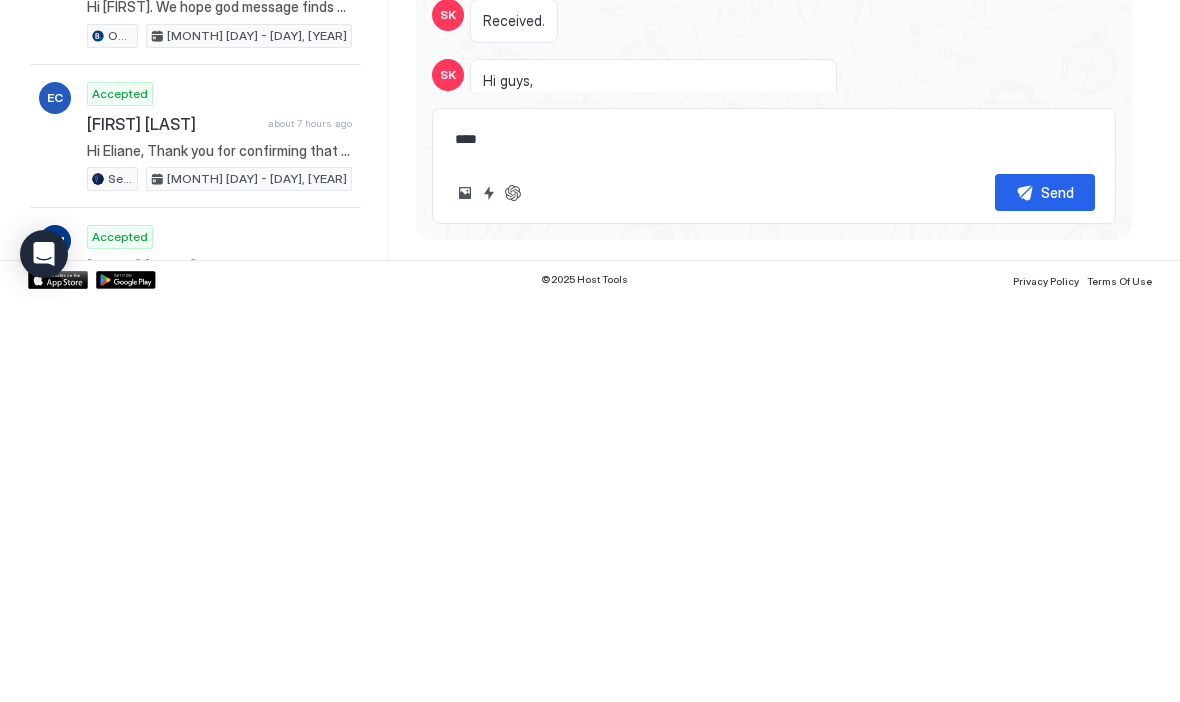 type on "*****" 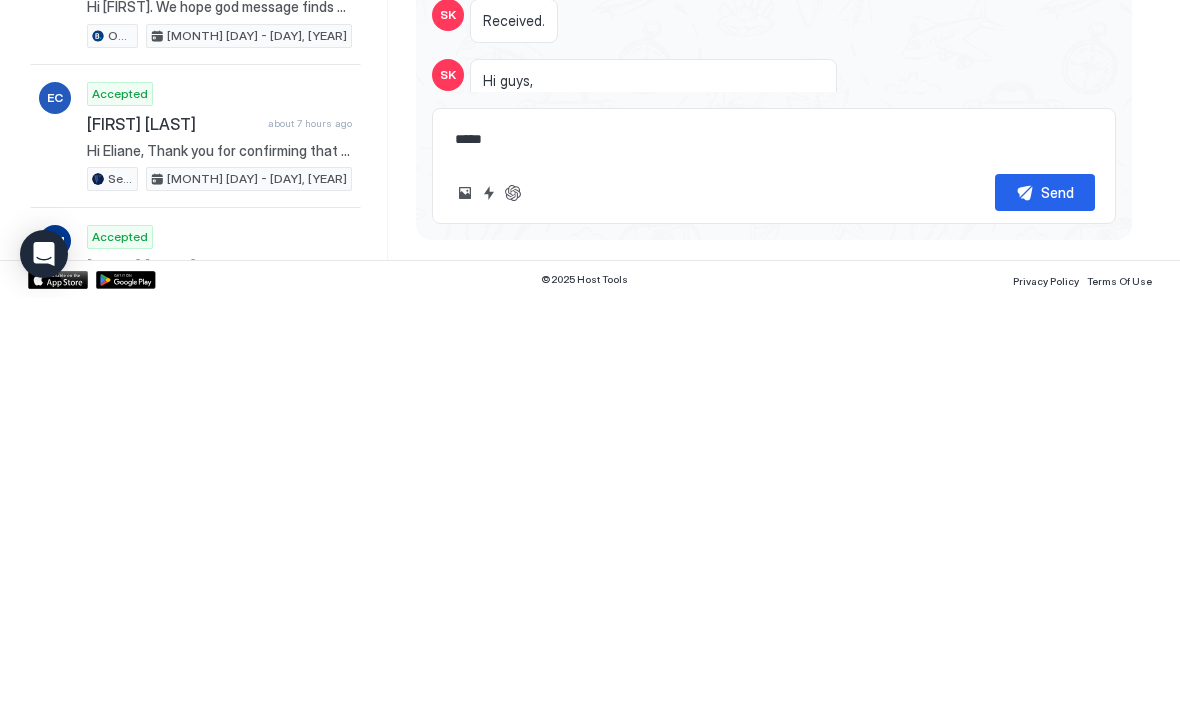 type on "*" 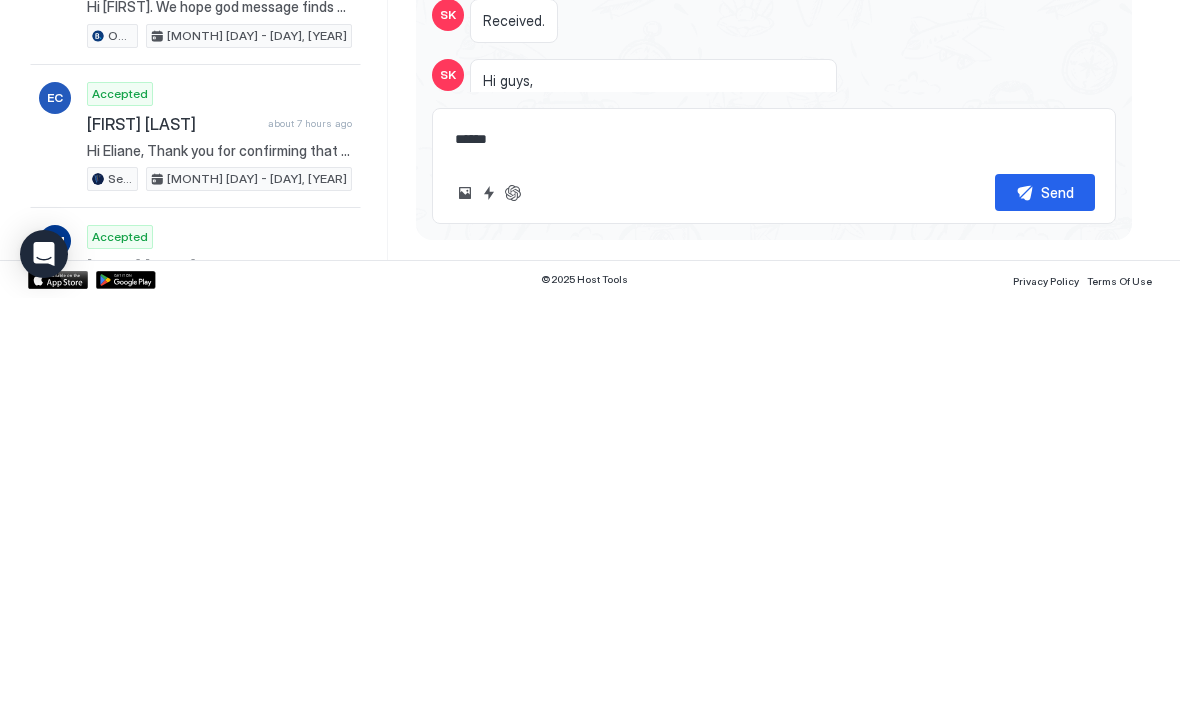 type on "*" 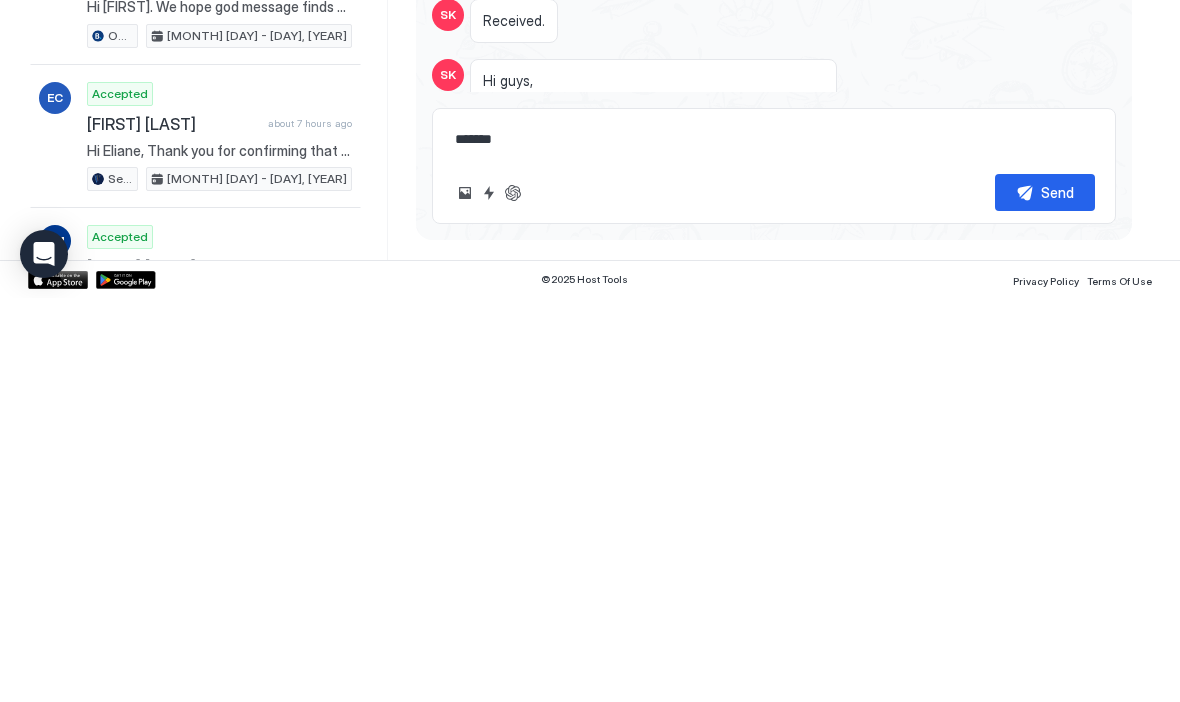 type on "********" 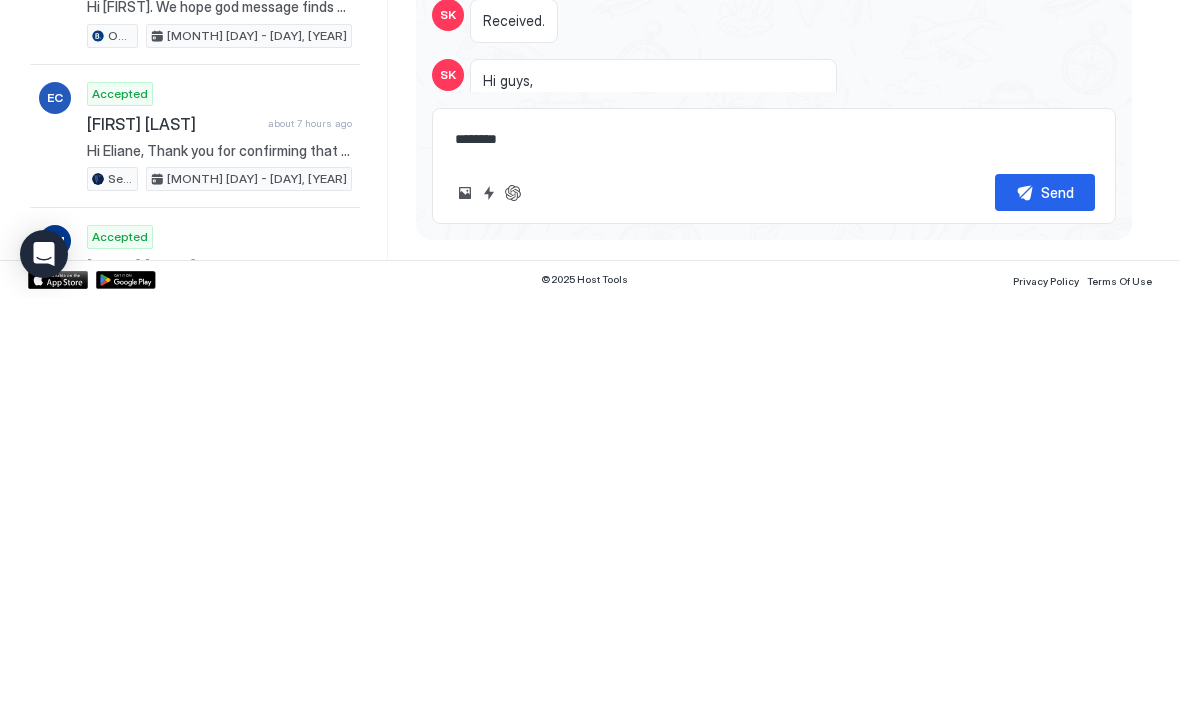 type on "*" 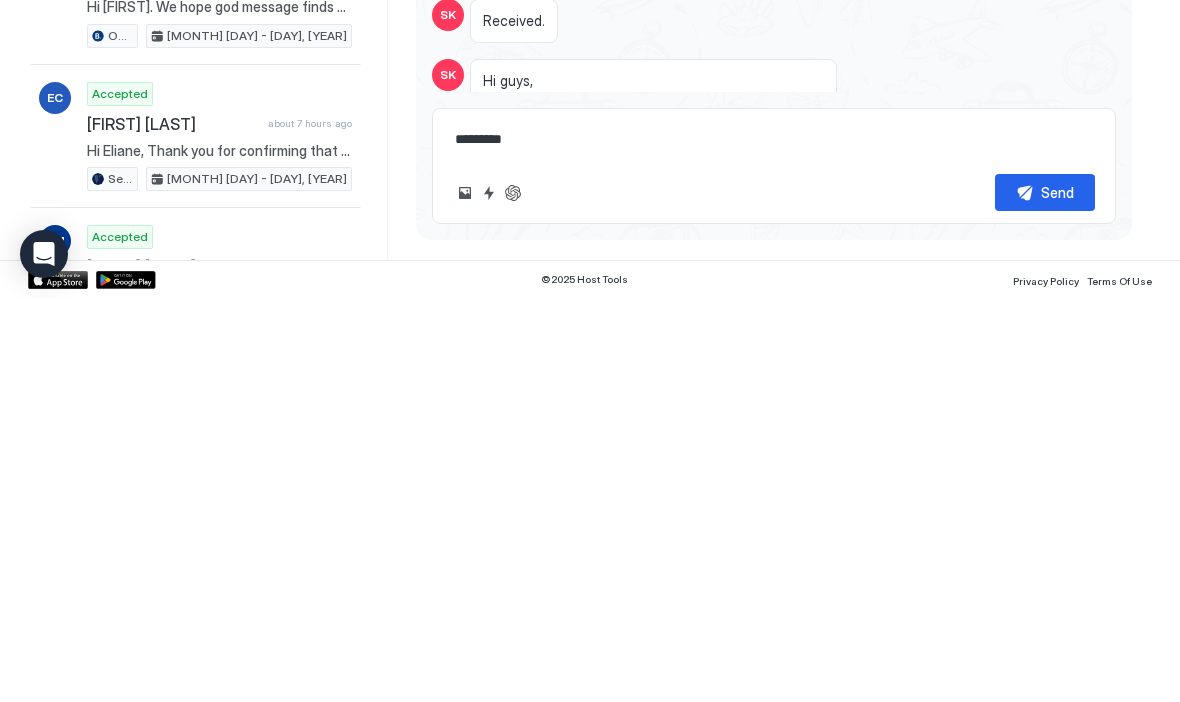 type on "*" 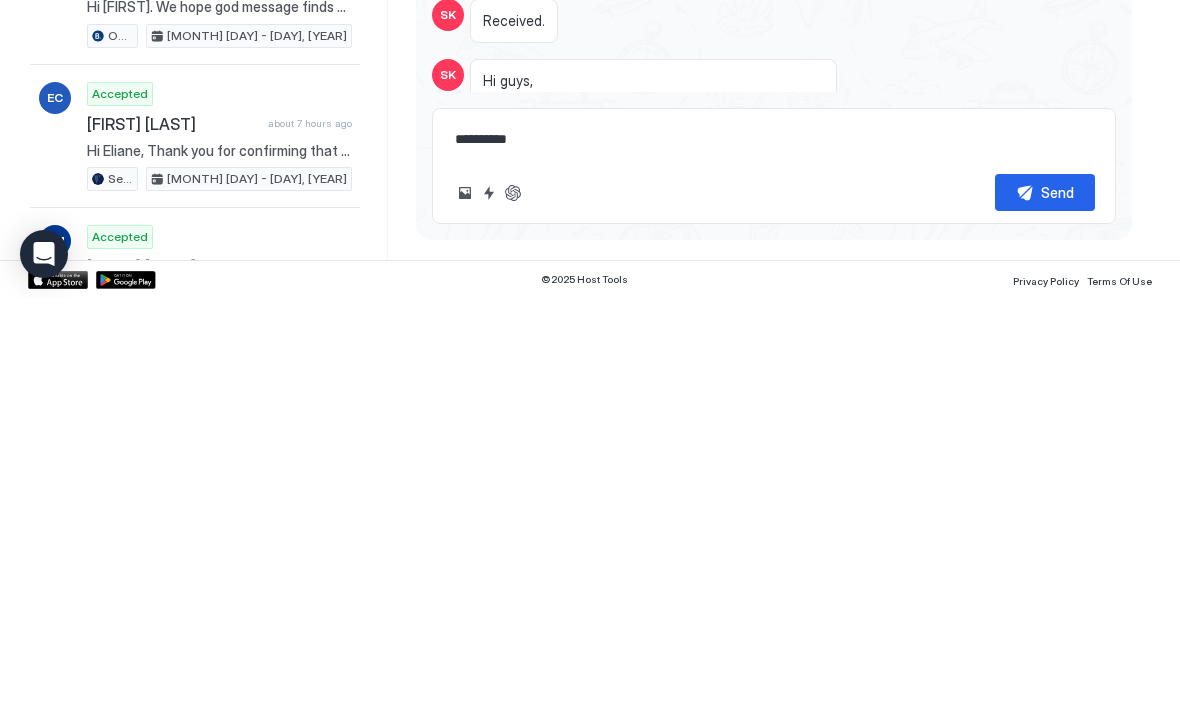 type on "*" 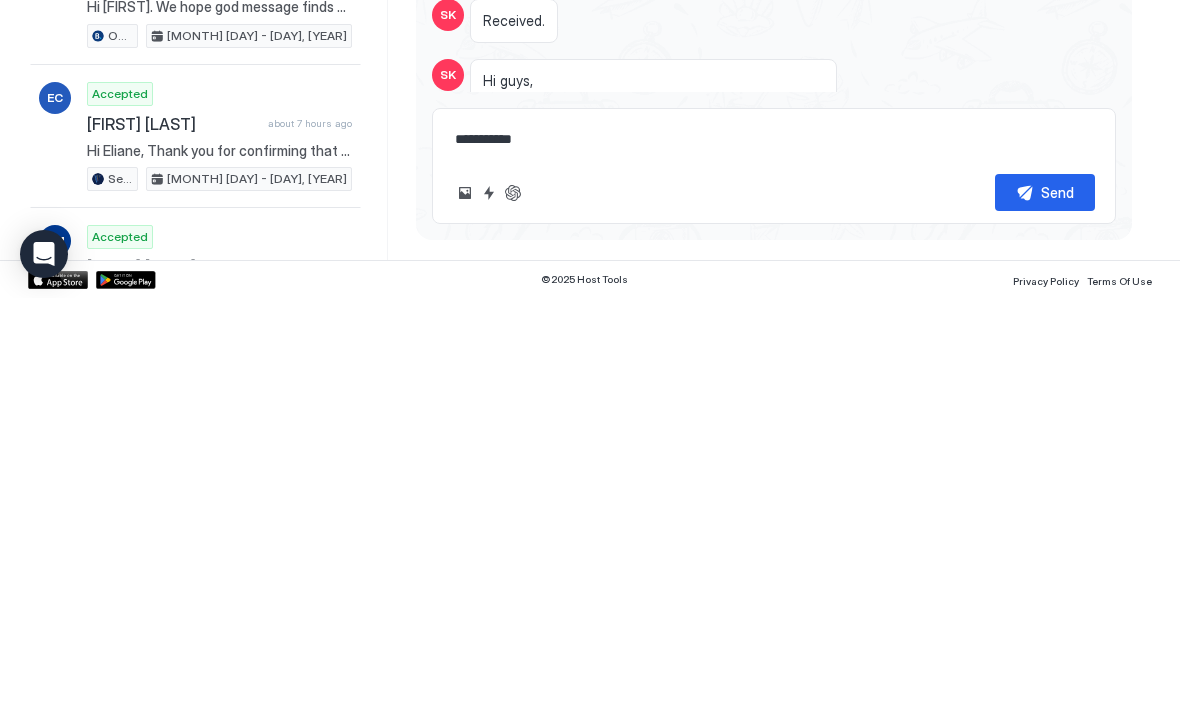 type on "*********" 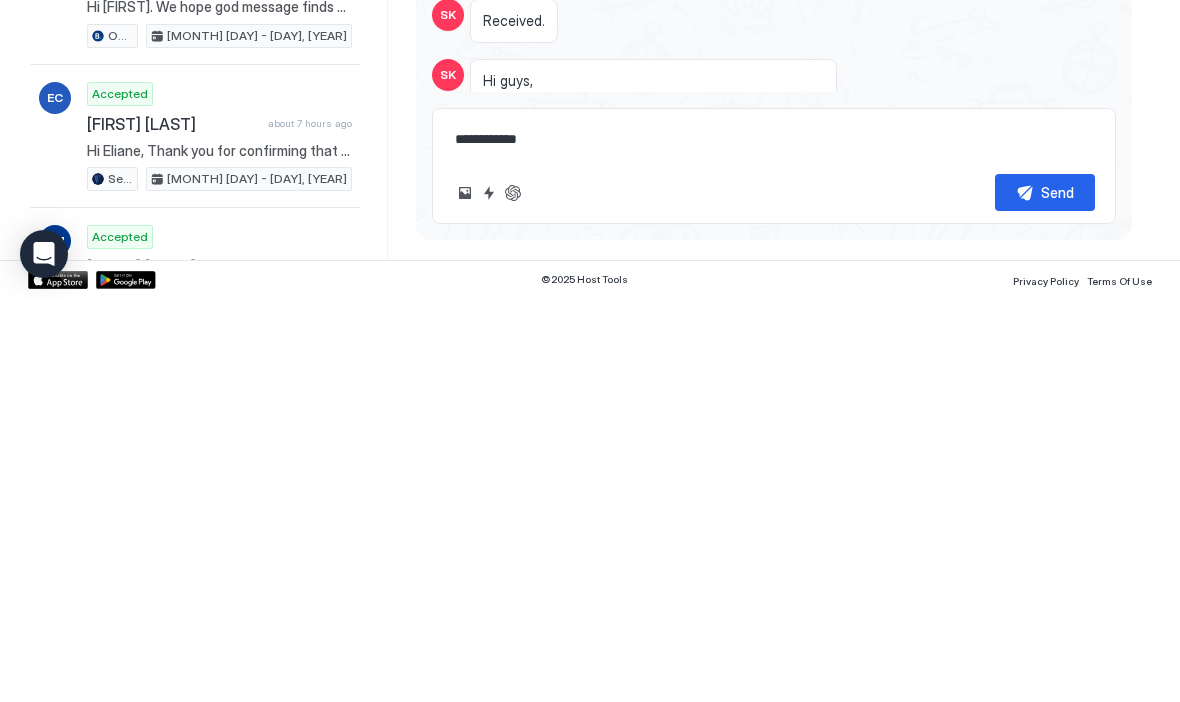 type on "*" 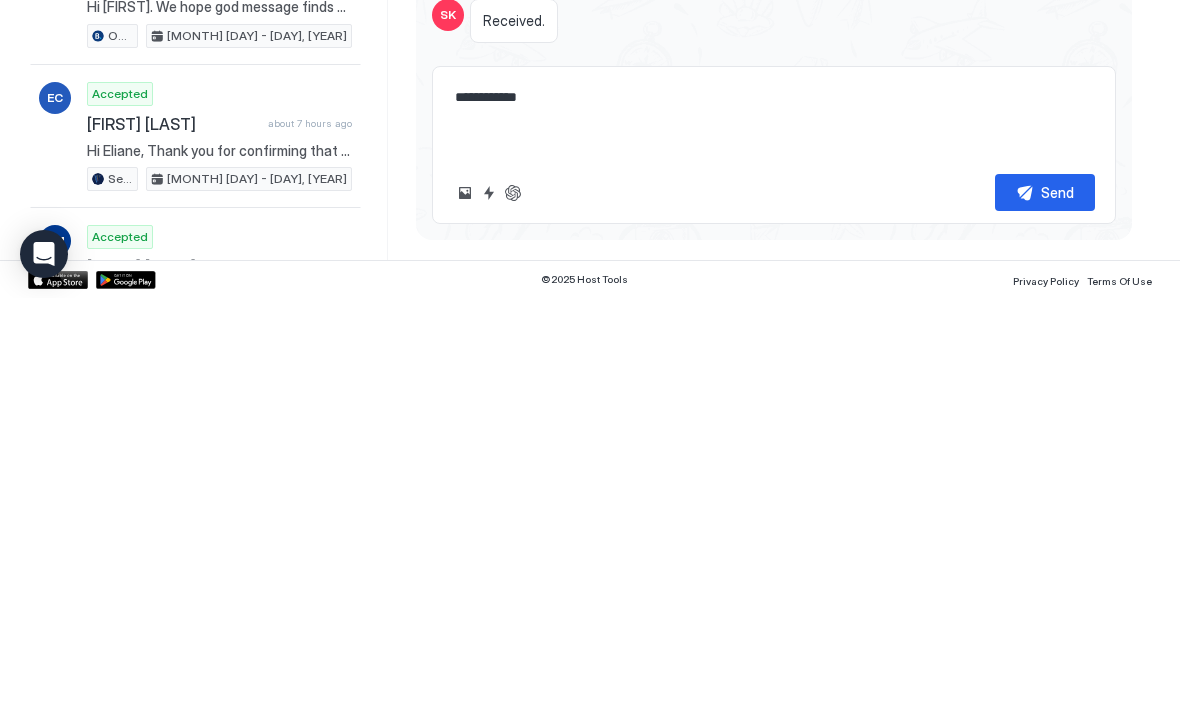 type on "**********" 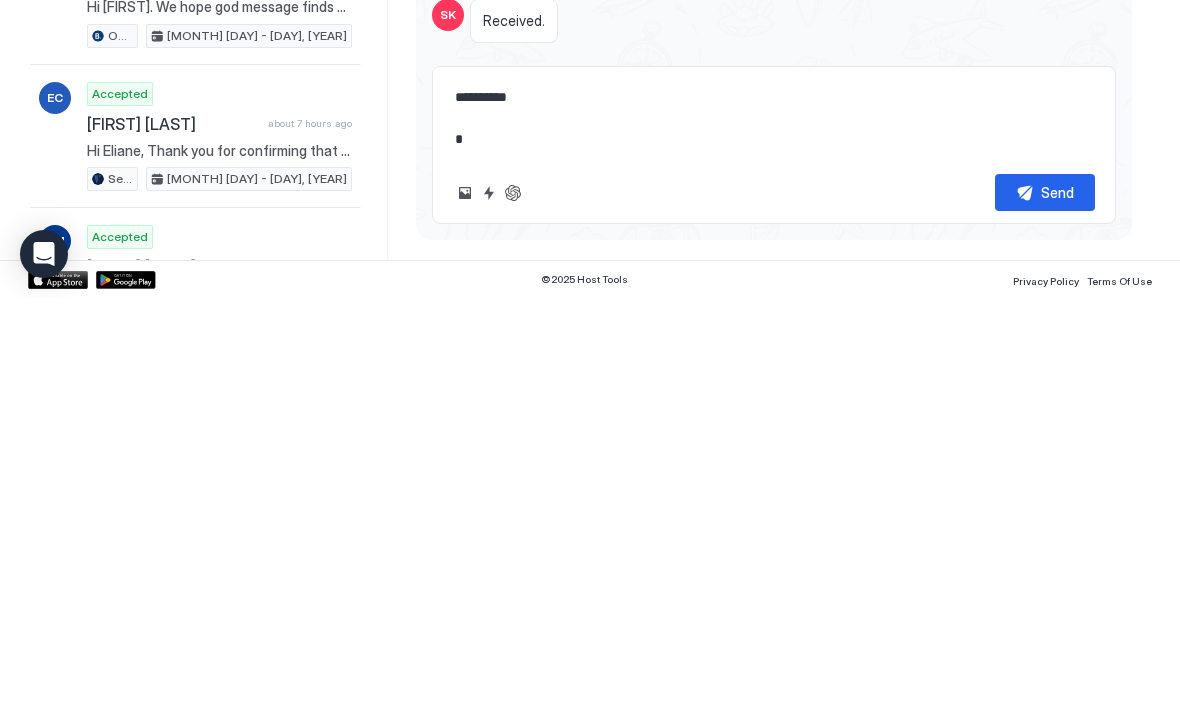 type on "*" 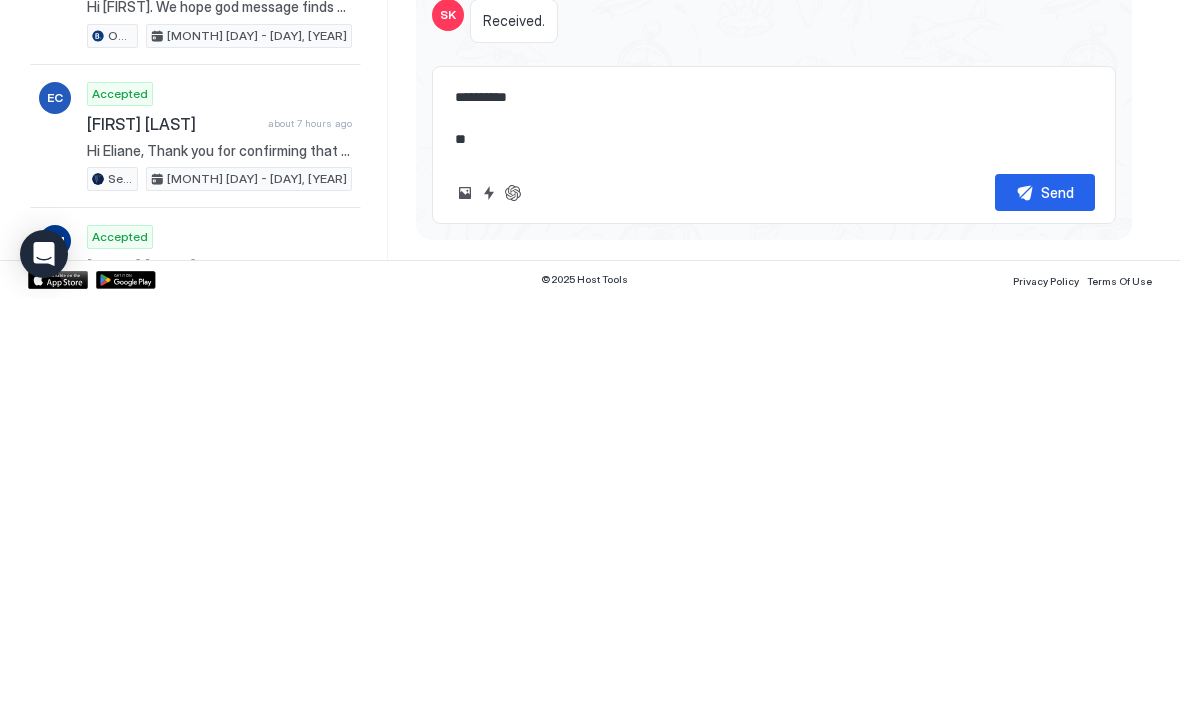 type on "*" 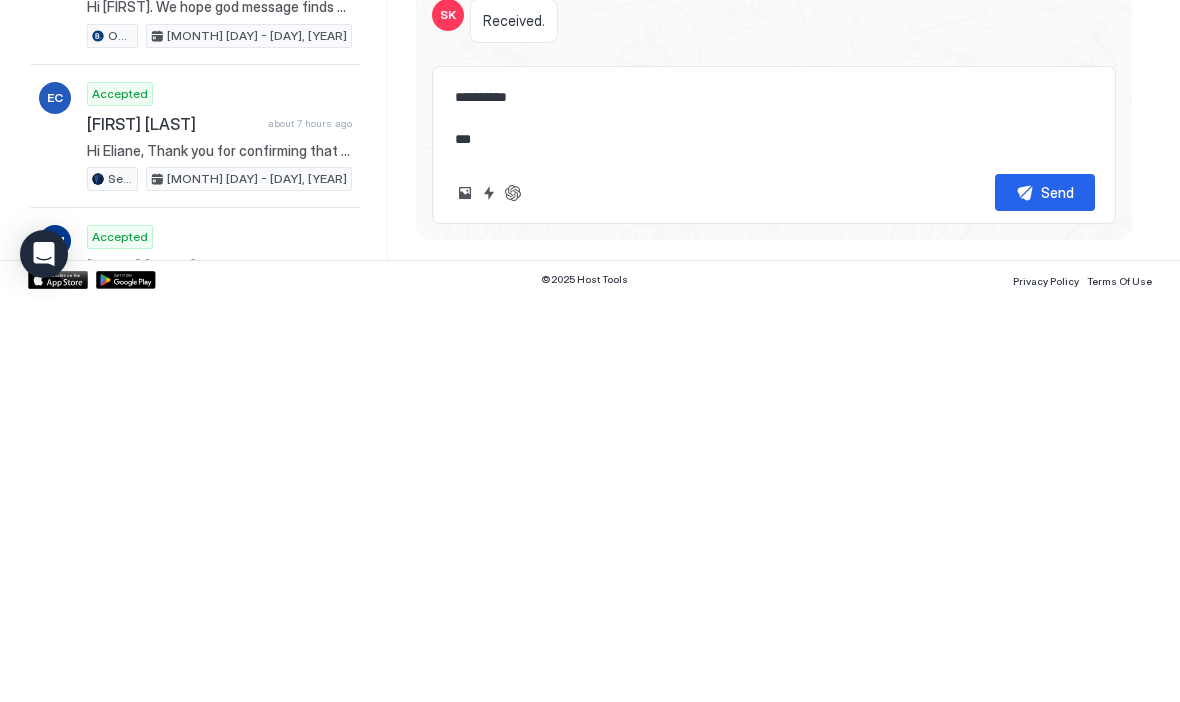 type on "**********" 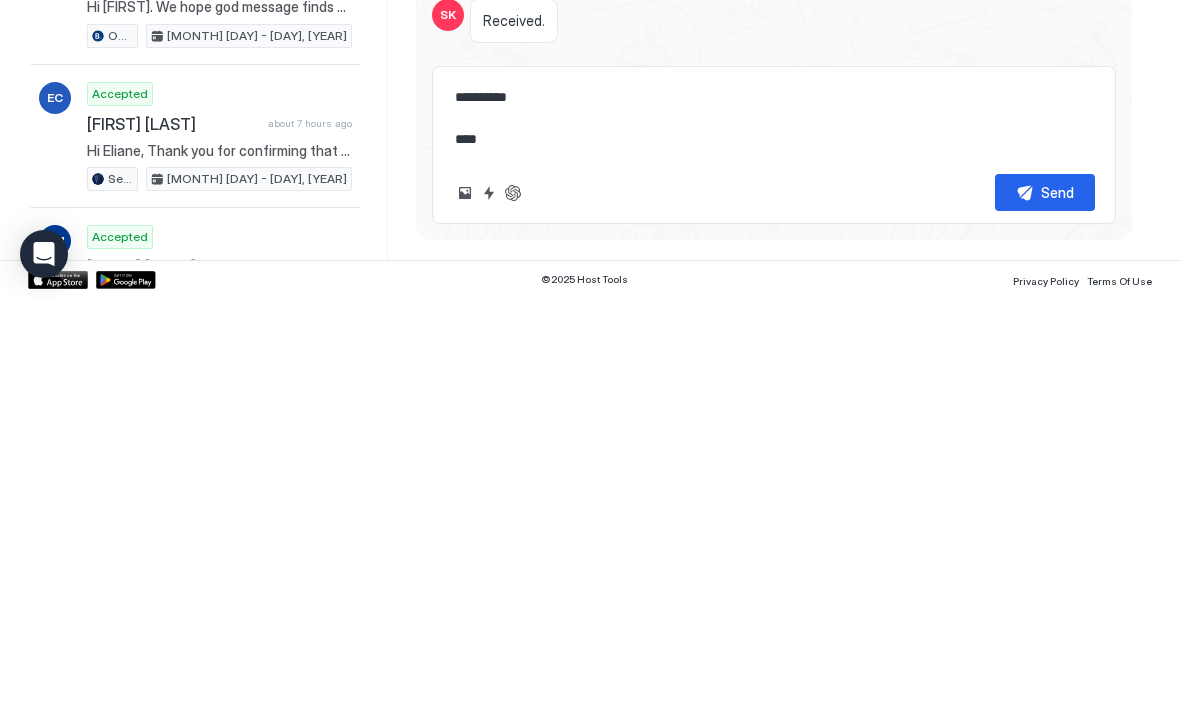 type on "*" 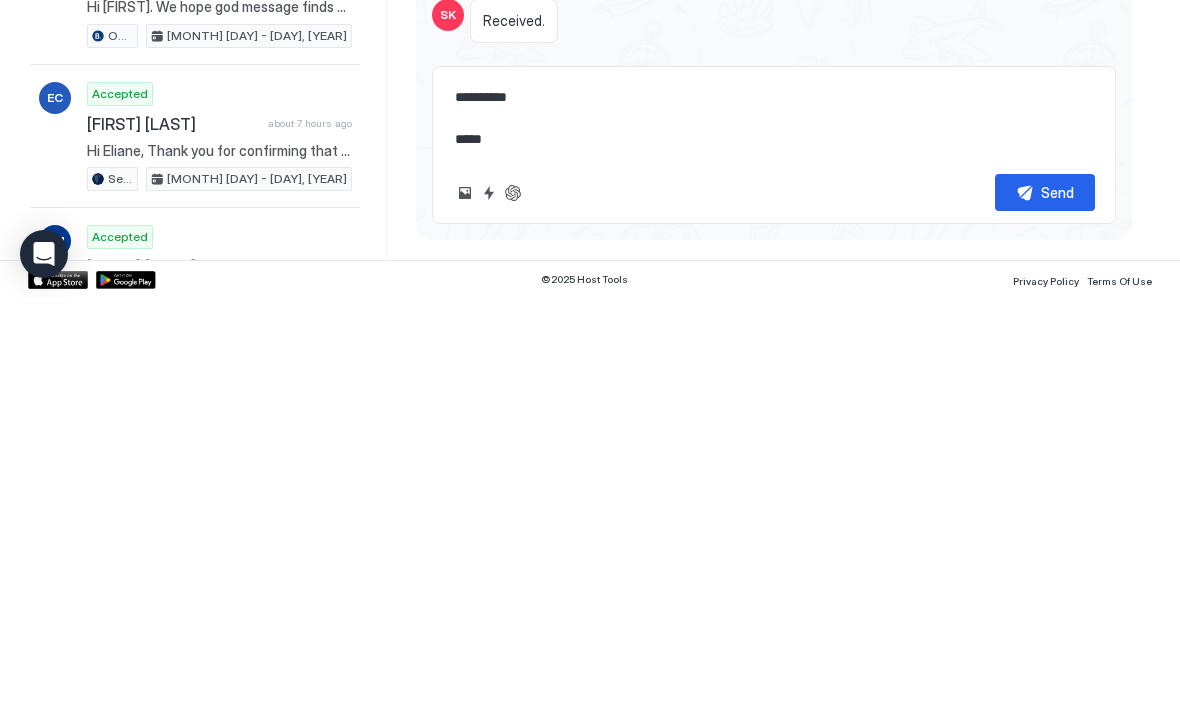 type on "*" 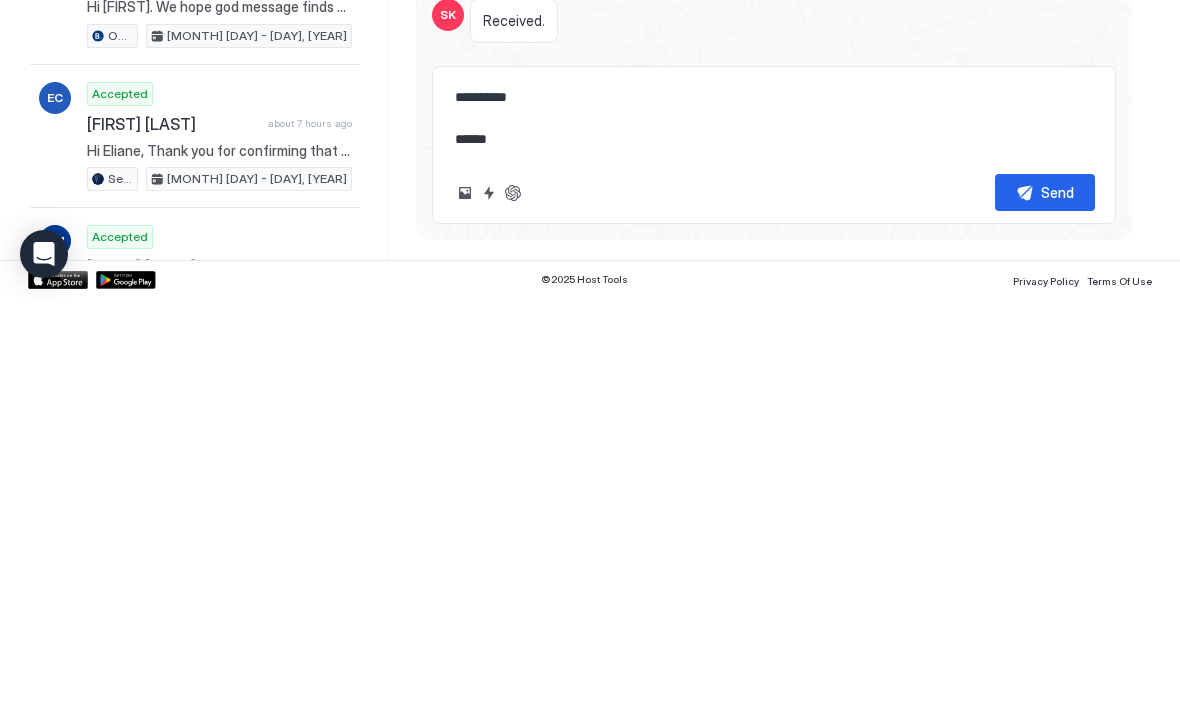 type on "*" 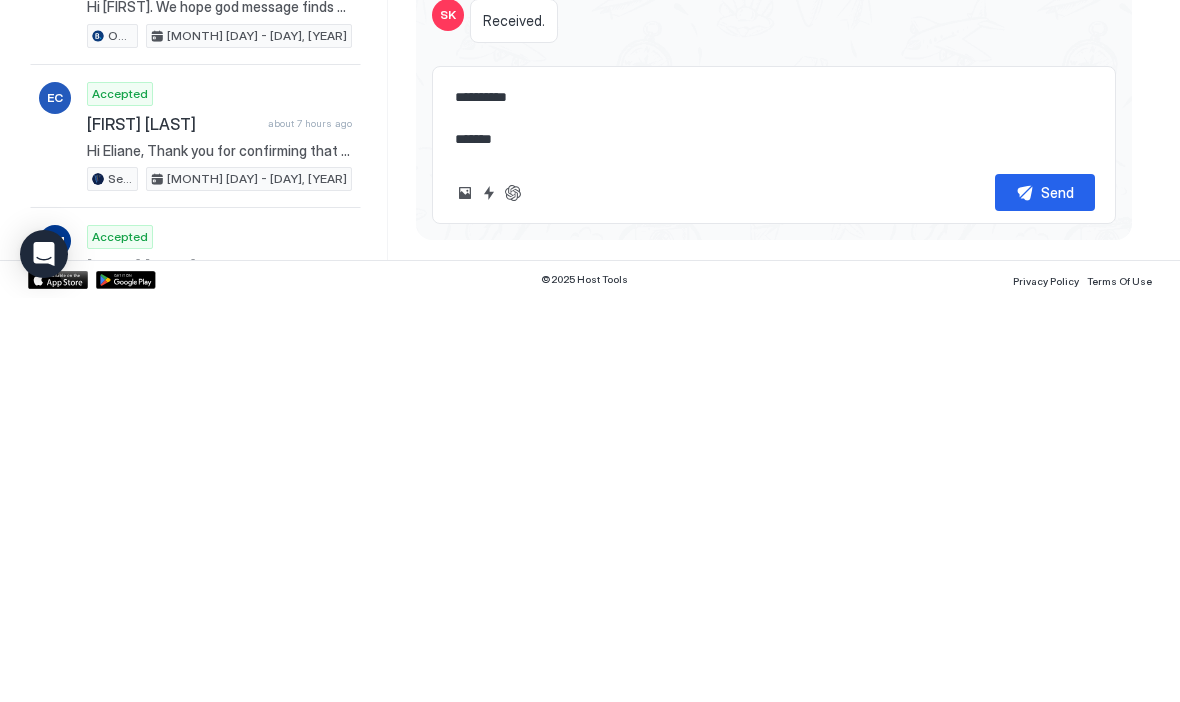 type on "*" 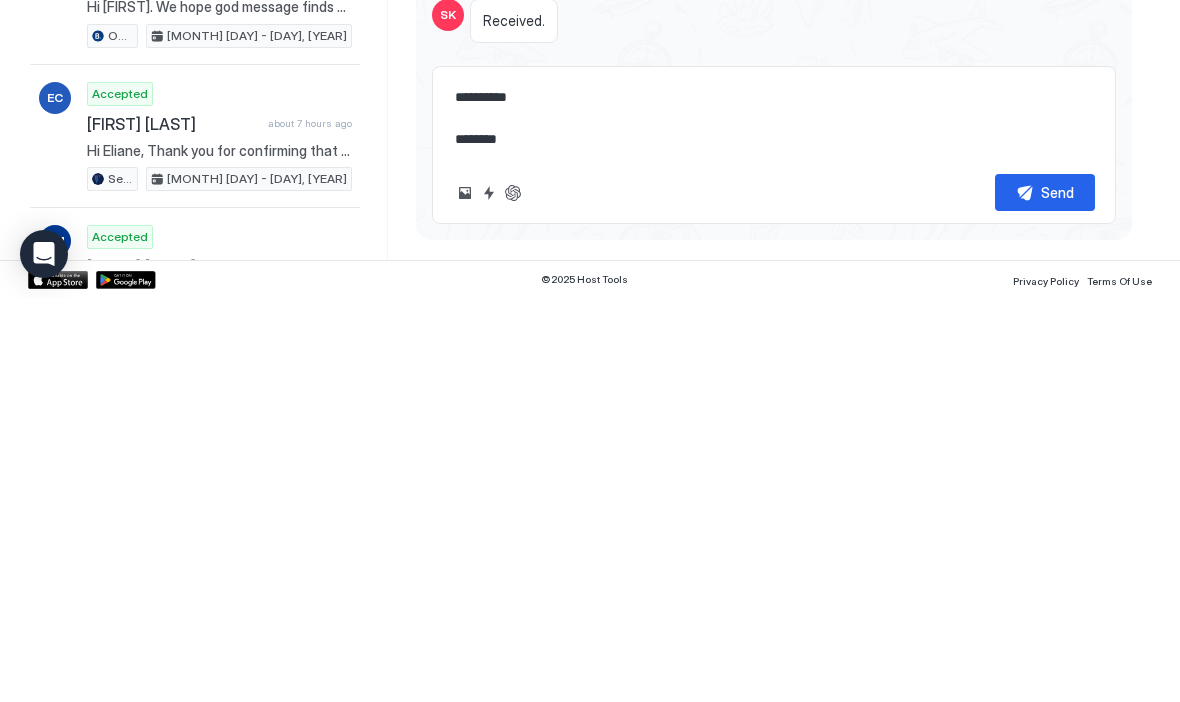 type on "*" 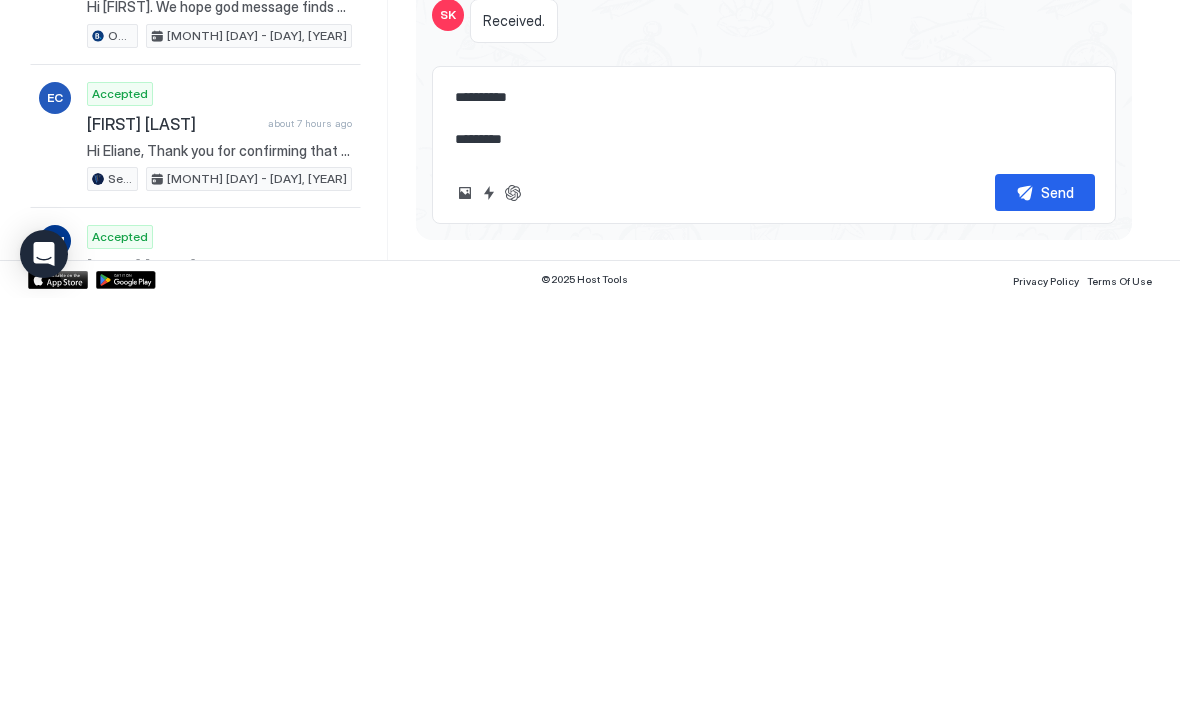 type on "*" 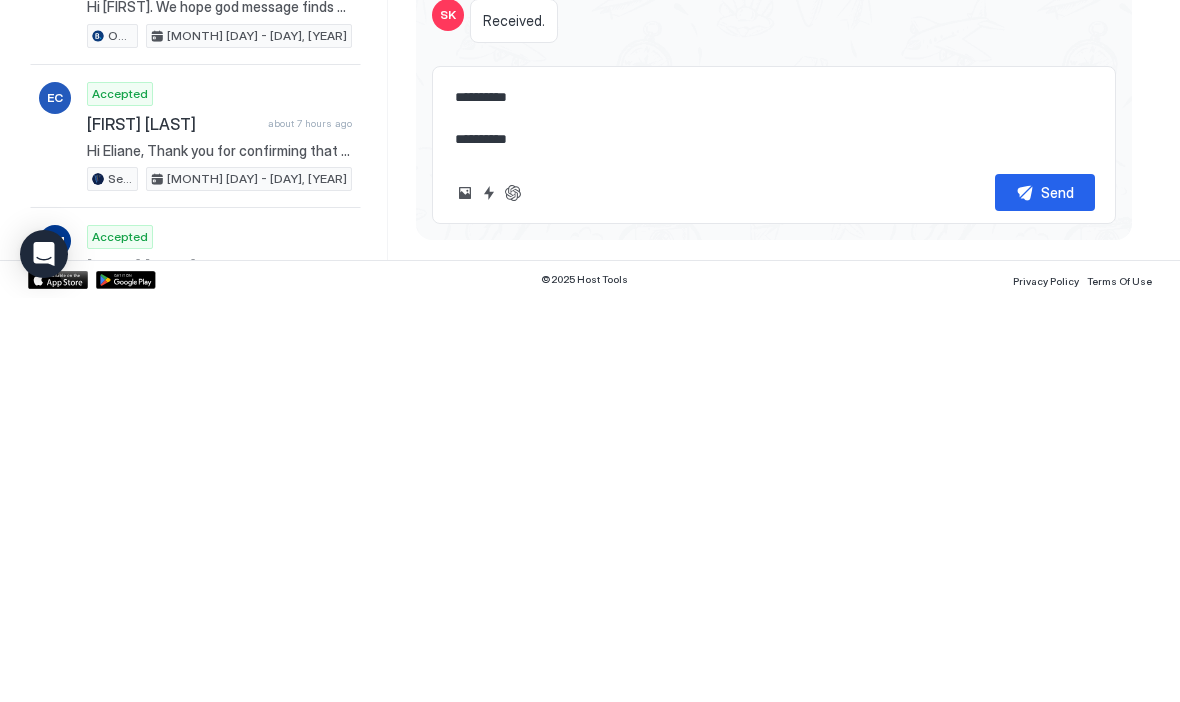 type on "*" 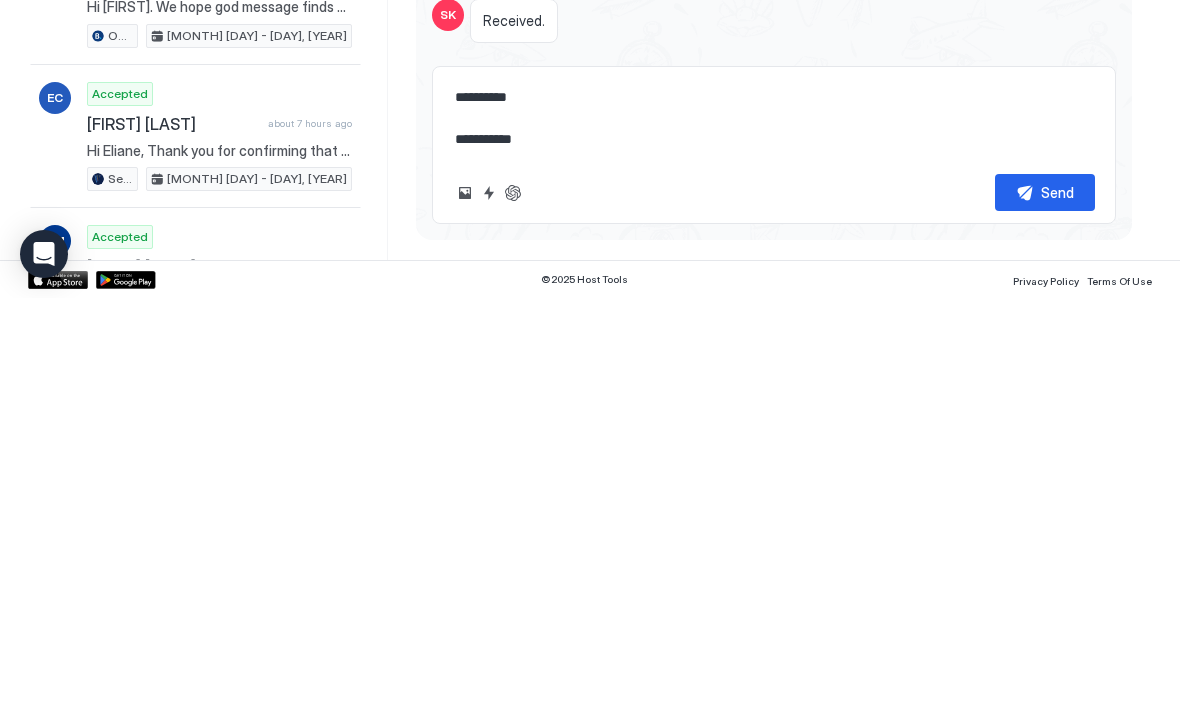 type on "*" 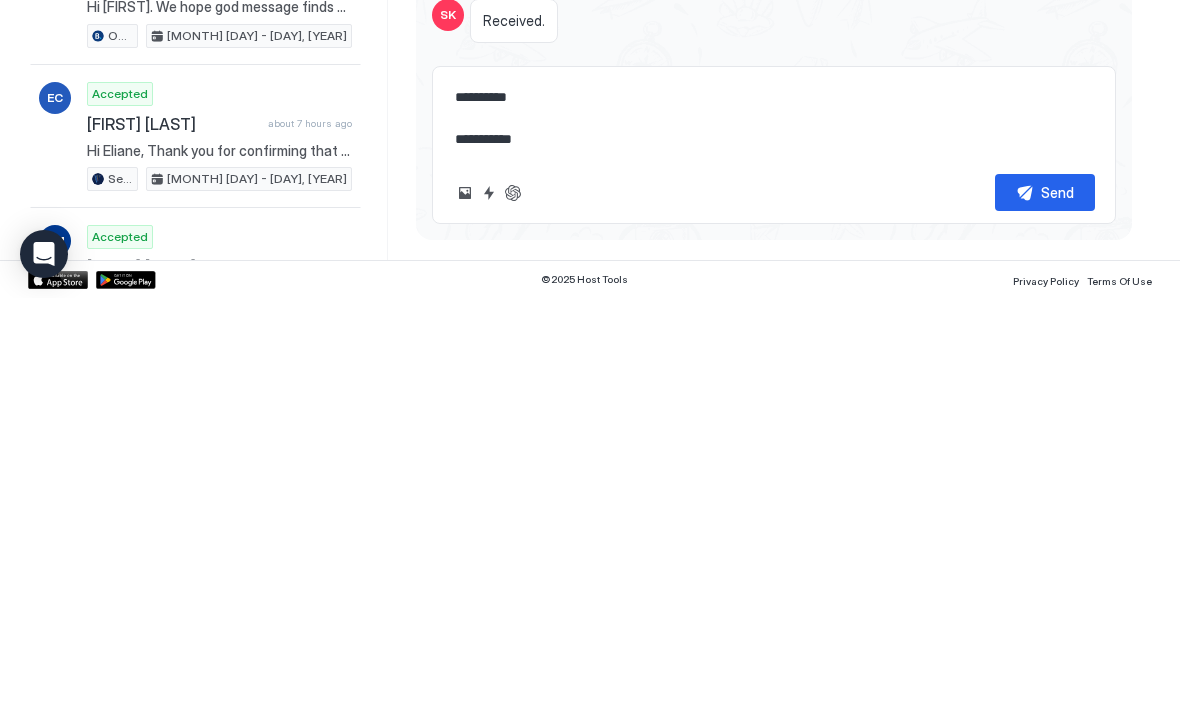 type on "**********" 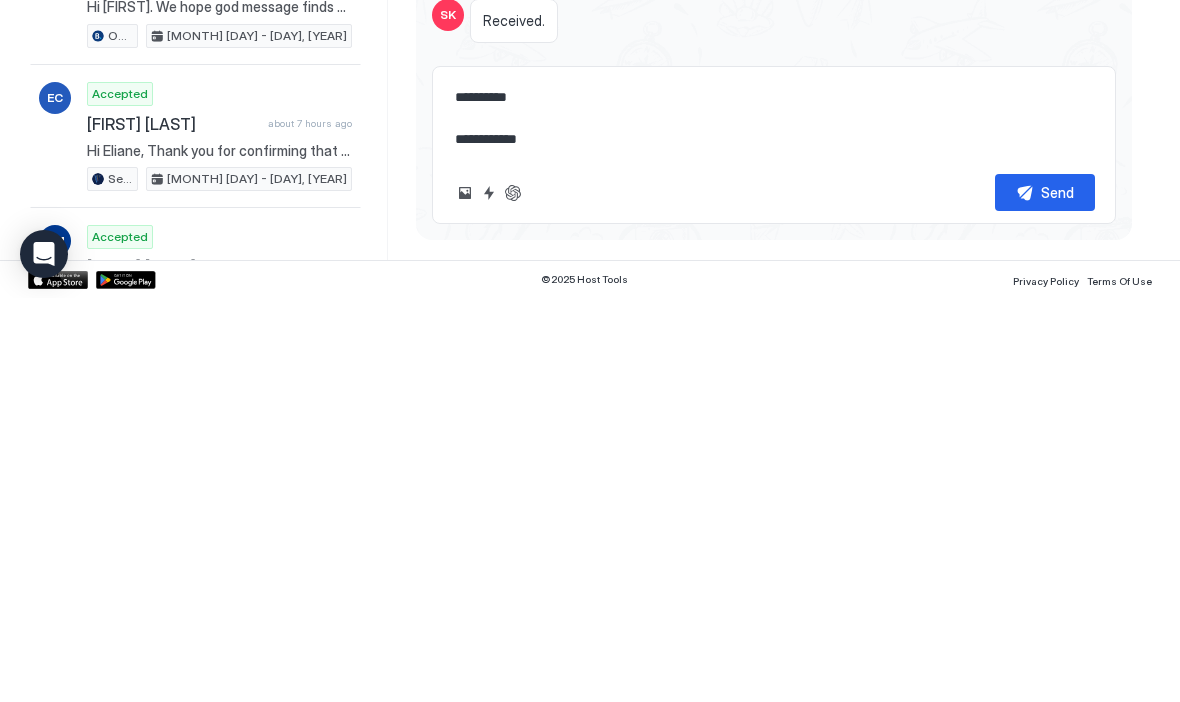 type on "*" 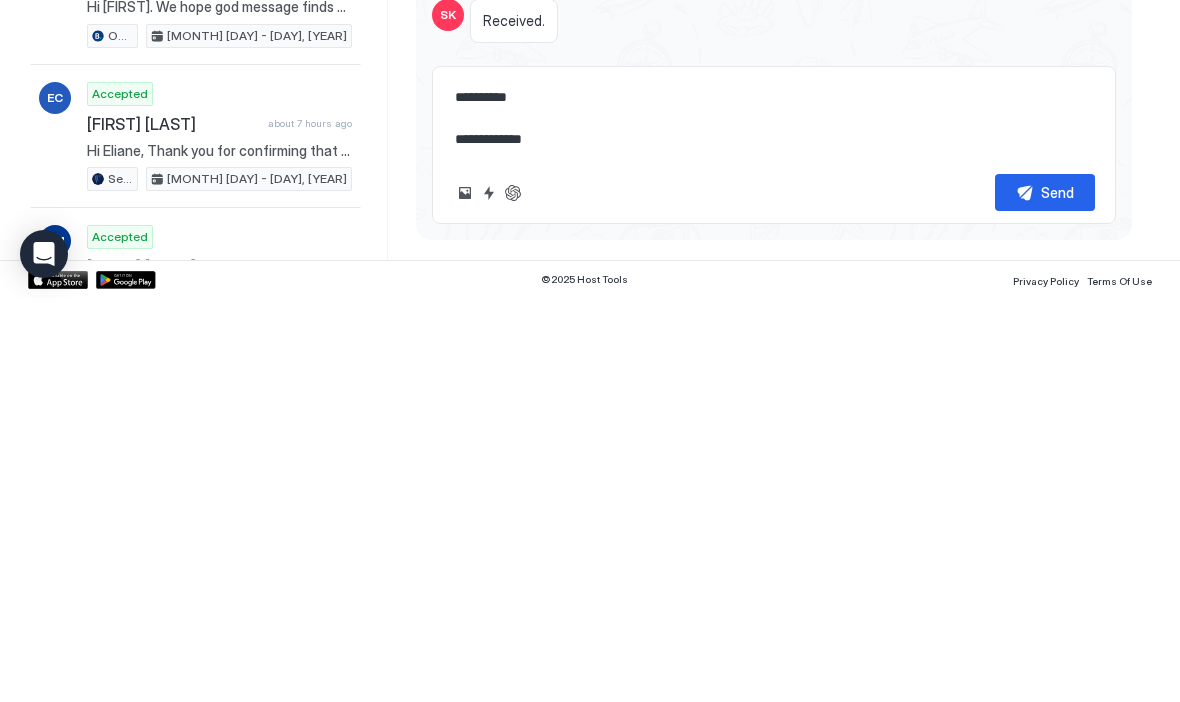 type on "*" 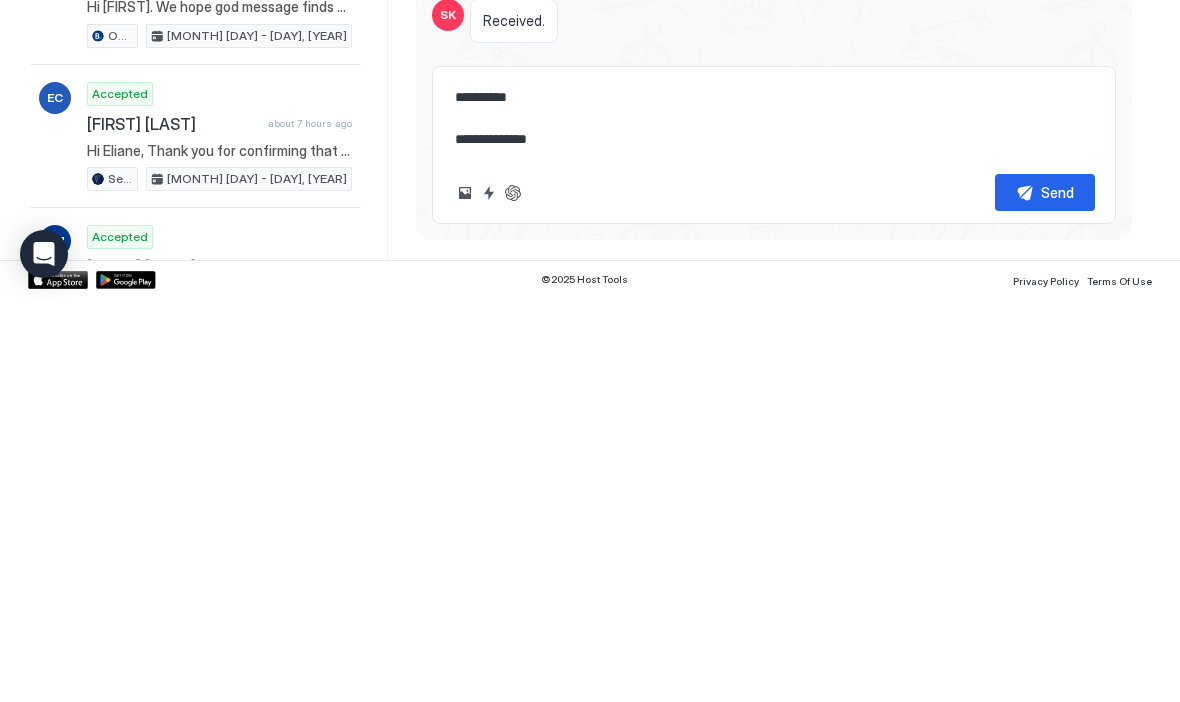 type on "*" 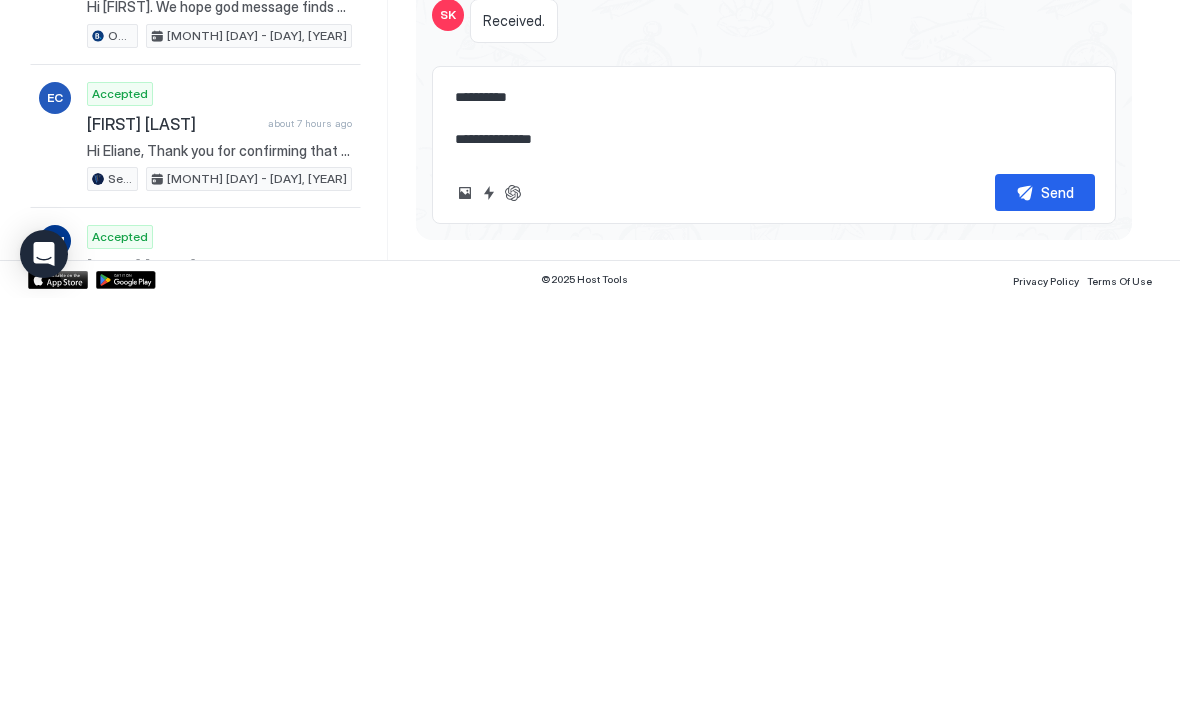 type on "*" 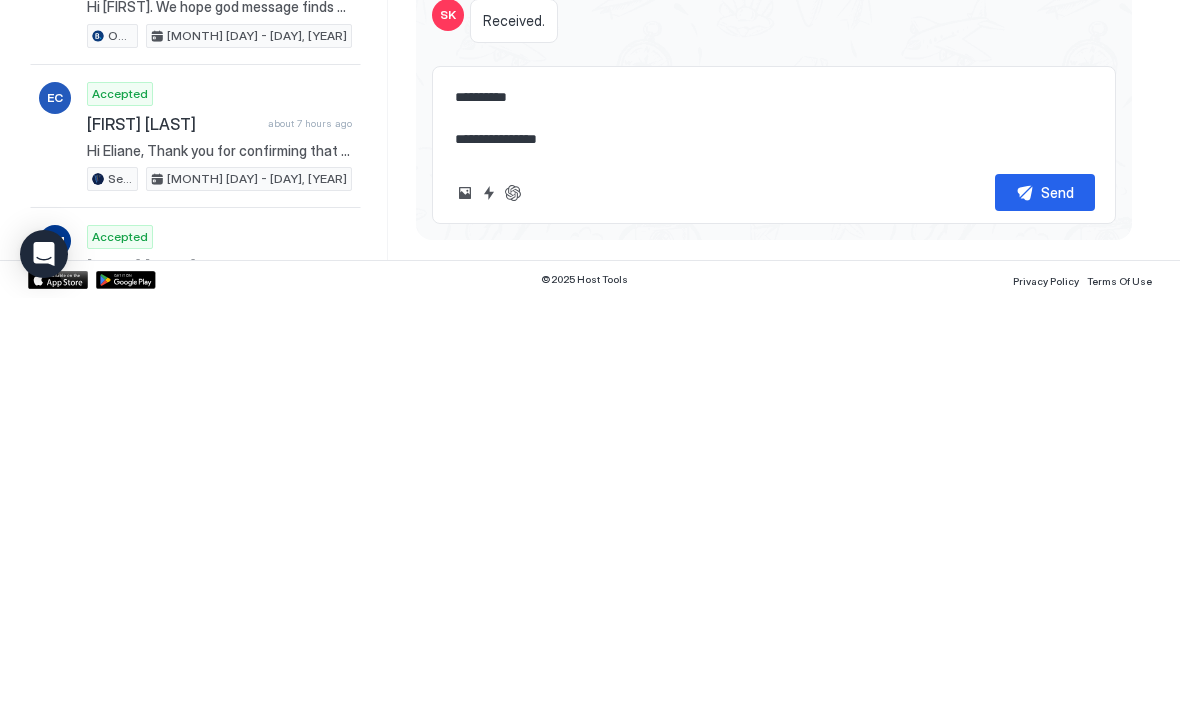 type on "*" 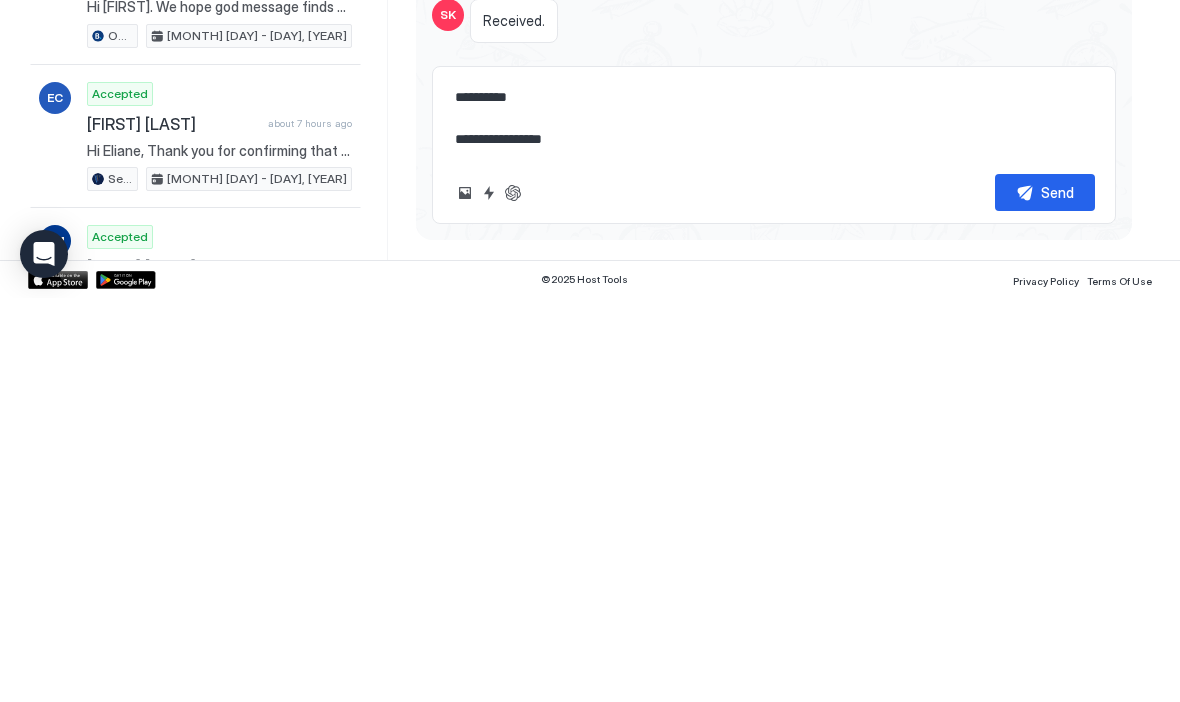 type on "**********" 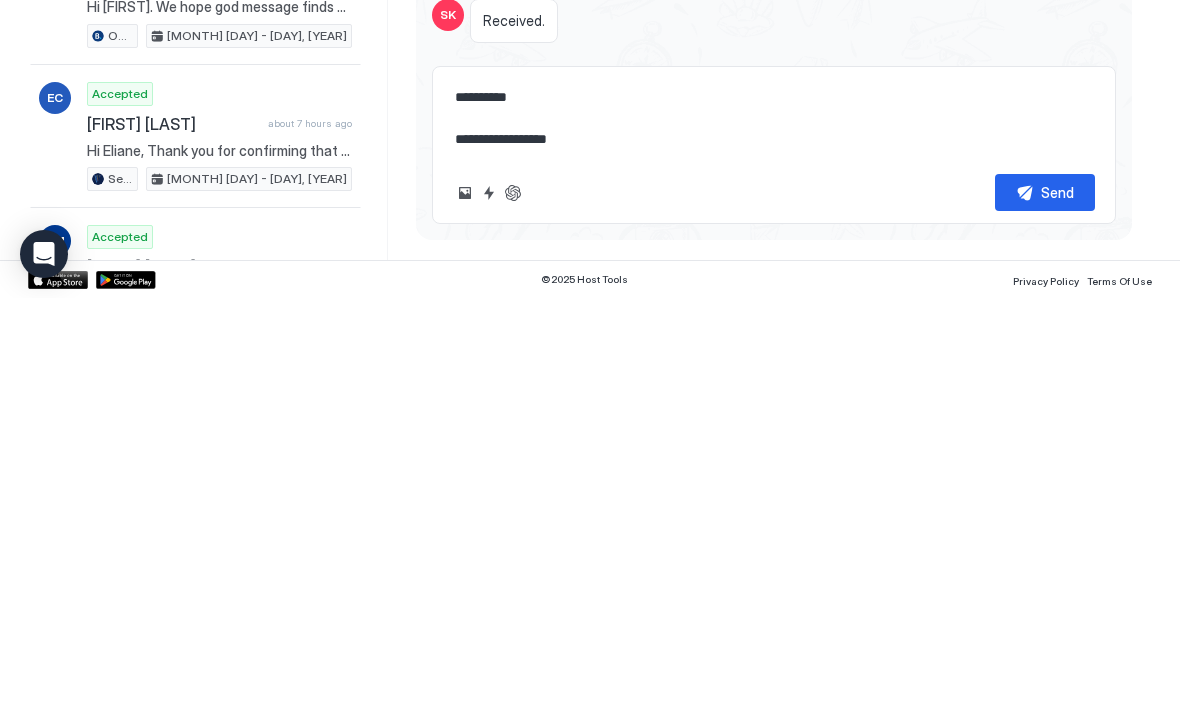 type on "*" 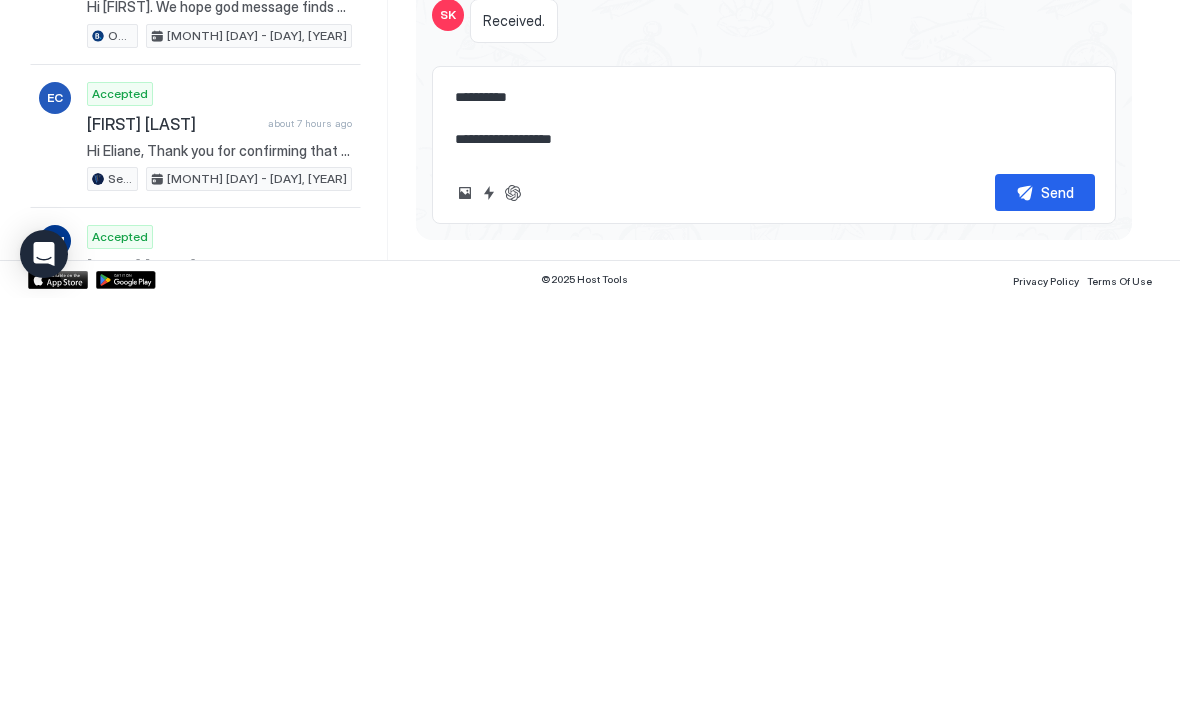 type on "*" 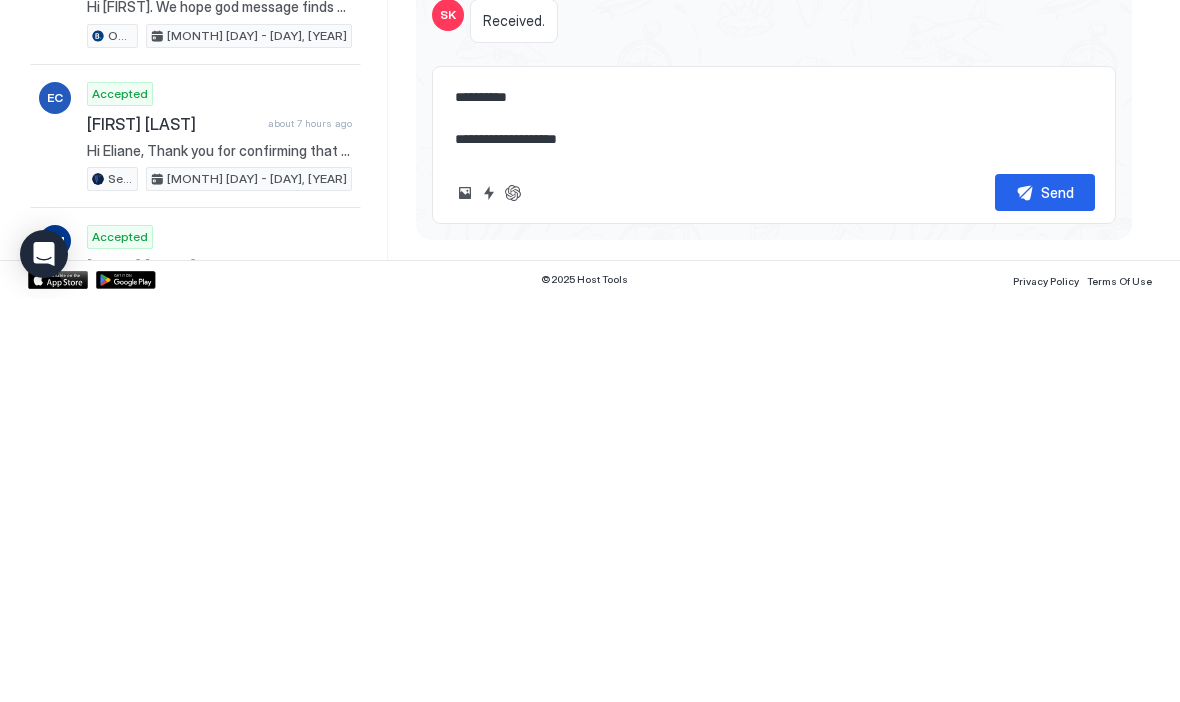 type on "*" 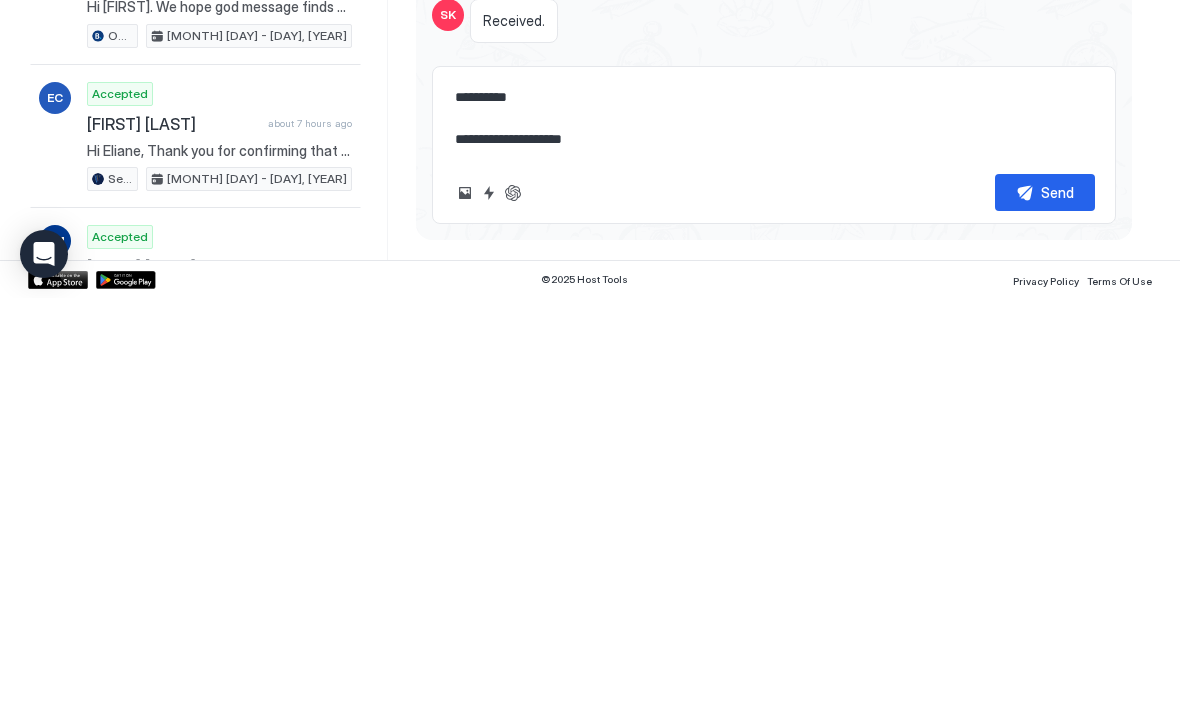 type on "*" 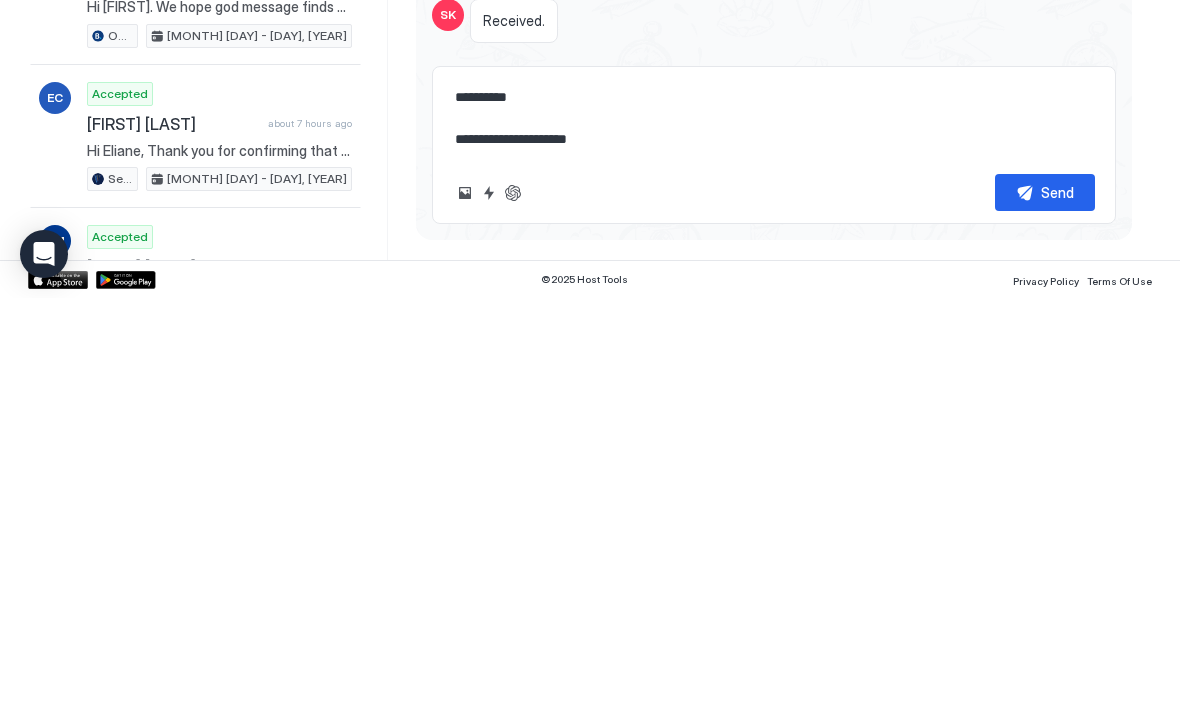 type on "*" 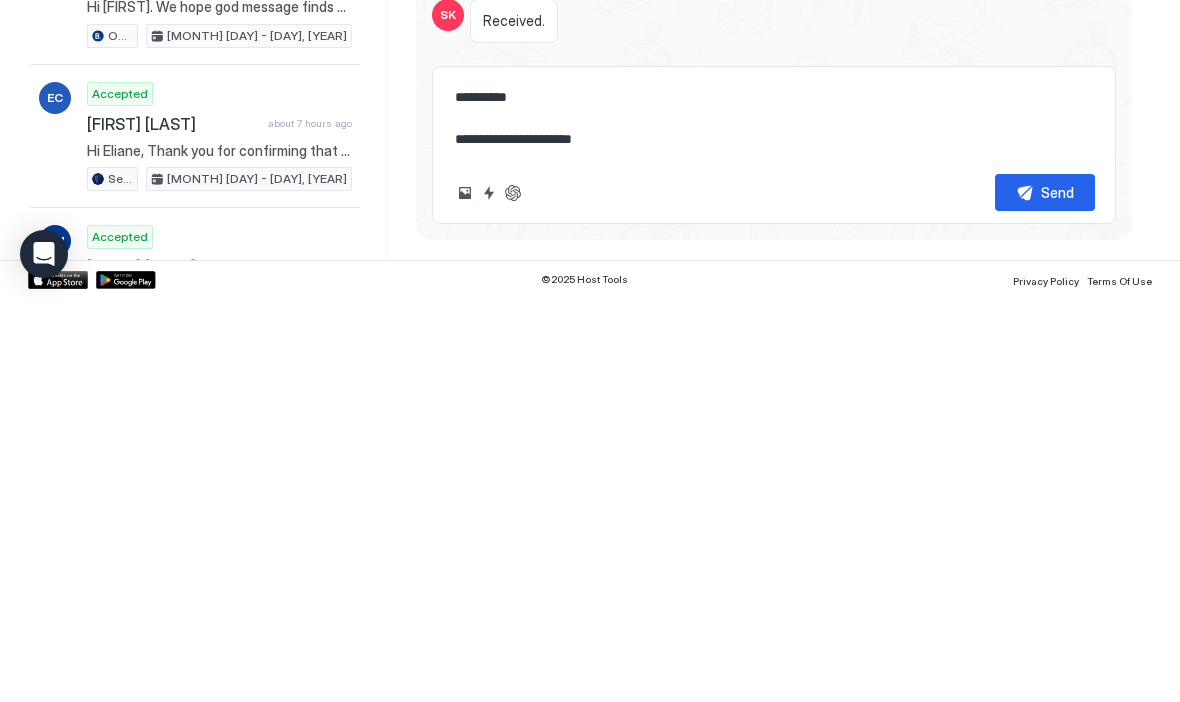 type on "*" 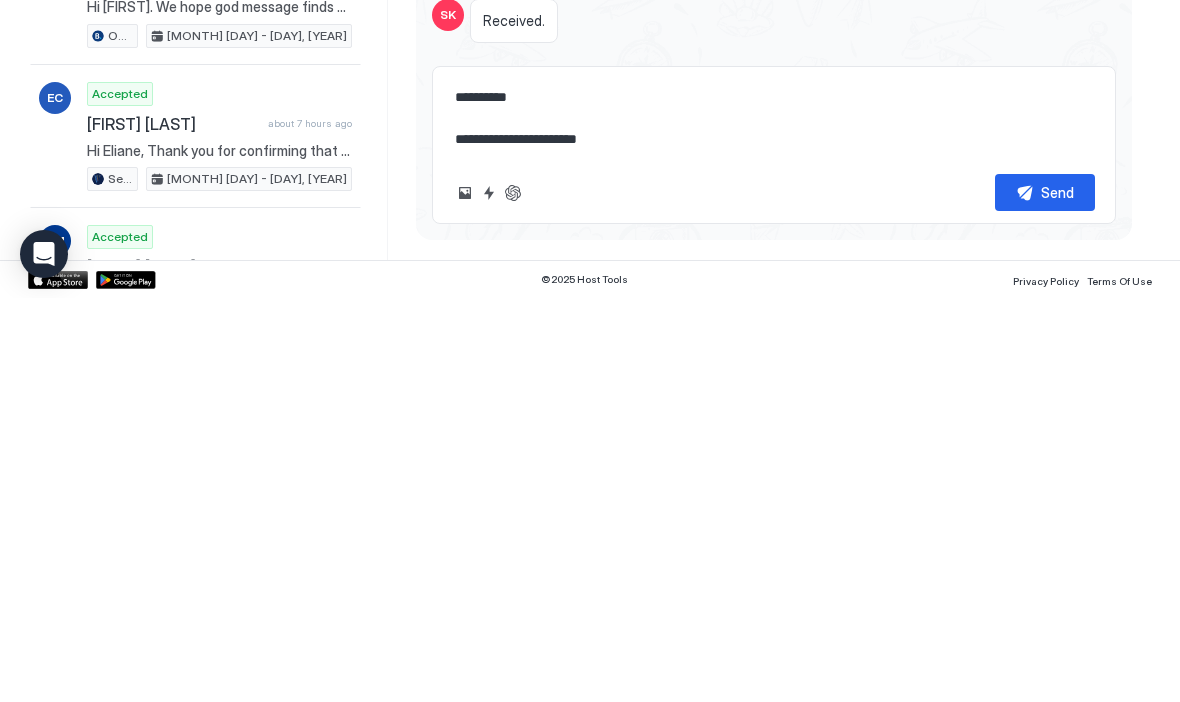 type on "**********" 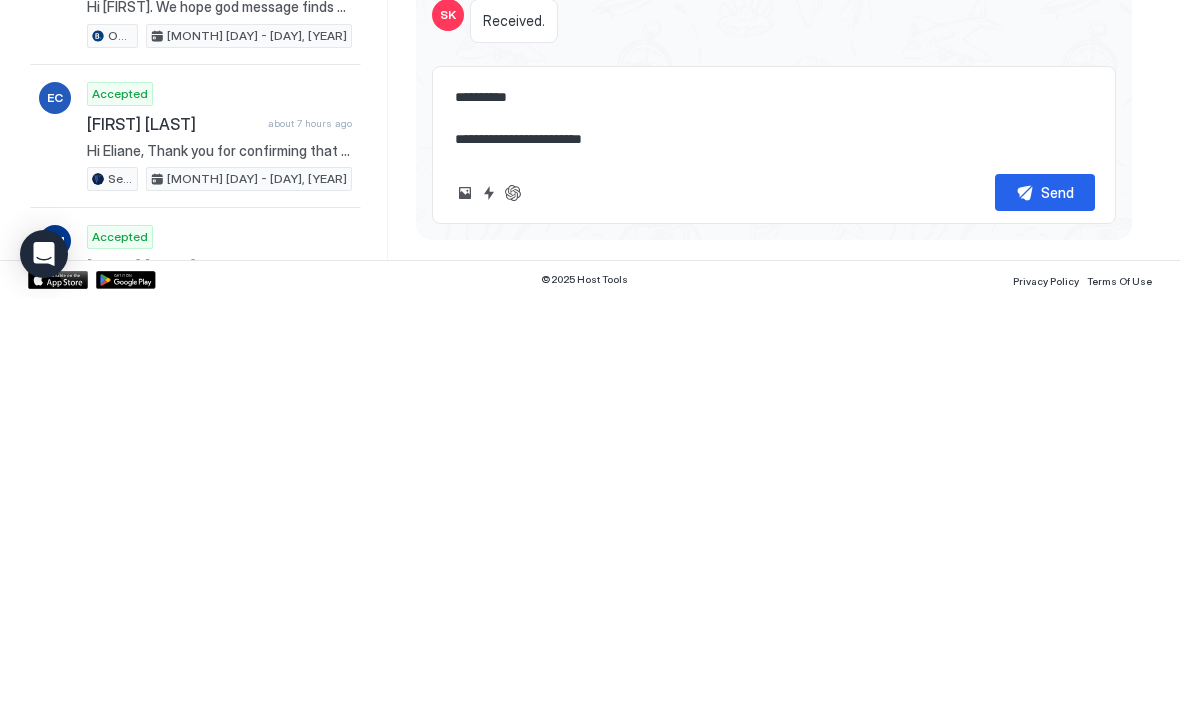 type on "*" 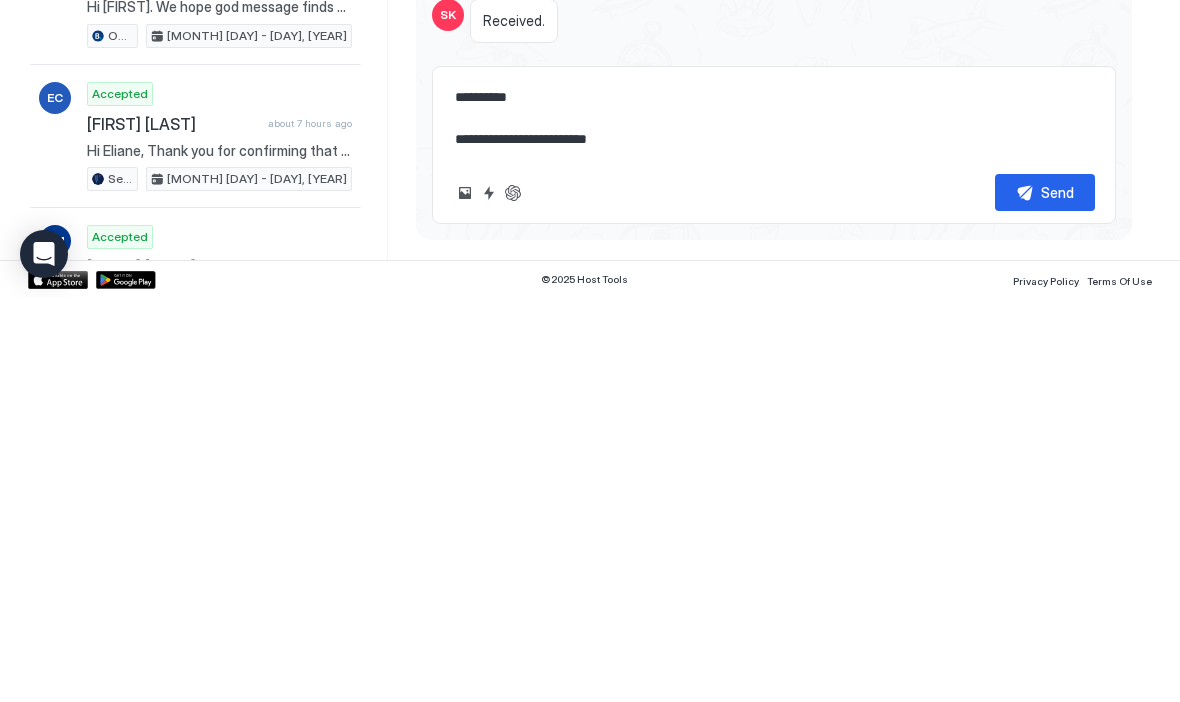 type on "*" 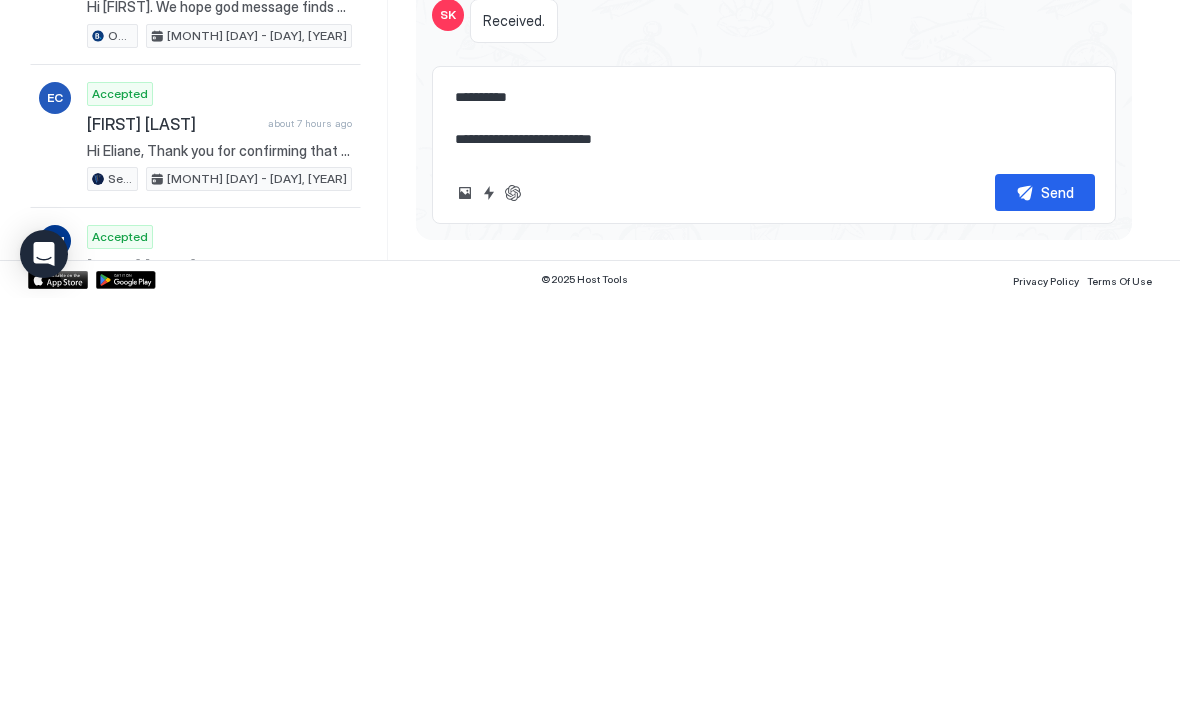 type on "*" 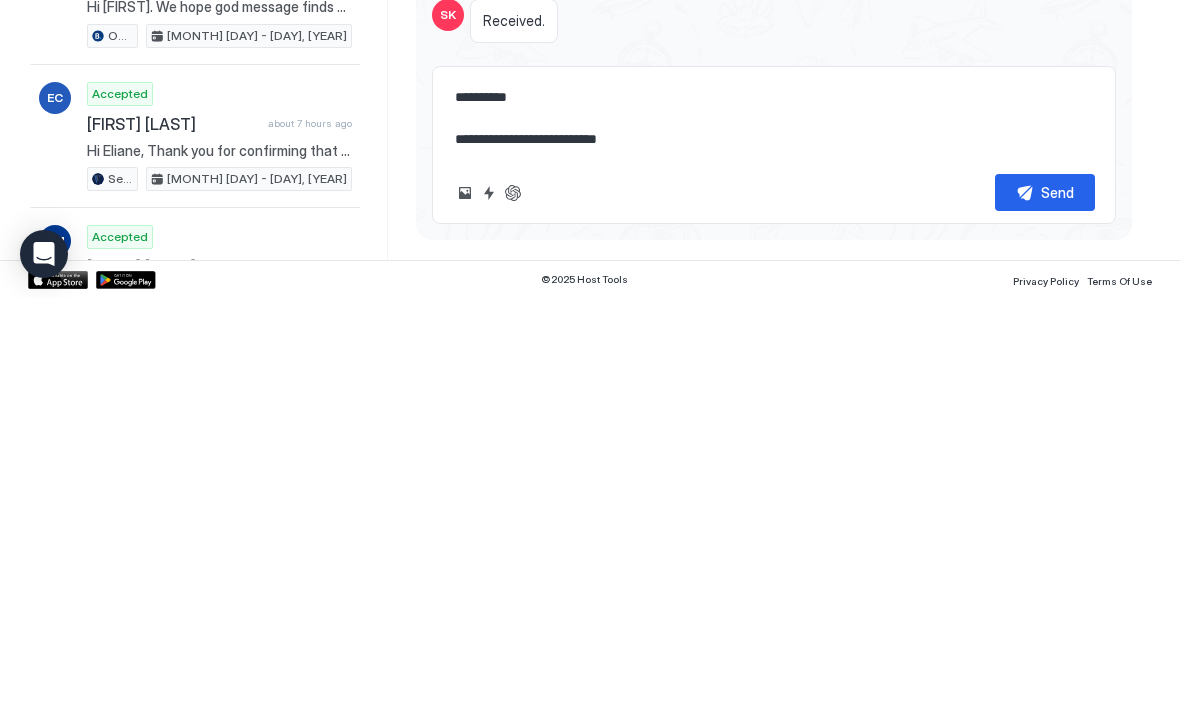 type on "*" 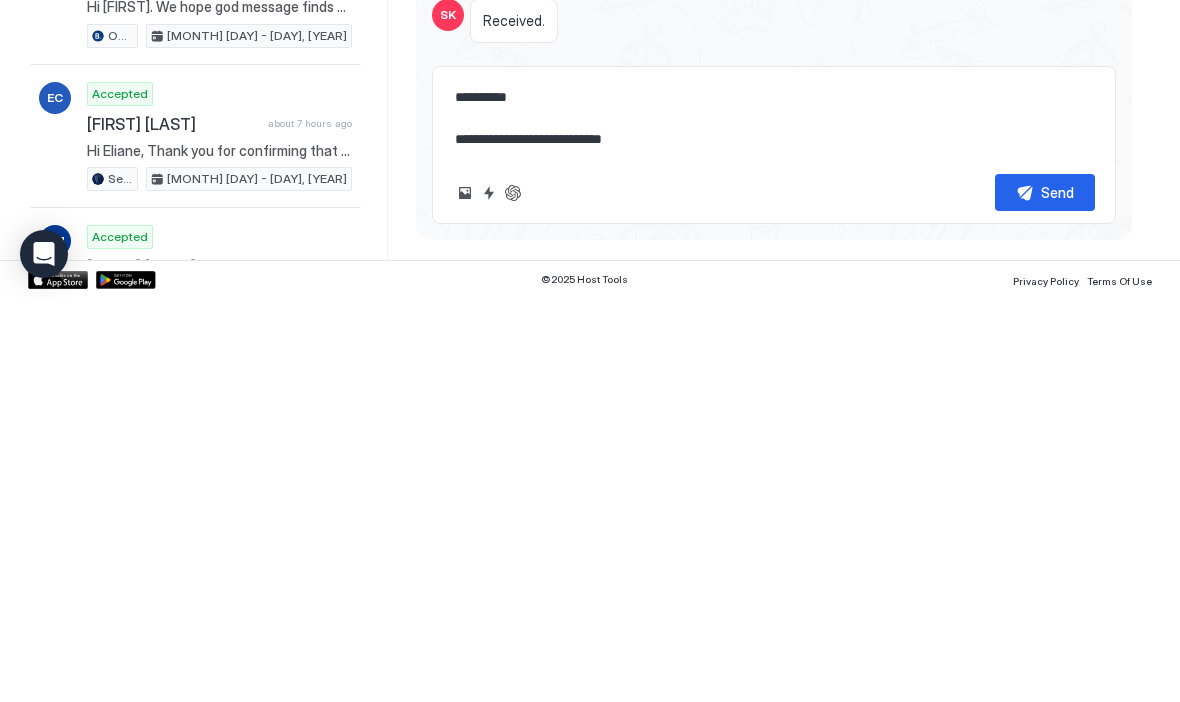 type on "*" 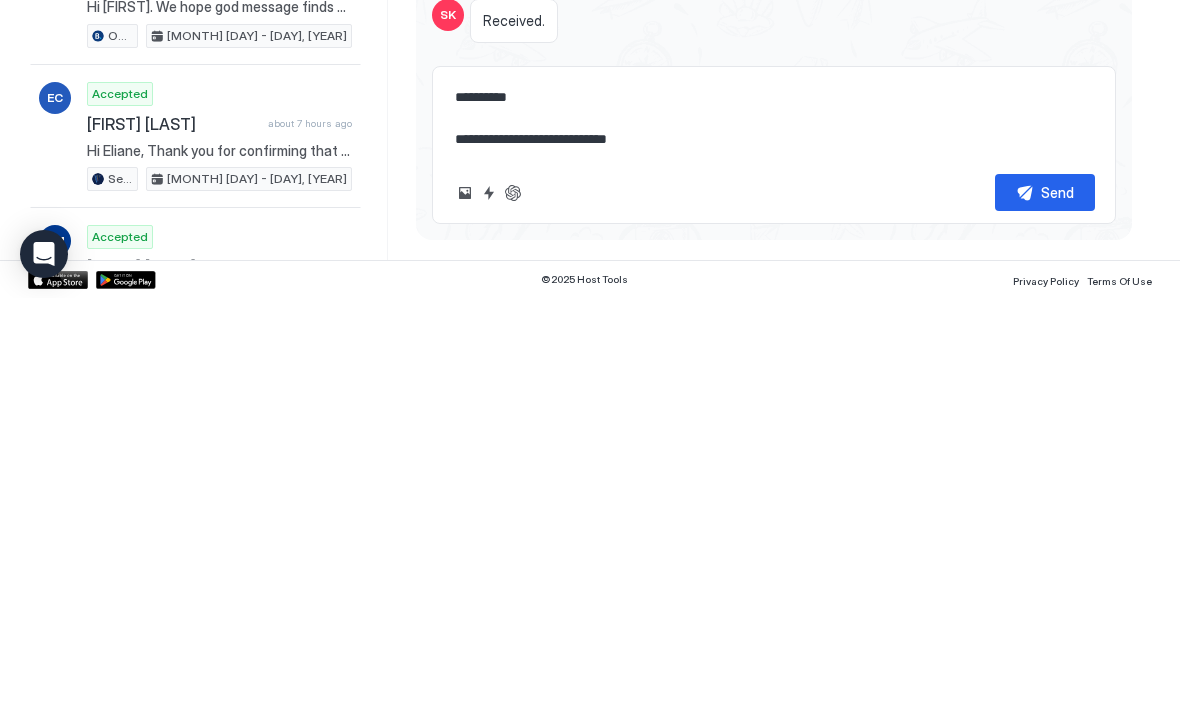 type on "*" 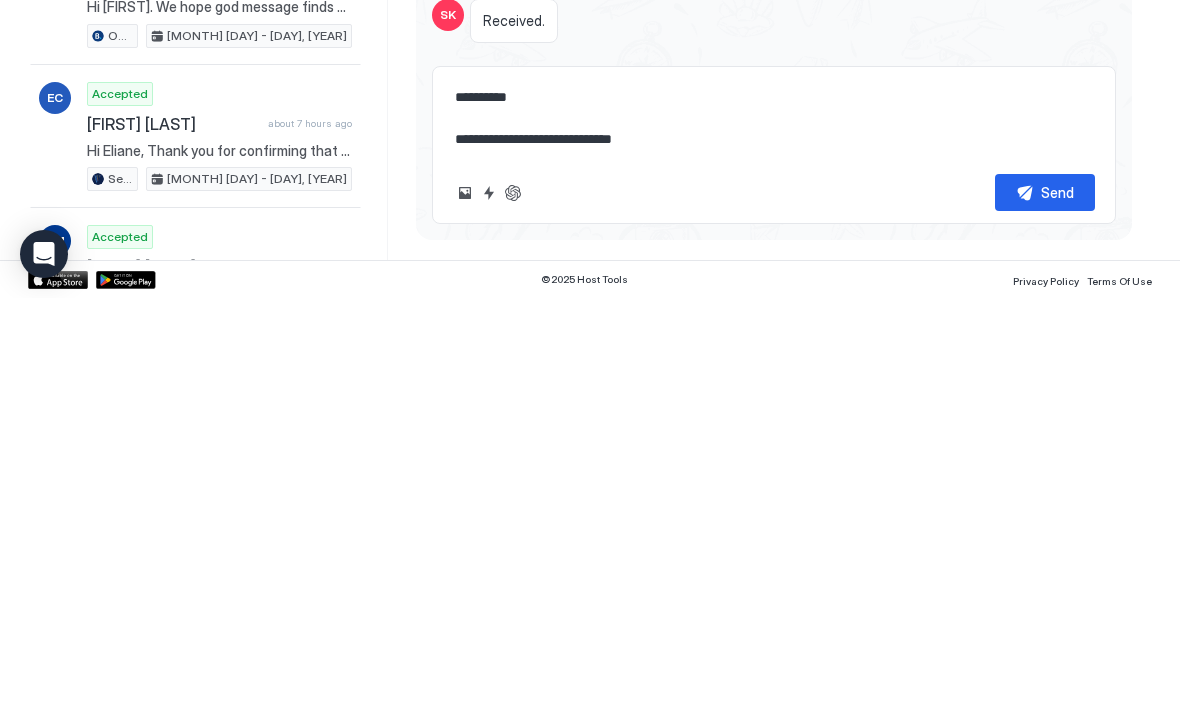 type on "*" 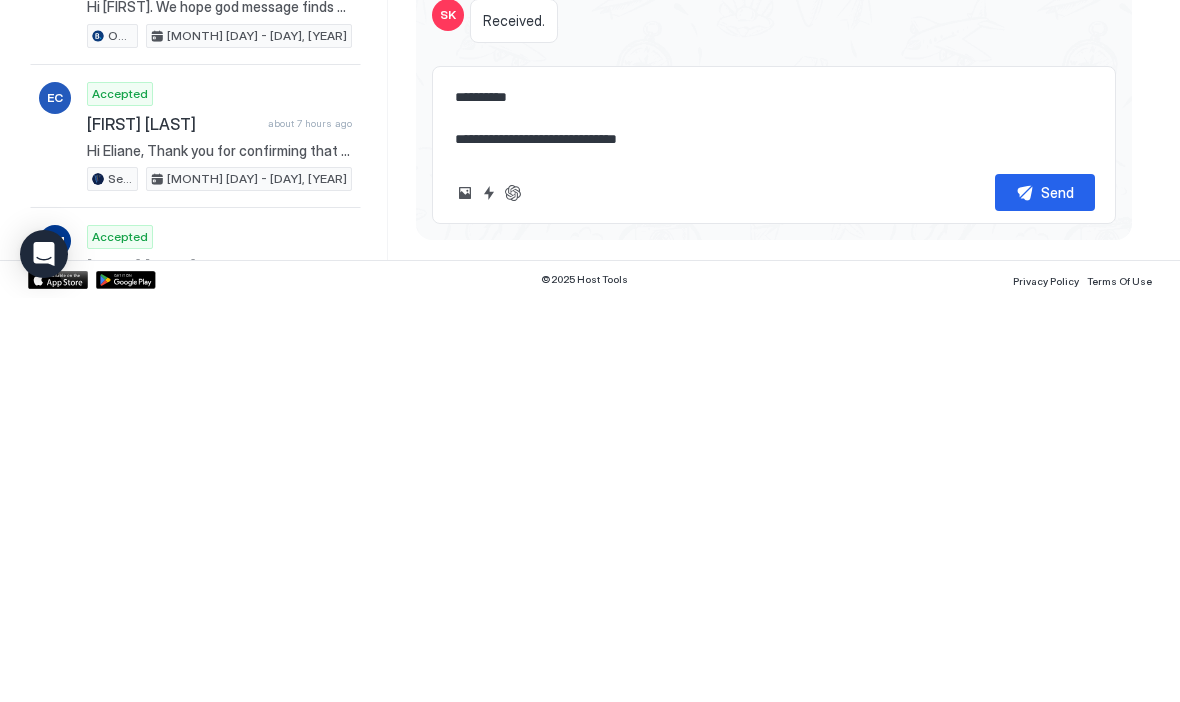 type on "*" 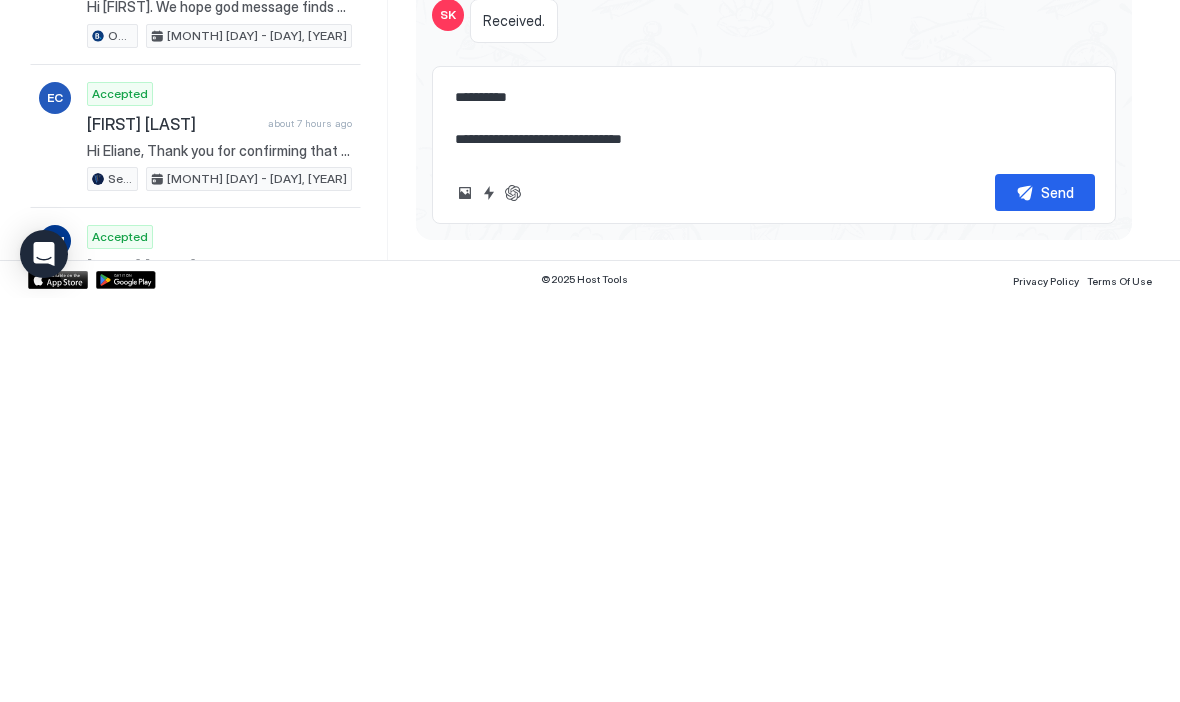 type on "**********" 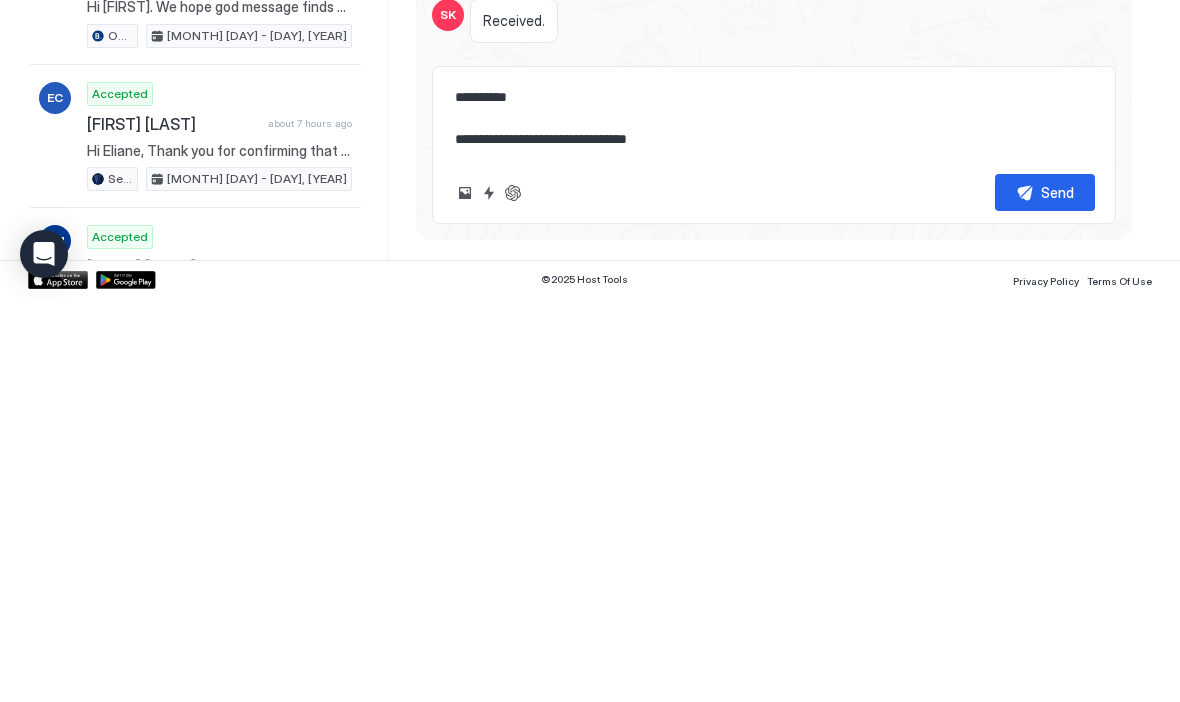 type on "*" 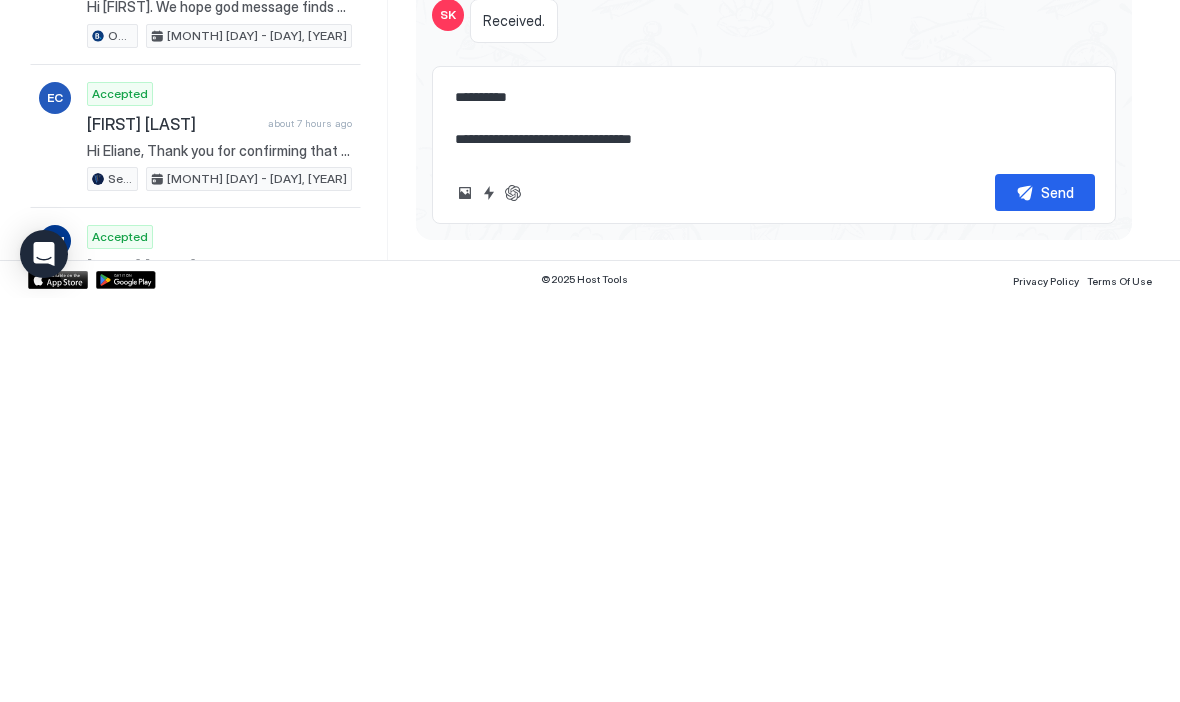 type on "**********" 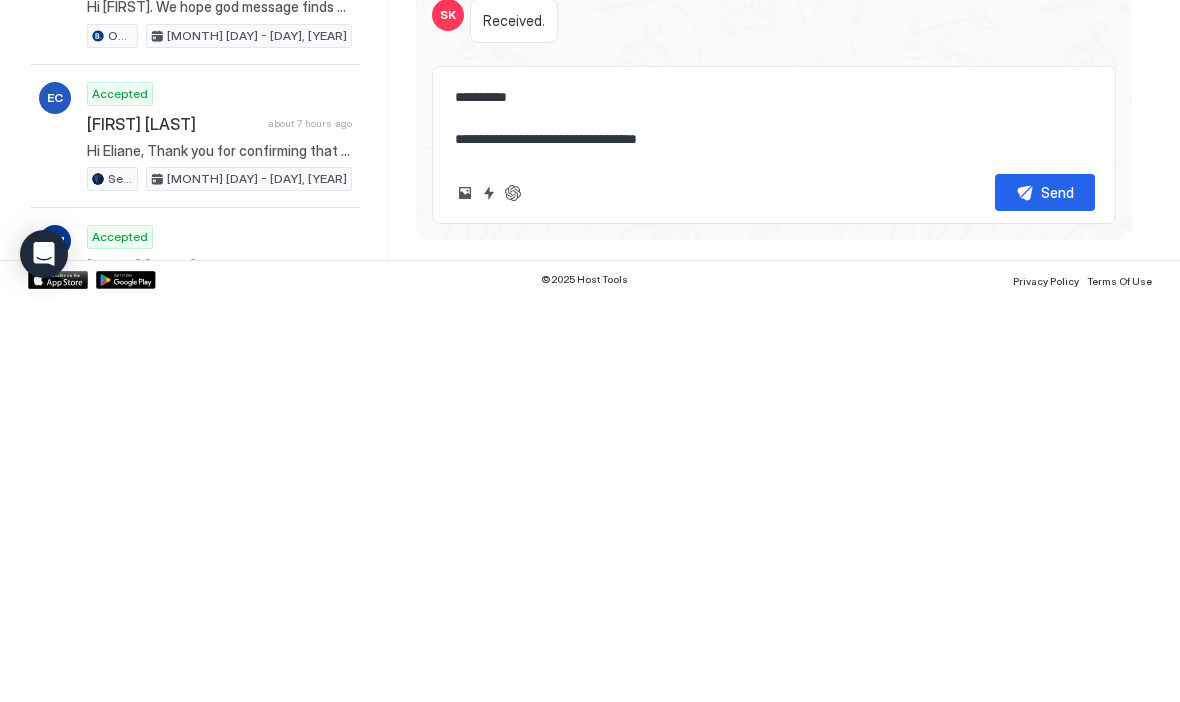 type on "*" 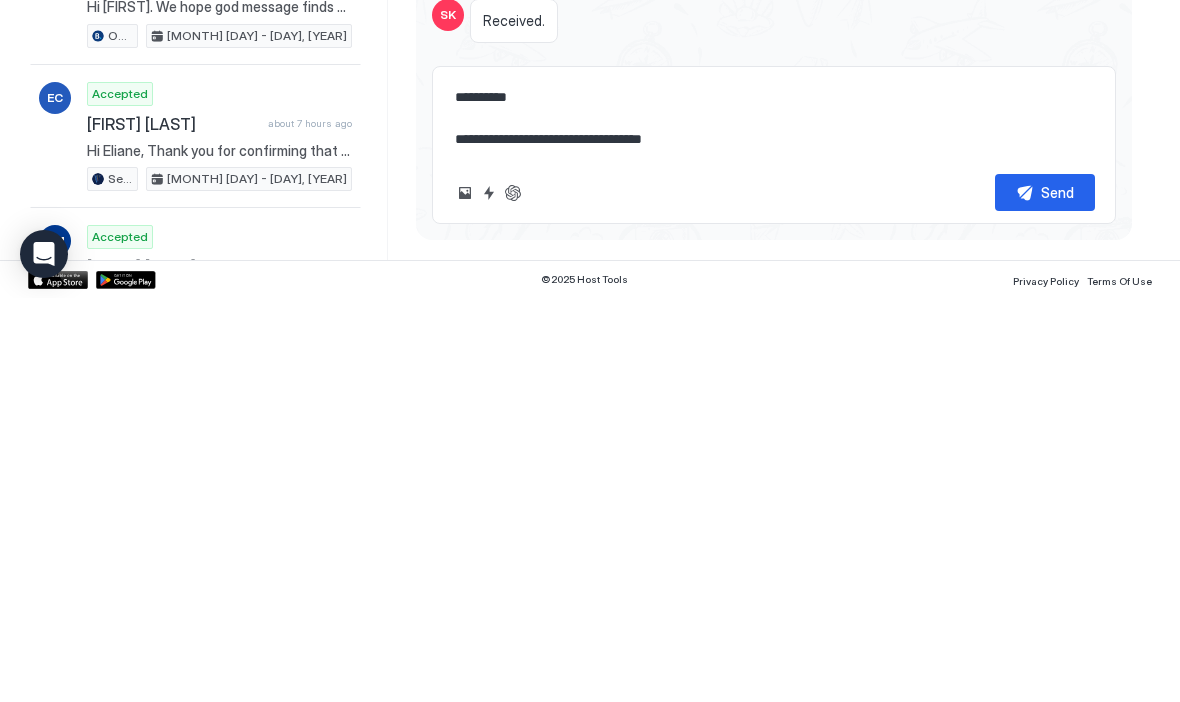 type on "*" 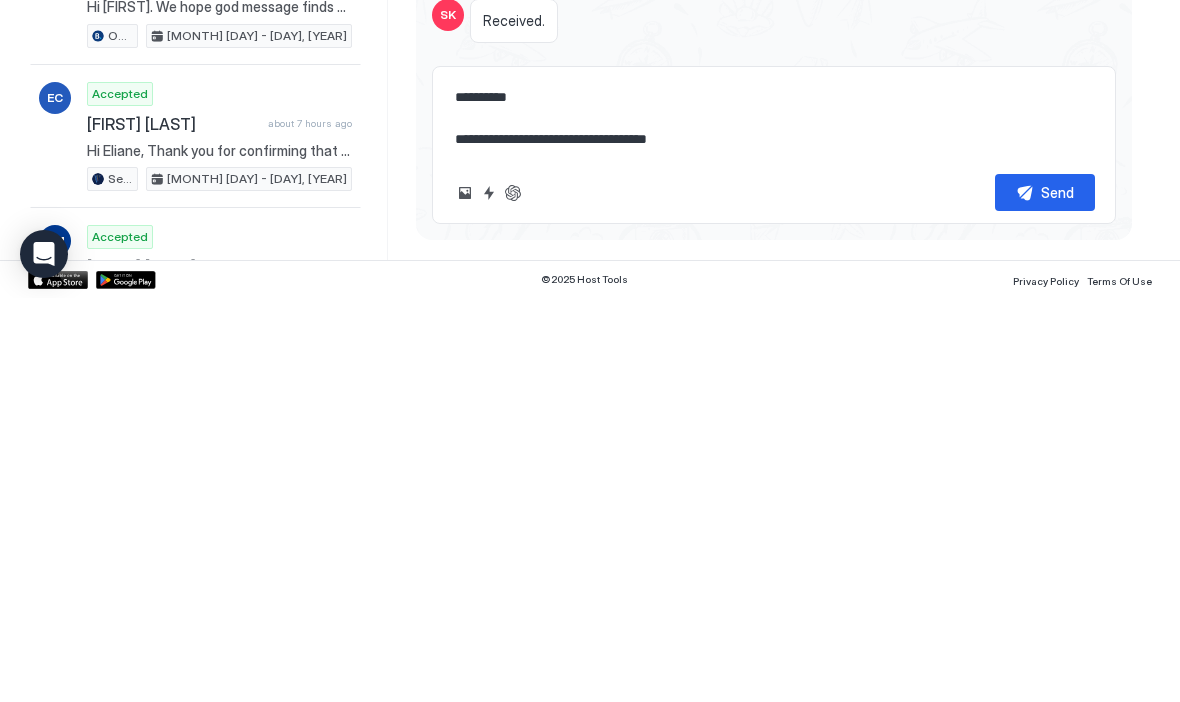 type on "*" 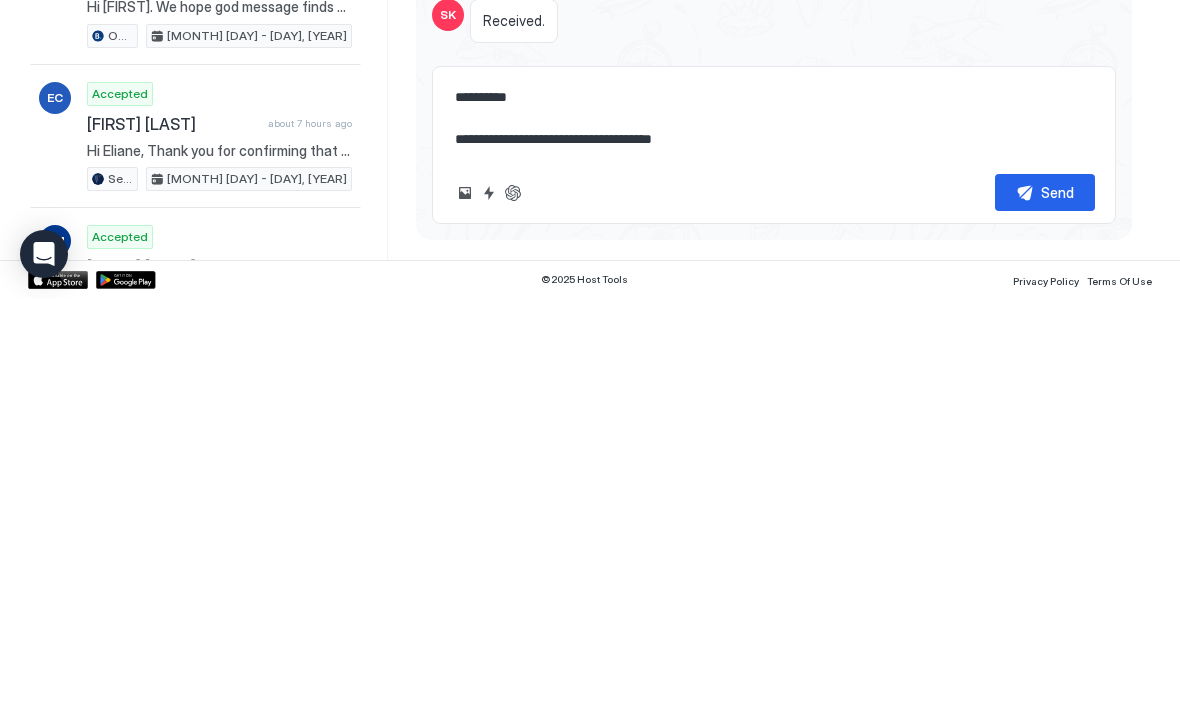 type on "*" 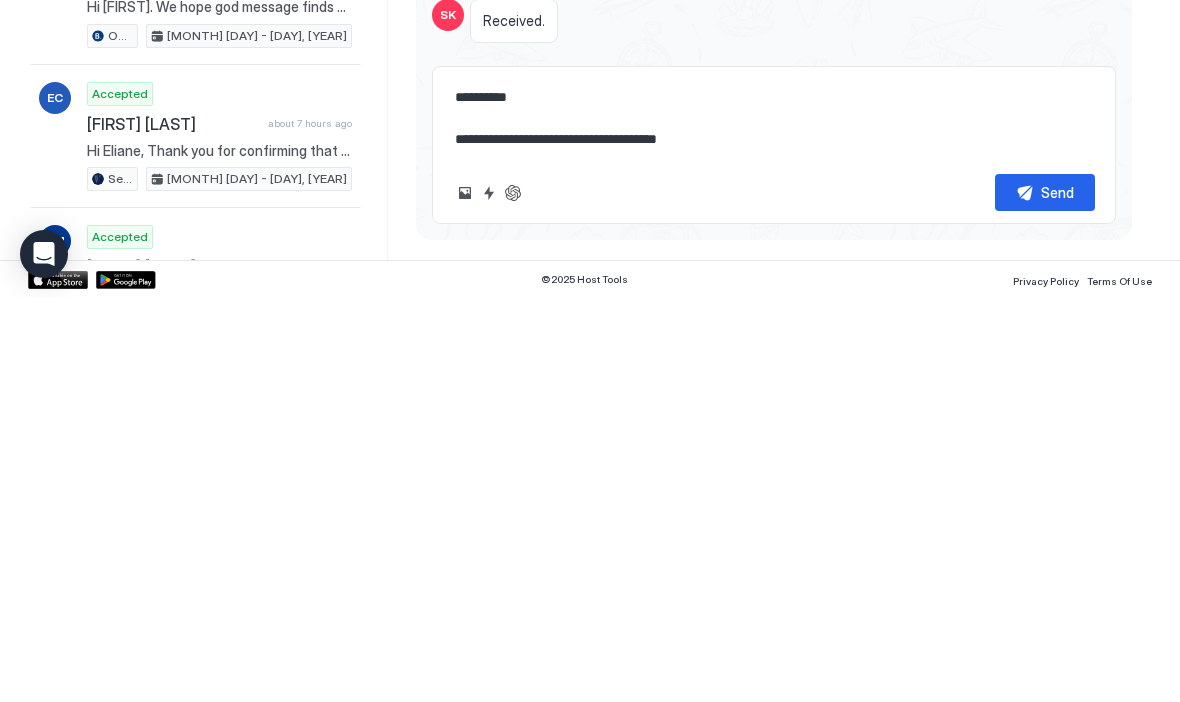 type on "**********" 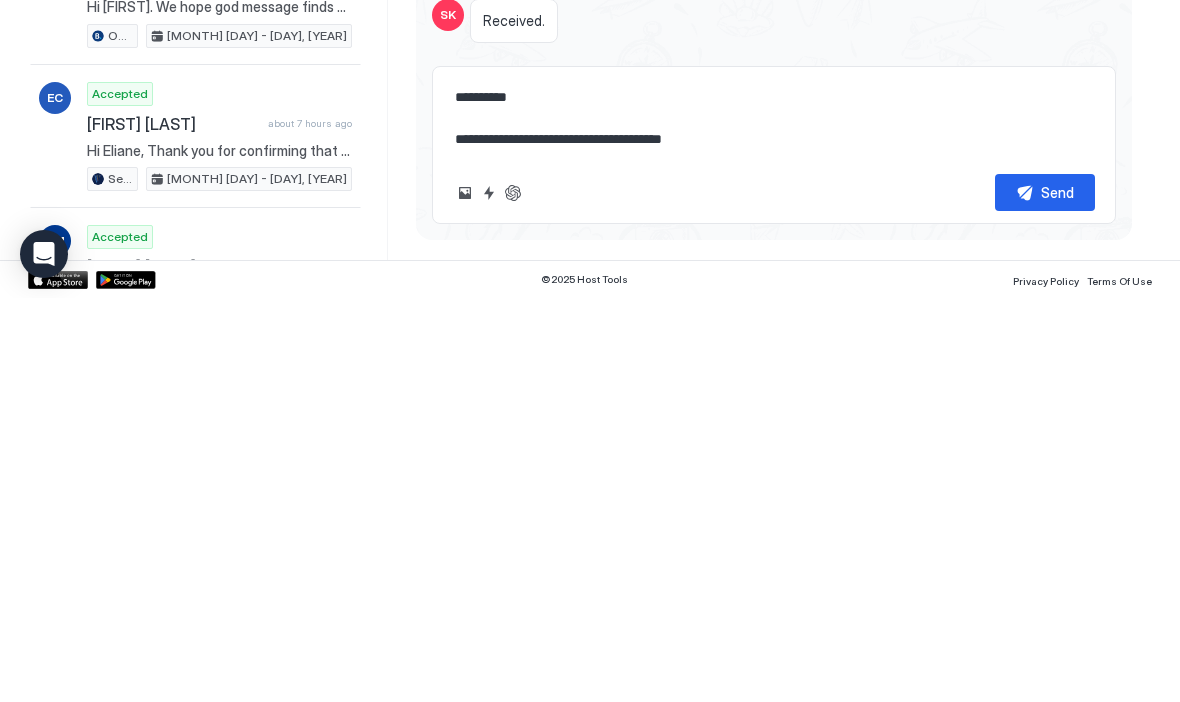 type on "*" 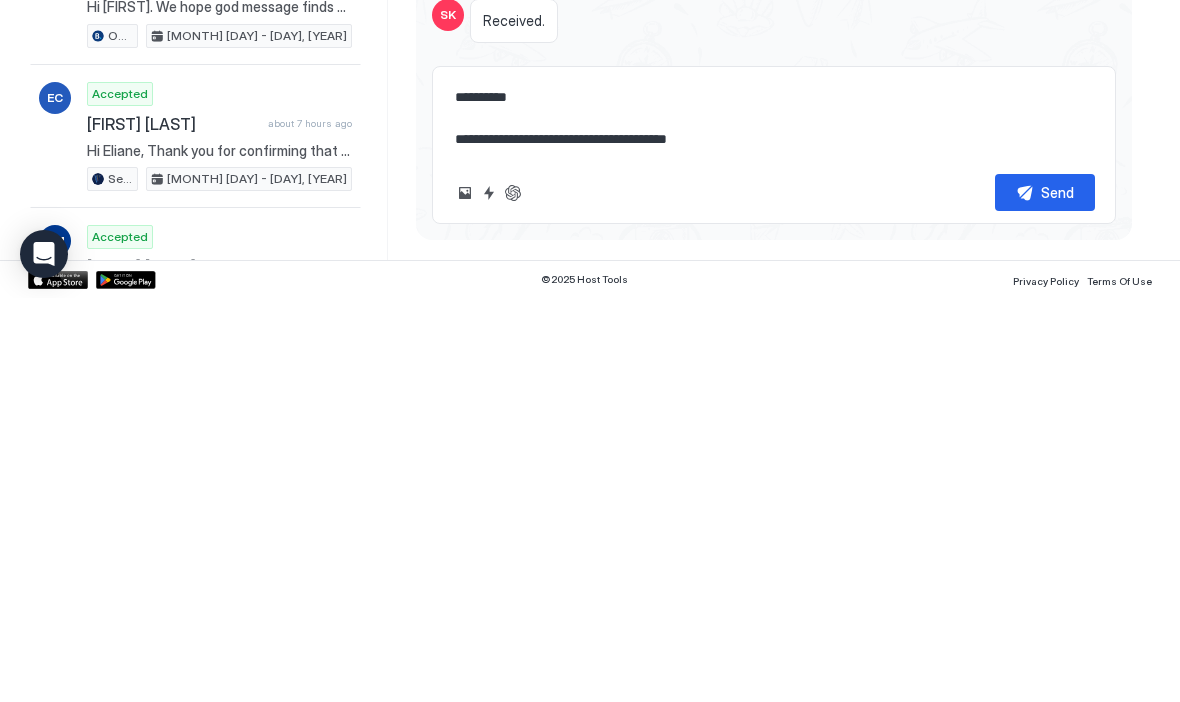 type on "*" 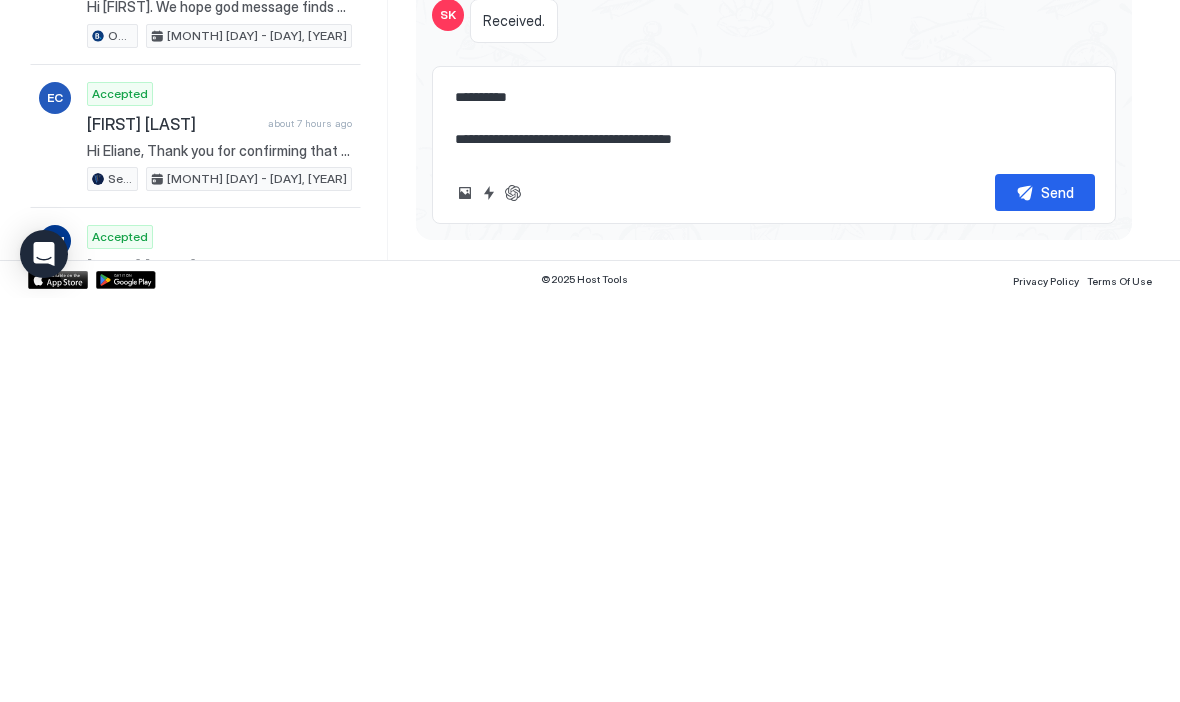 type on "*" 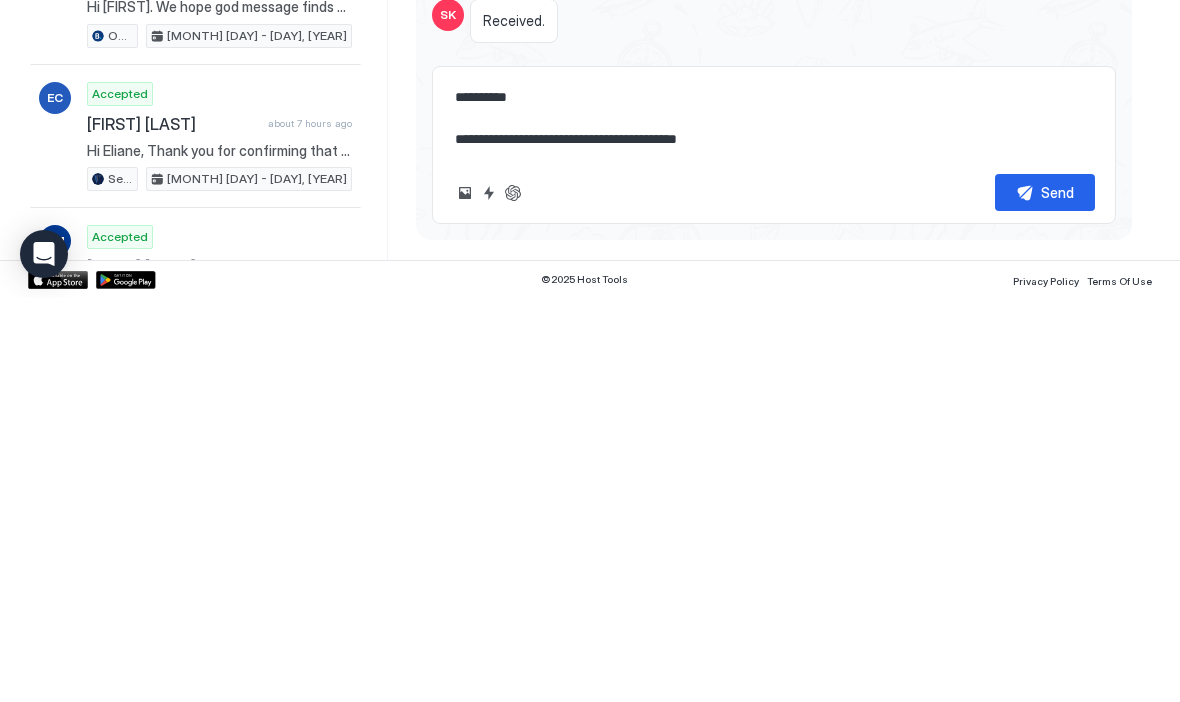 type on "**********" 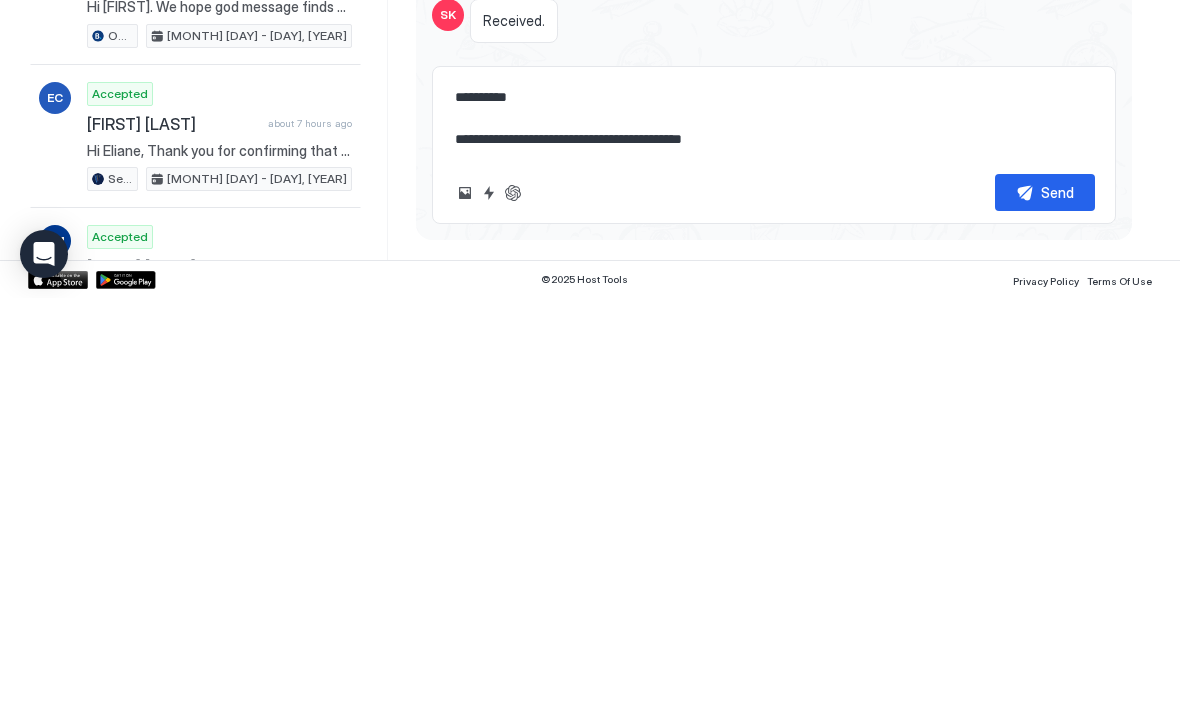 type on "*" 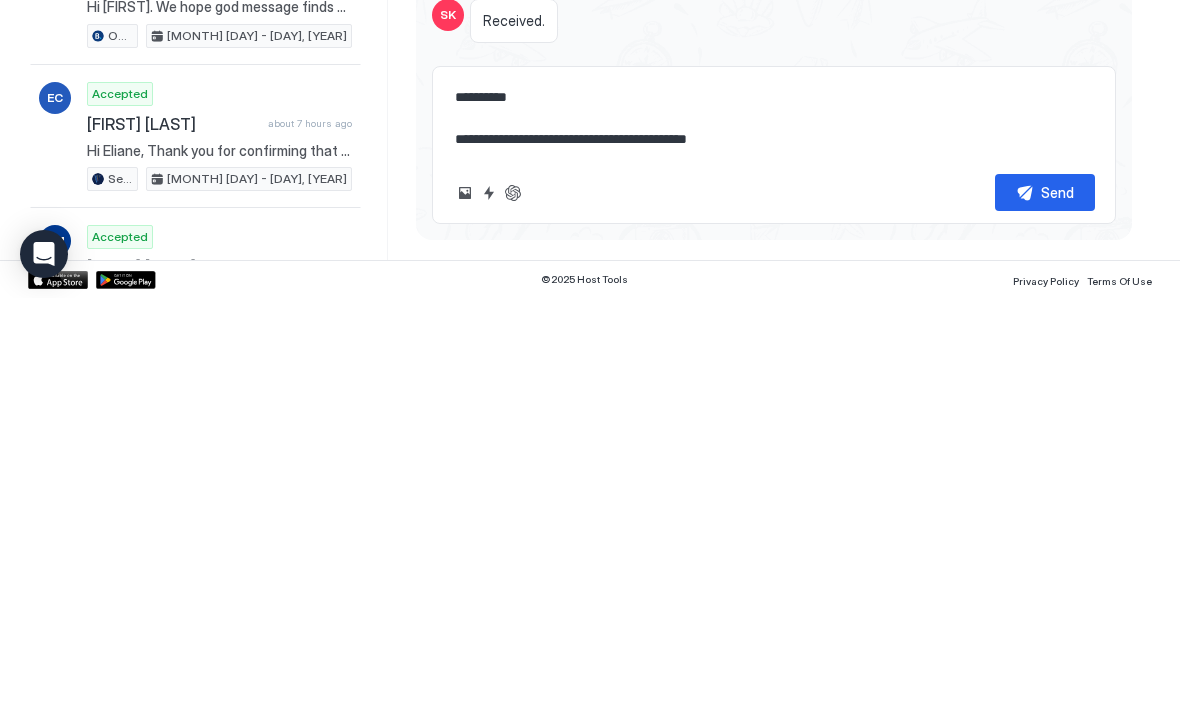 type on "*" 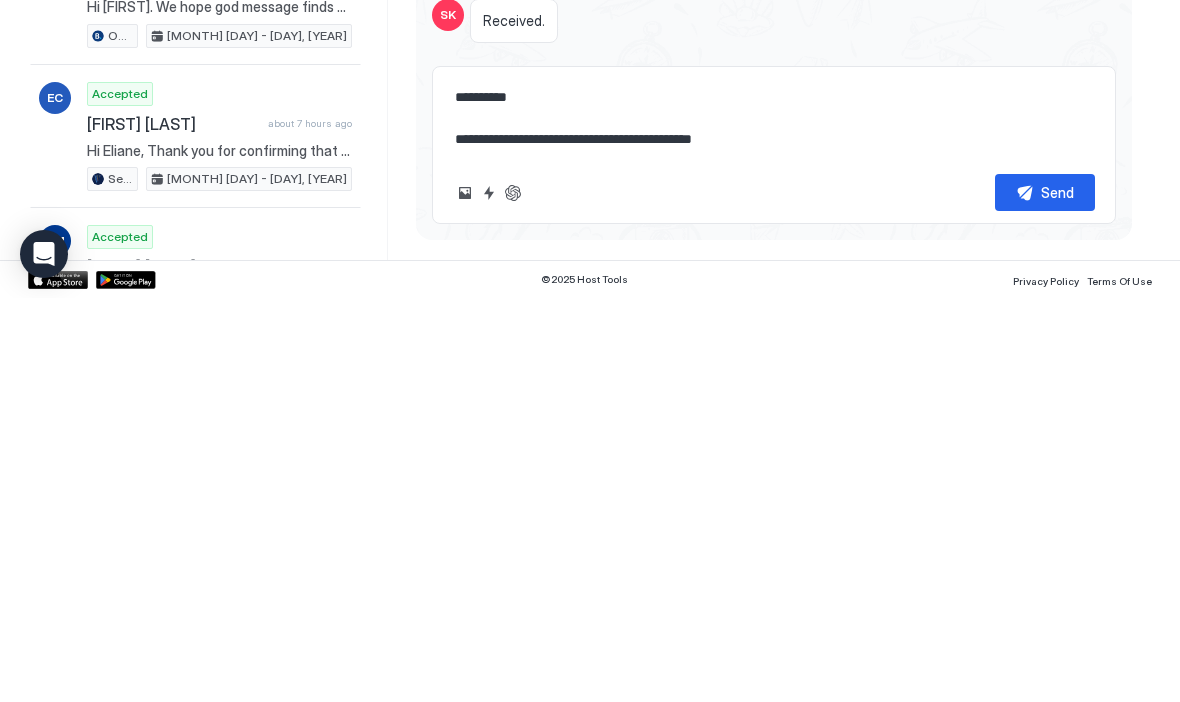 type on "*" 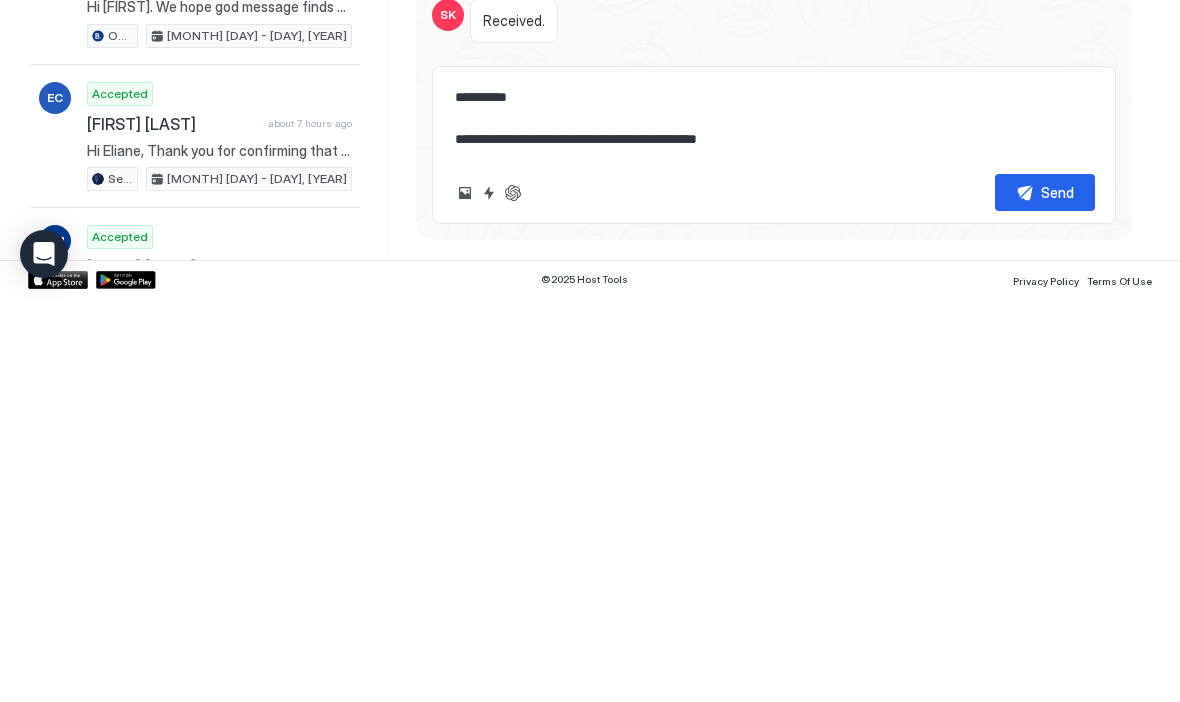 type on "*" 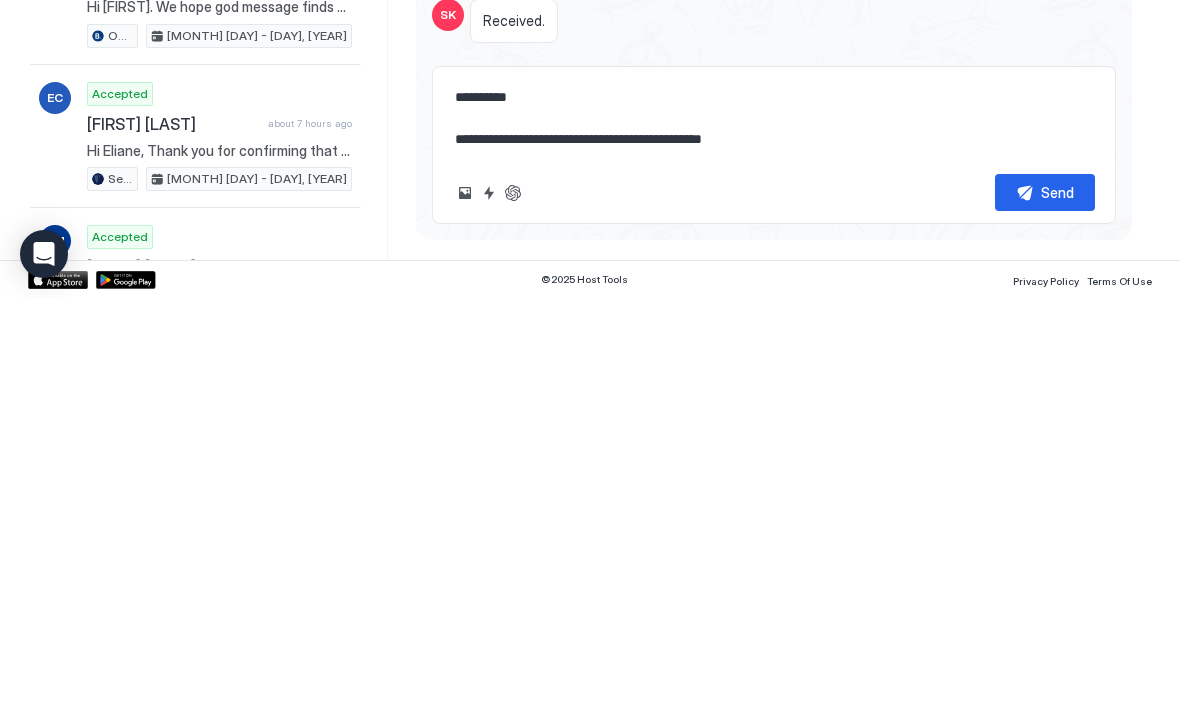 type on "**********" 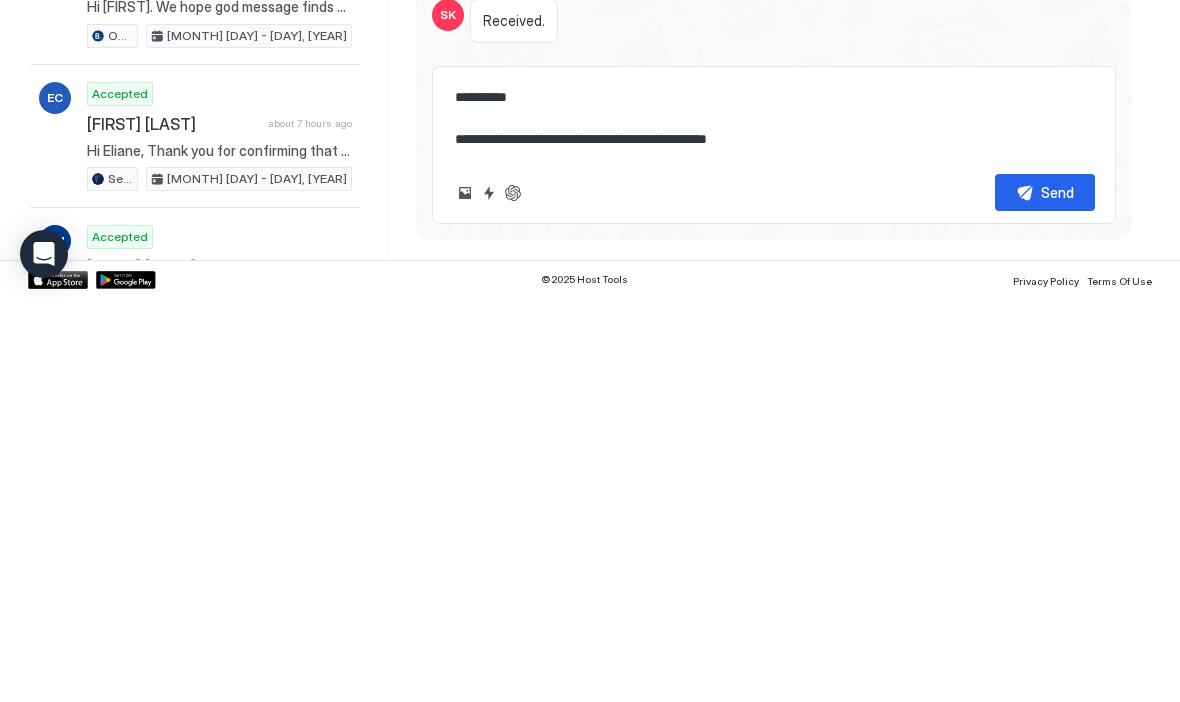 type on "*" 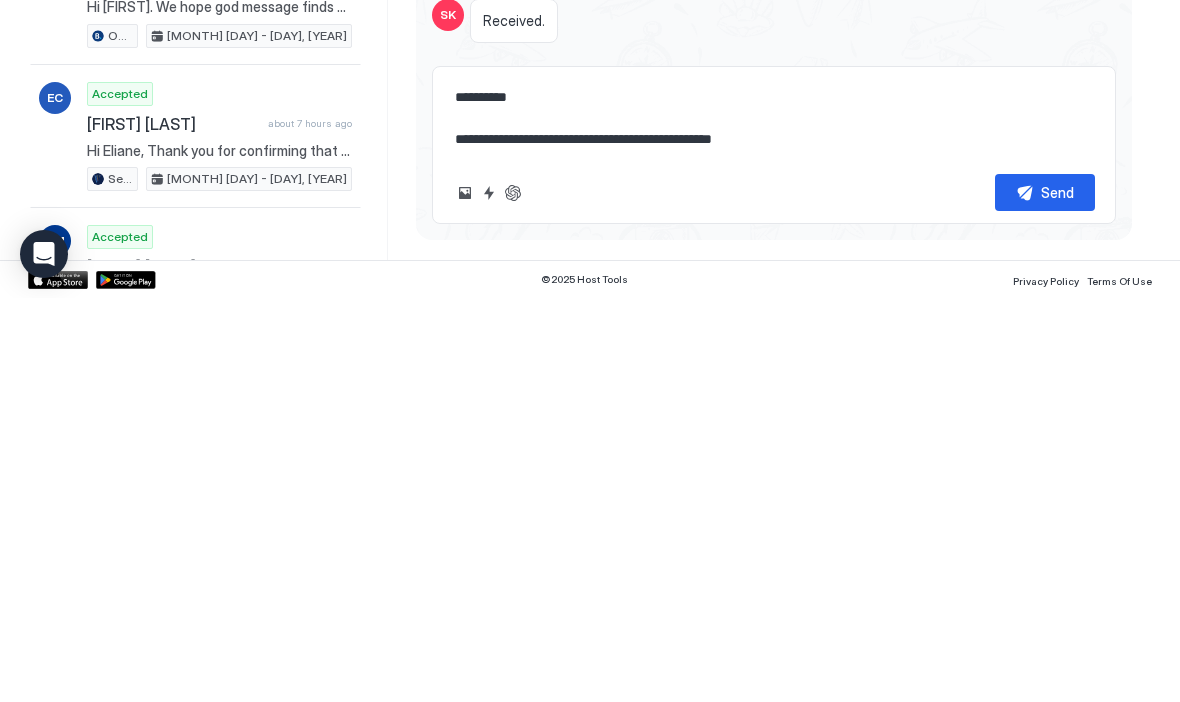 type on "**********" 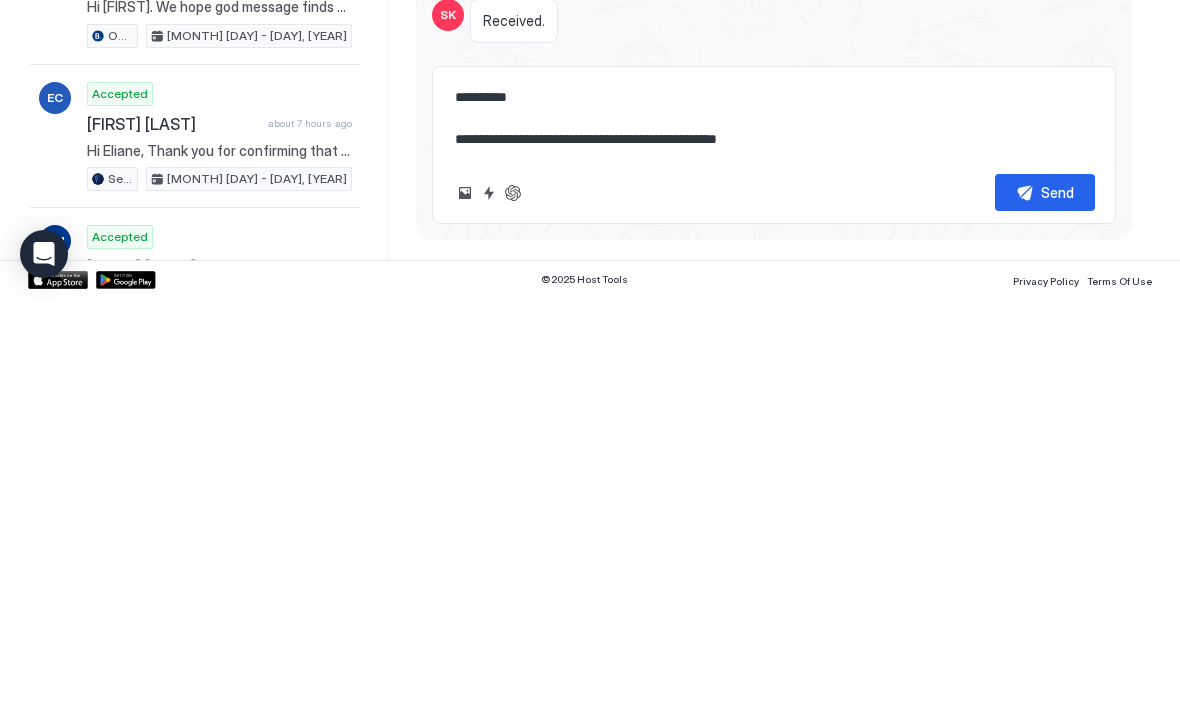 type on "*" 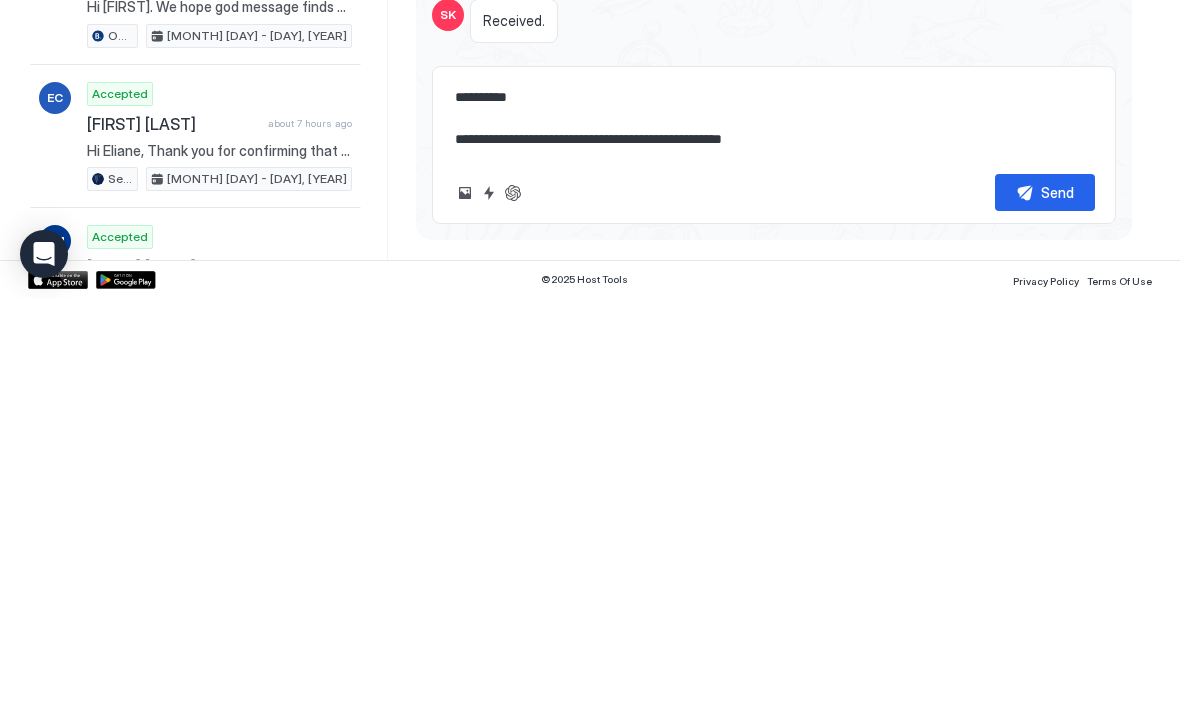 type on "*" 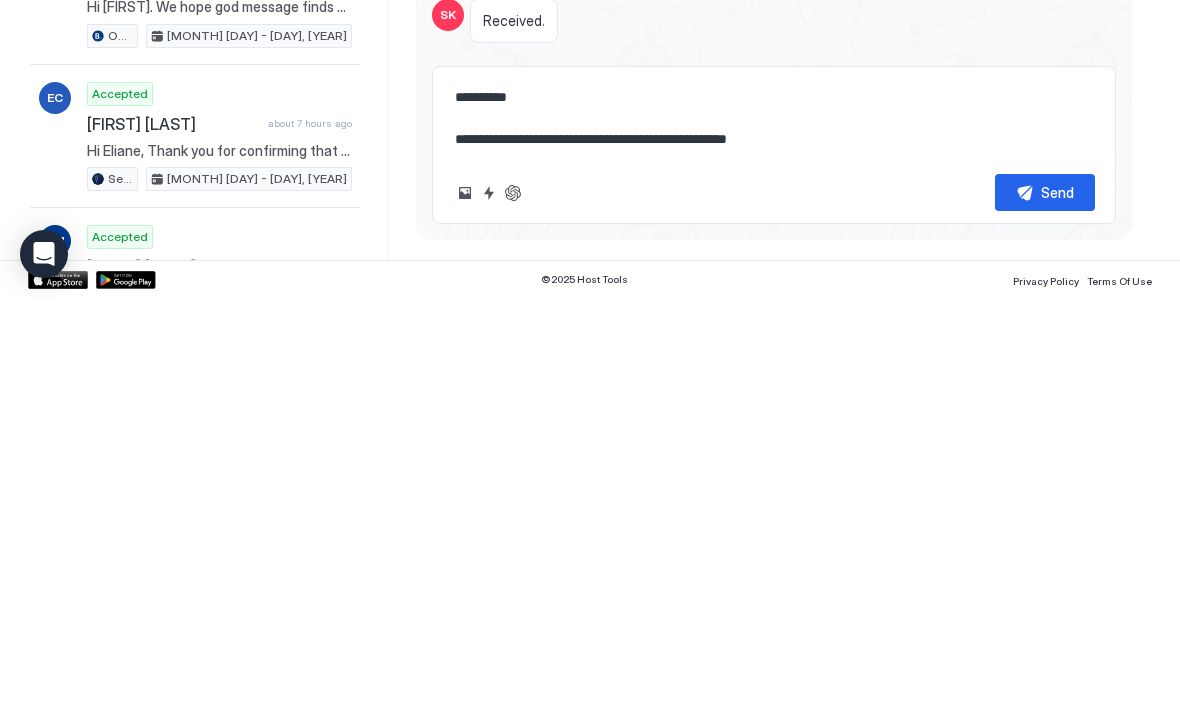 type on "*" 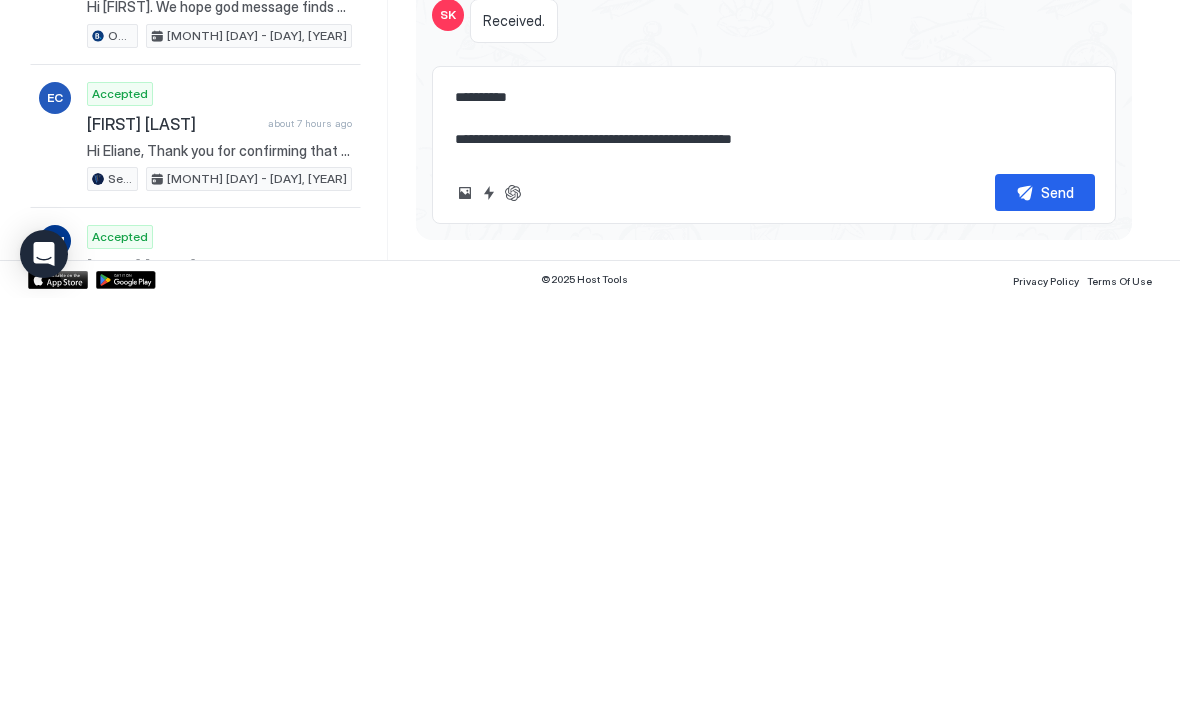 type on "*" 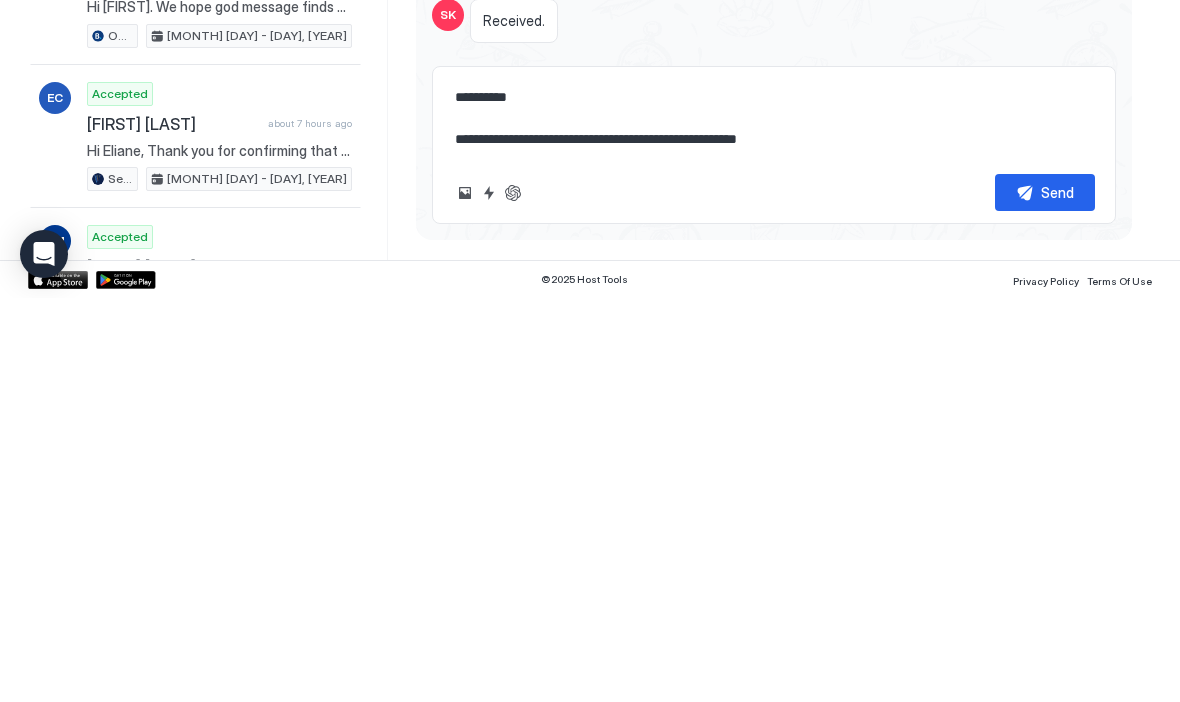 type on "*" 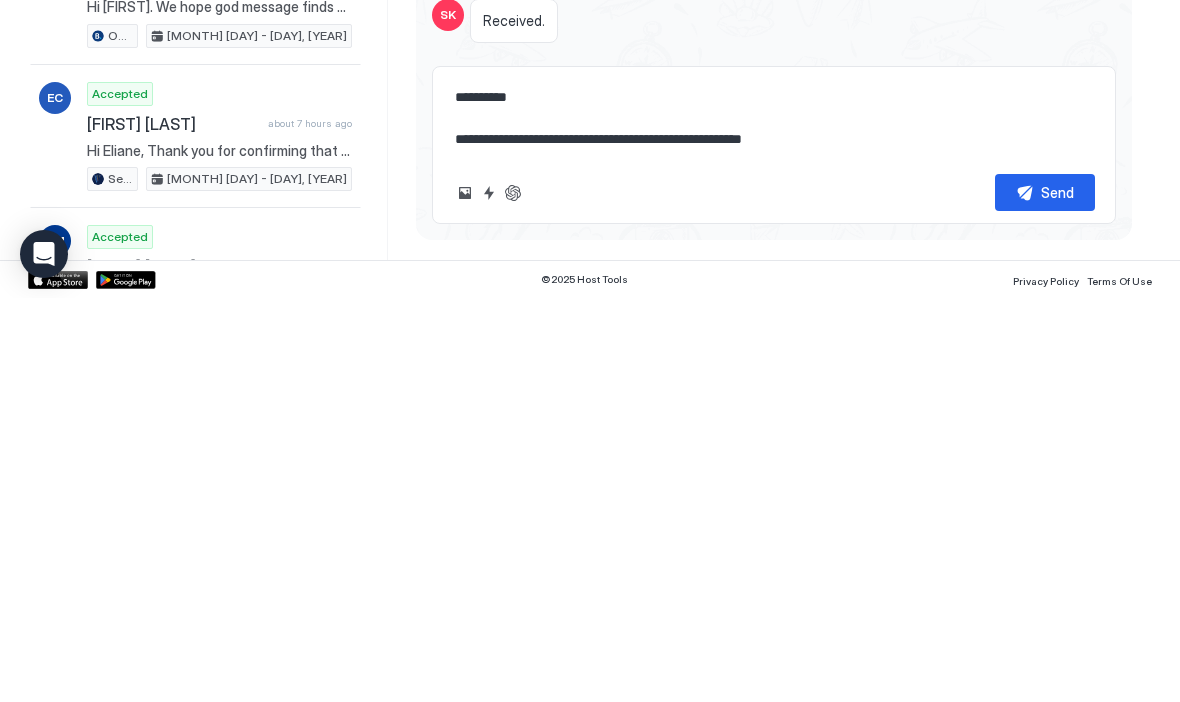 type on "**********" 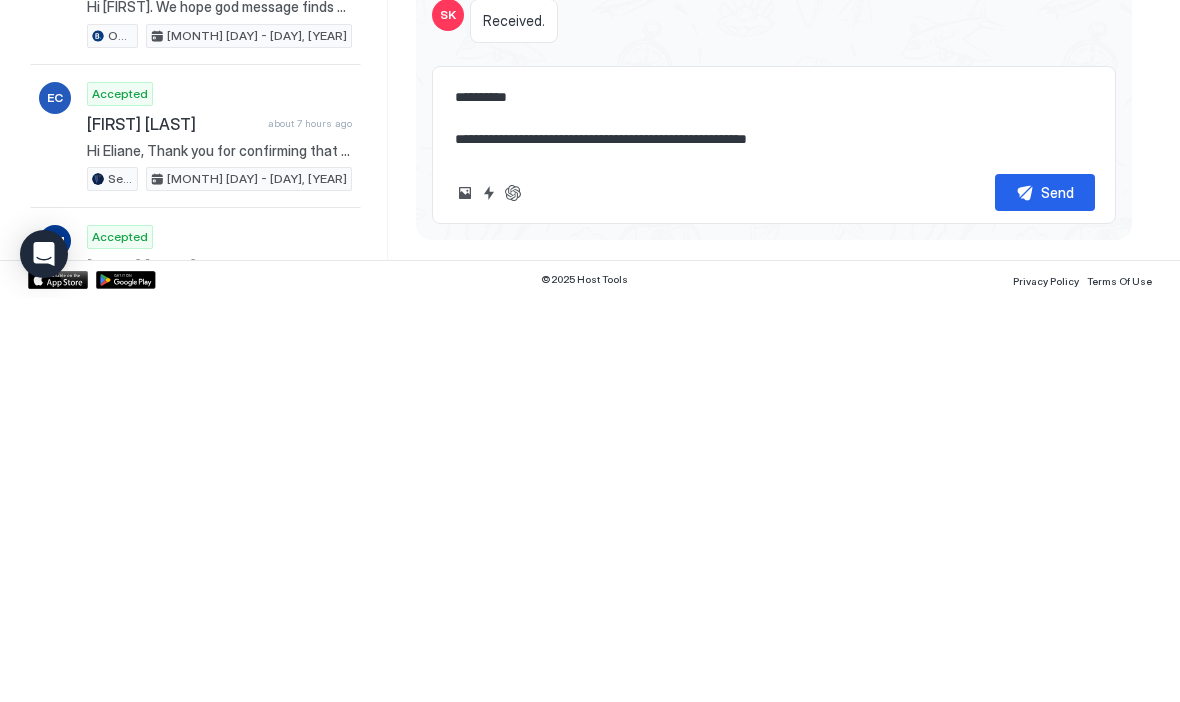 type on "*" 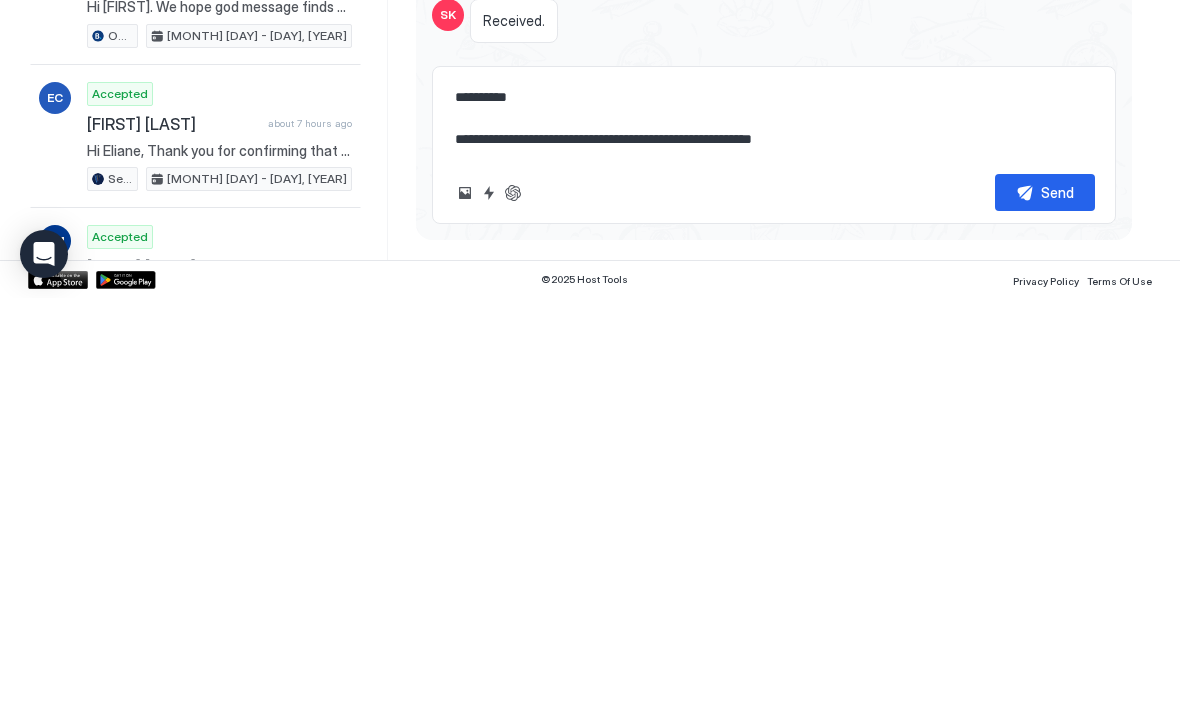 type on "*" 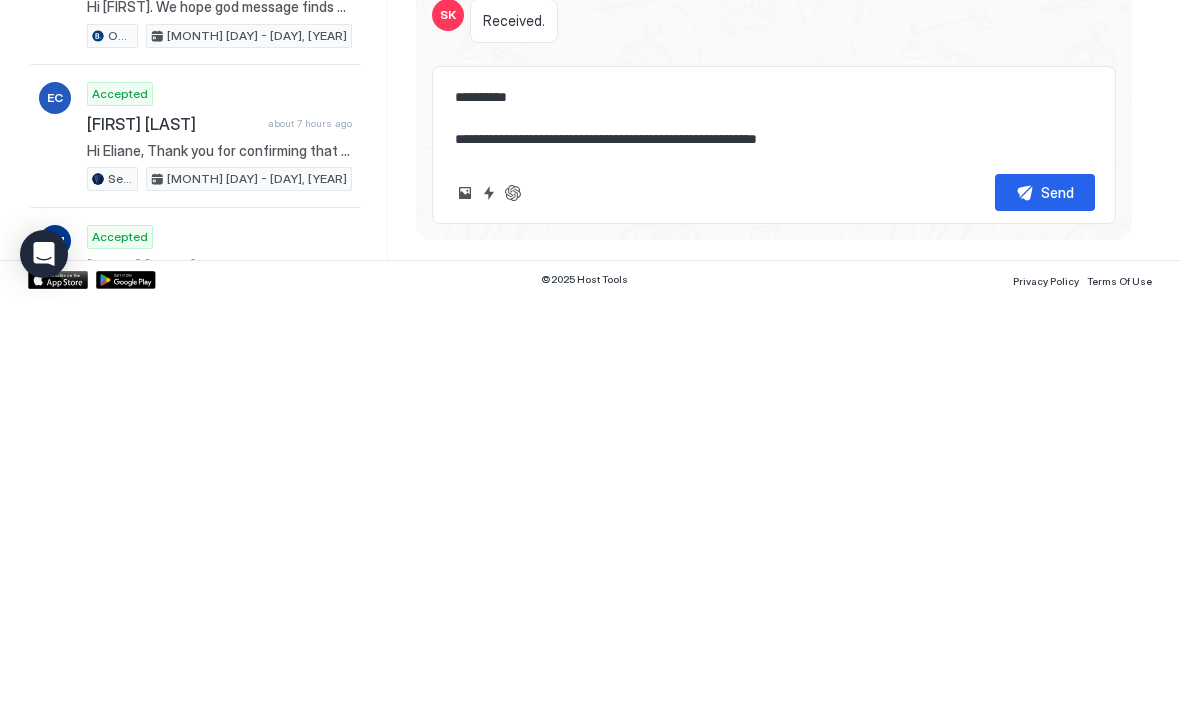 type on "*" 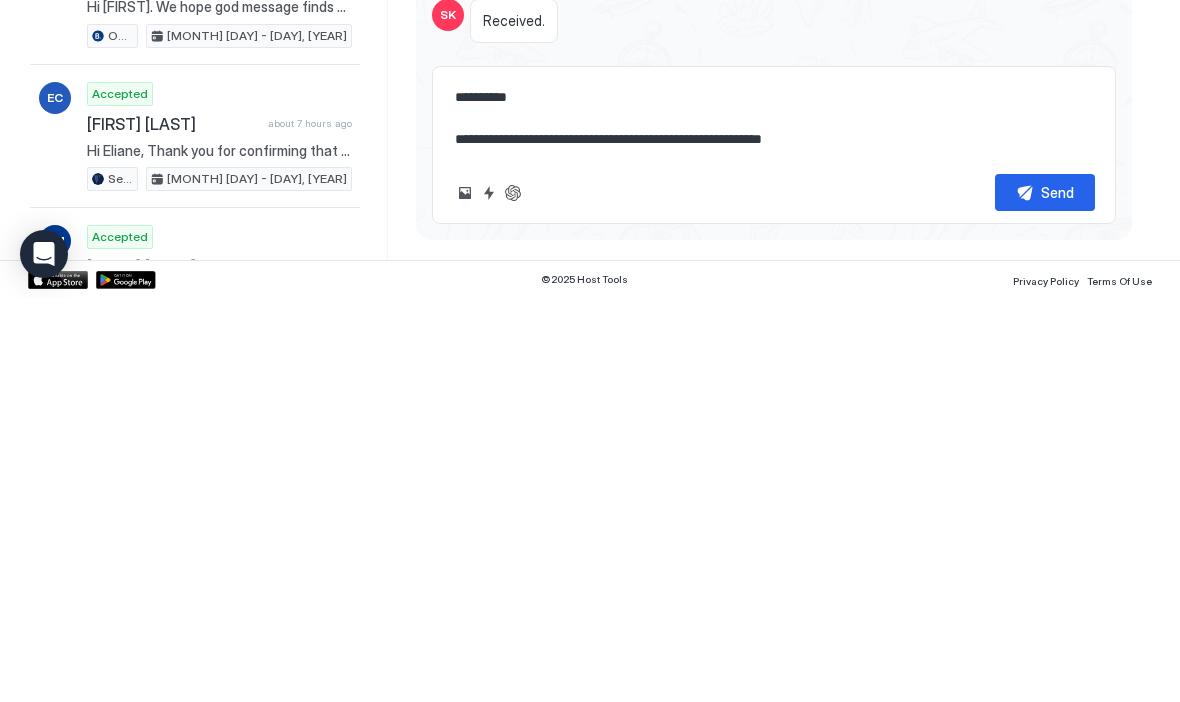 type on "*" 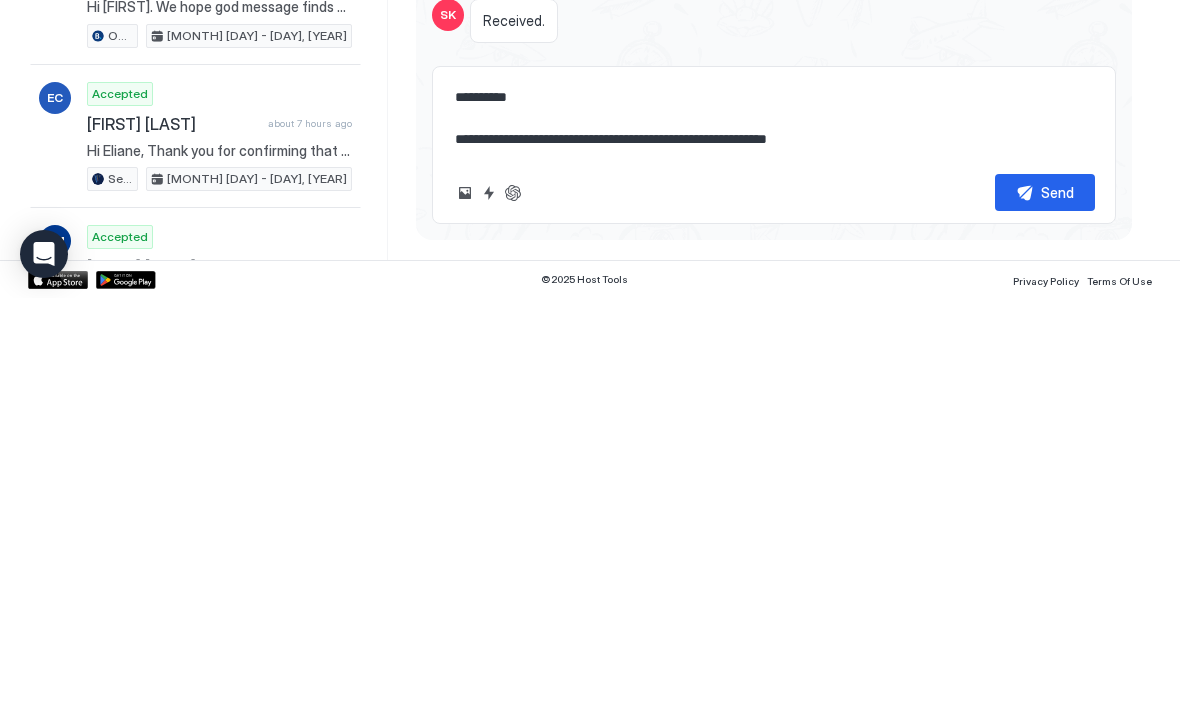 type on "*" 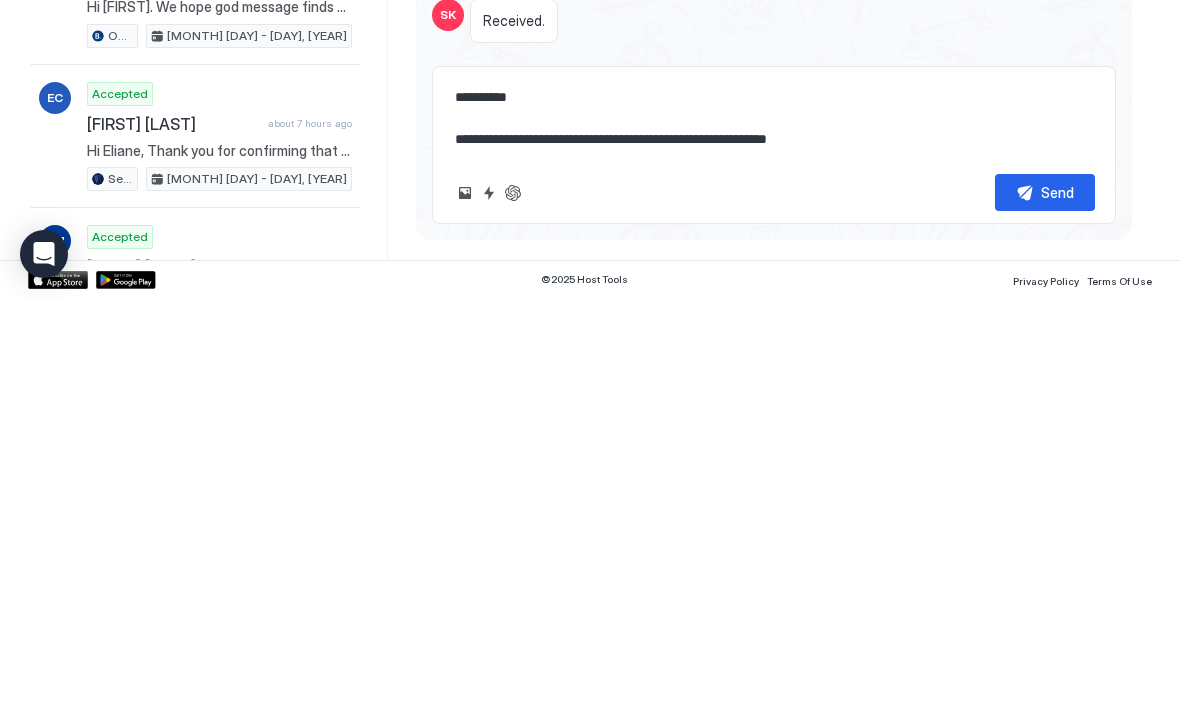 type on "**********" 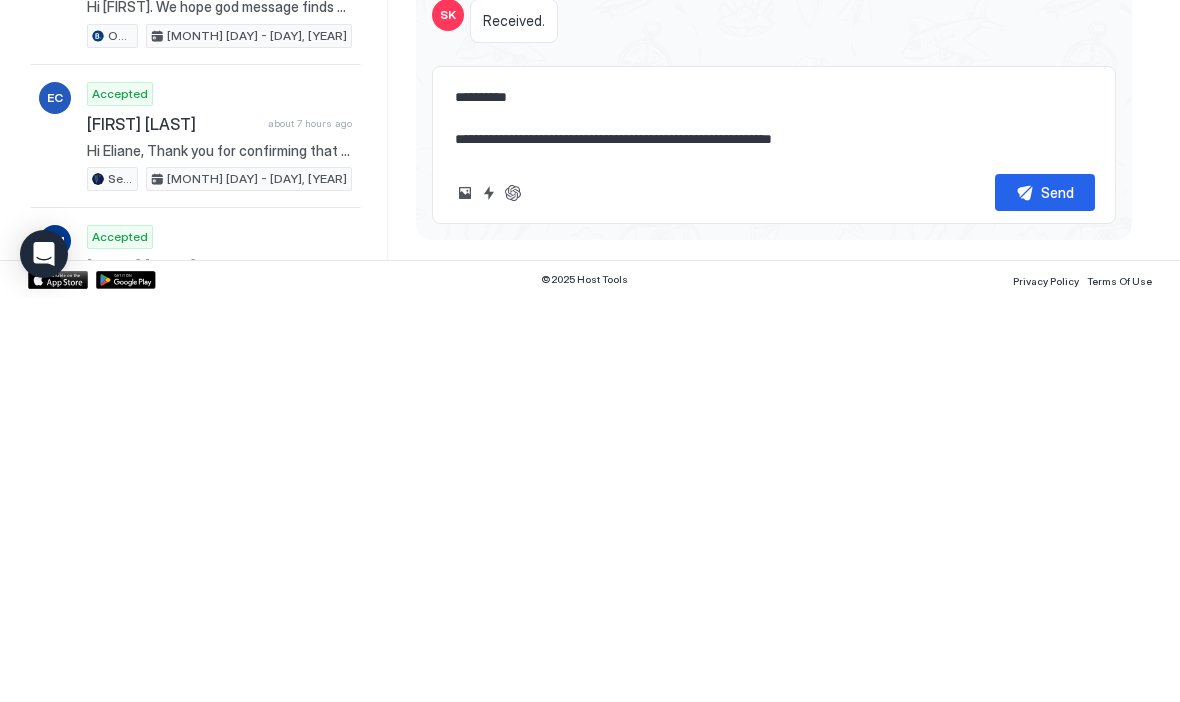 type on "*" 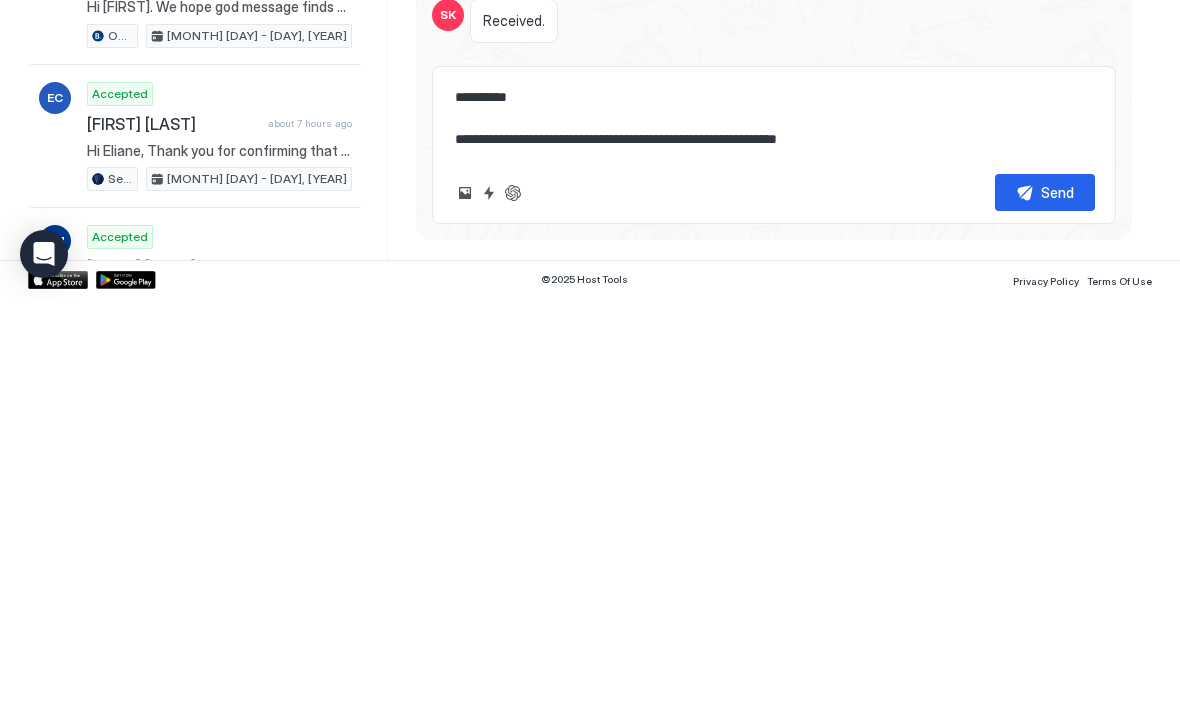 type on "*" 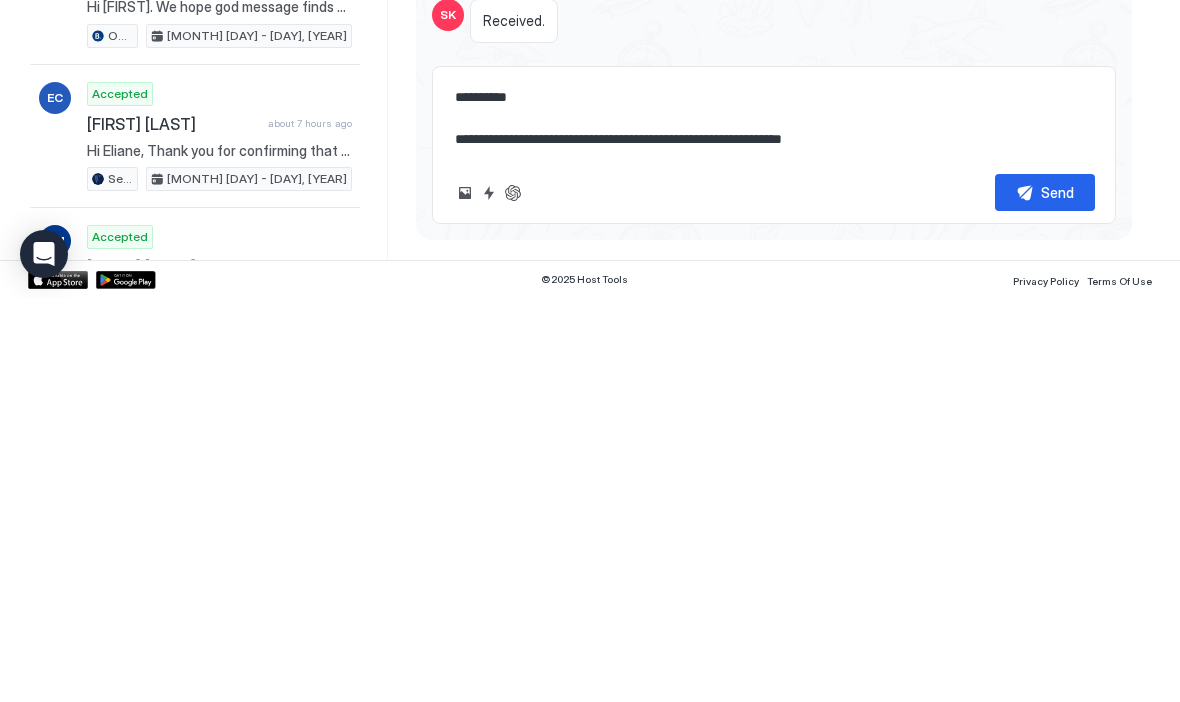 type on "**********" 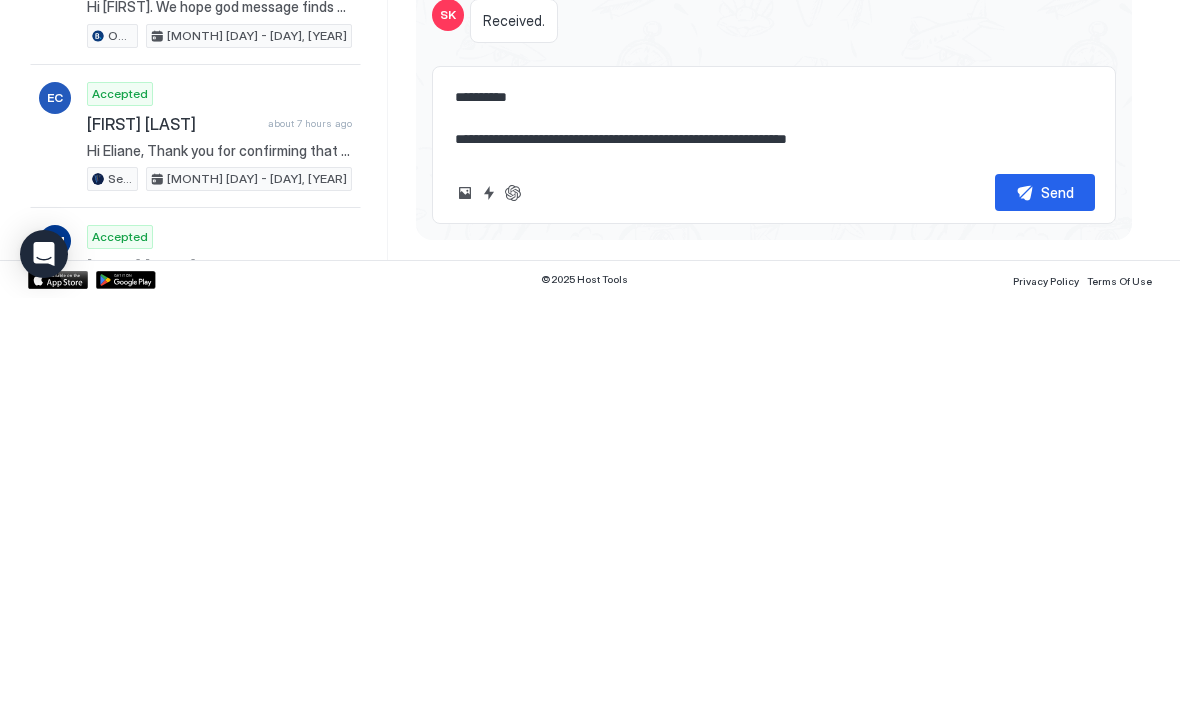 type on "*" 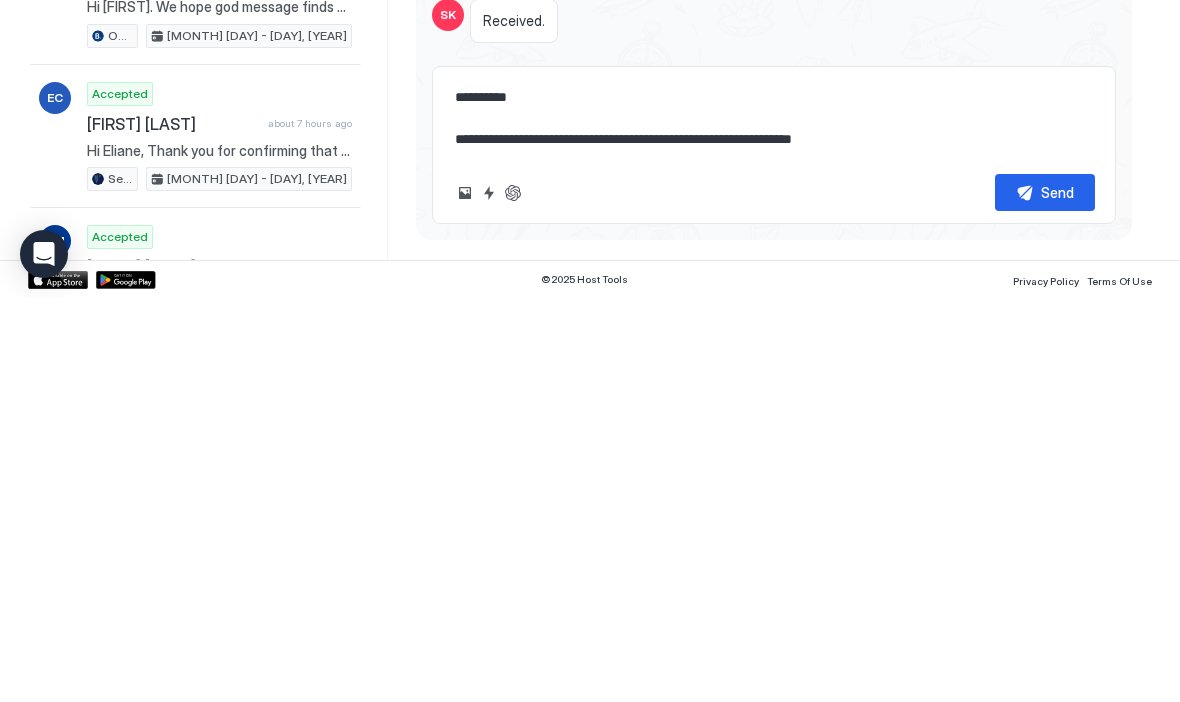 type on "*" 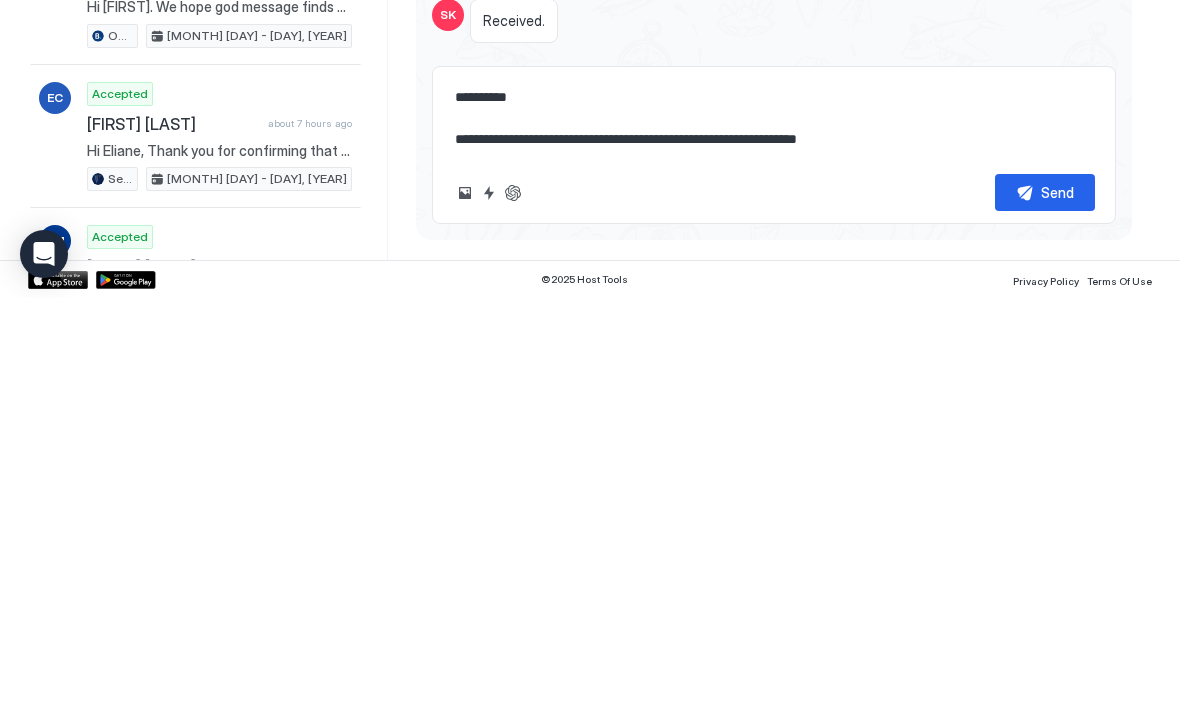 type on "*" 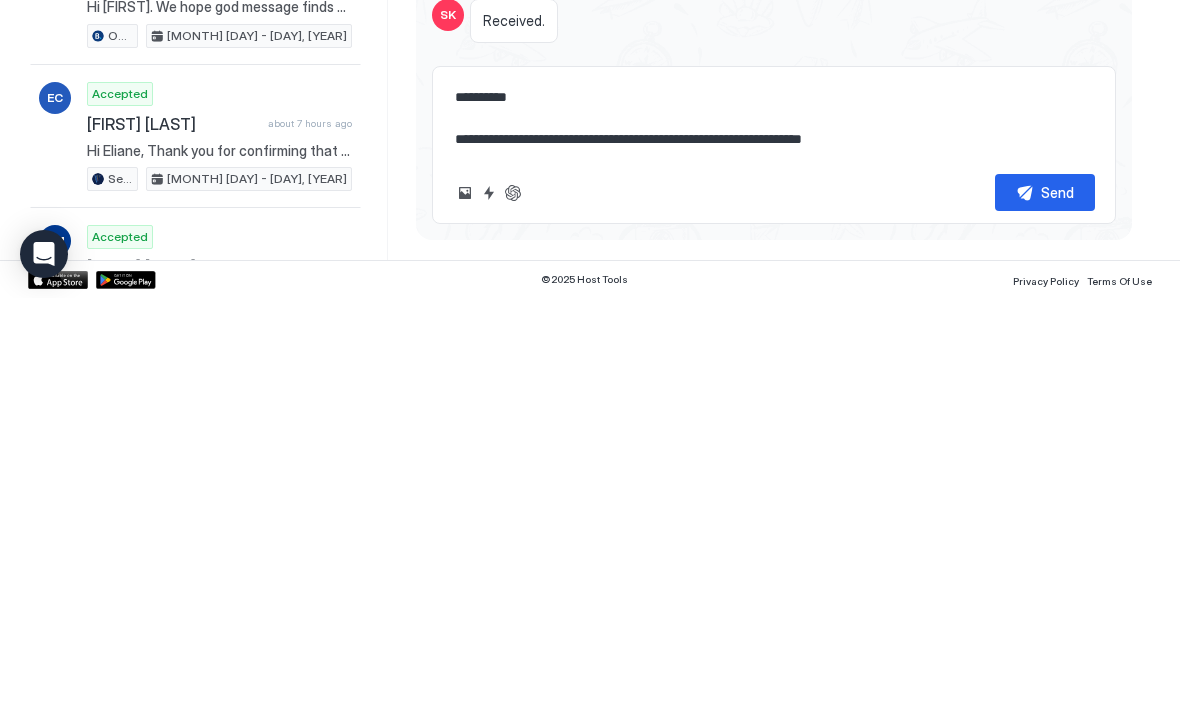 type on "*" 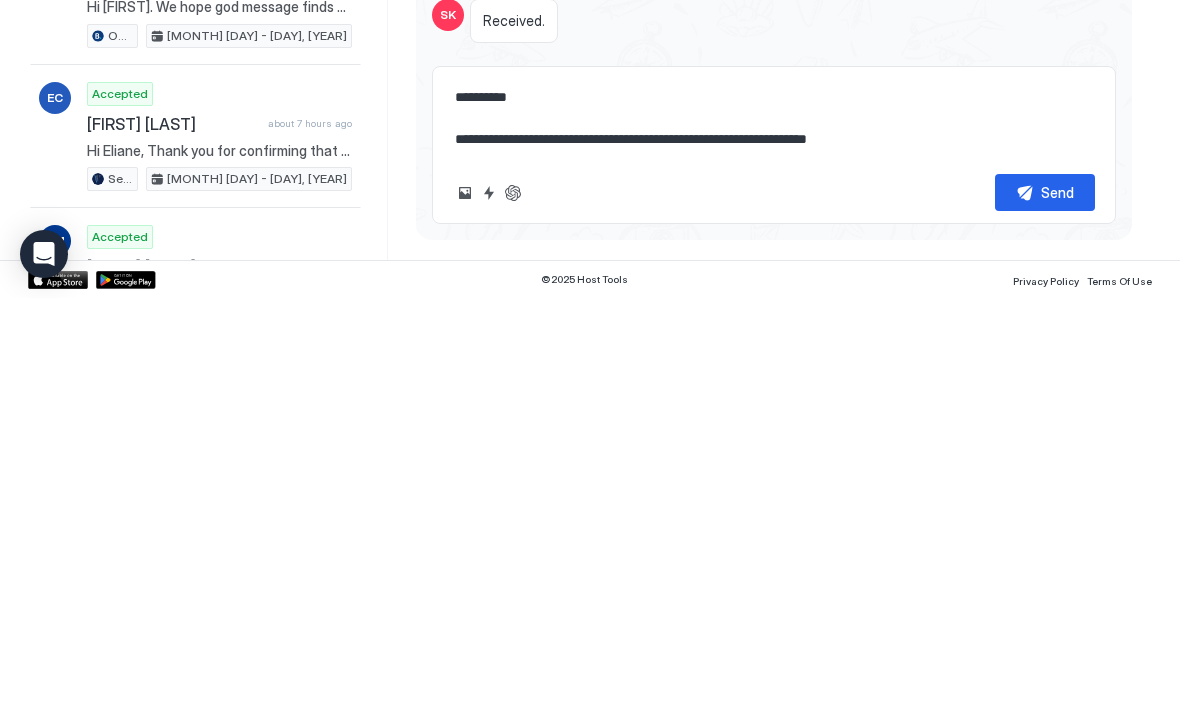 type on "**********" 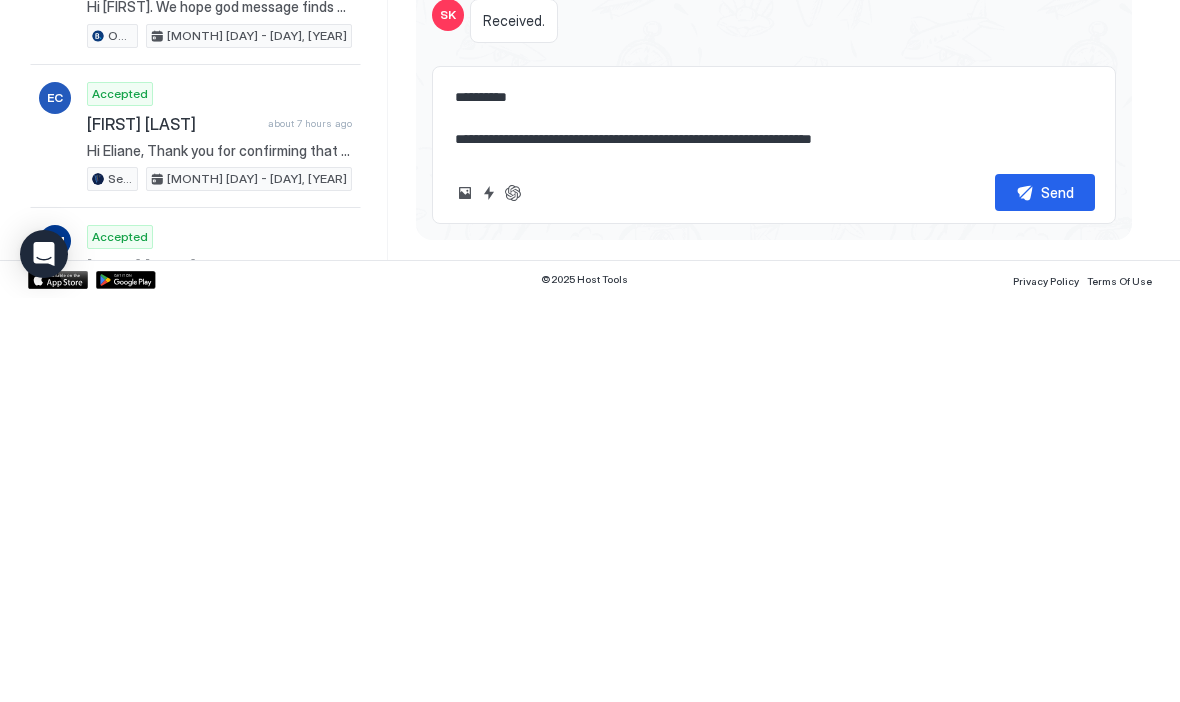 type on "*" 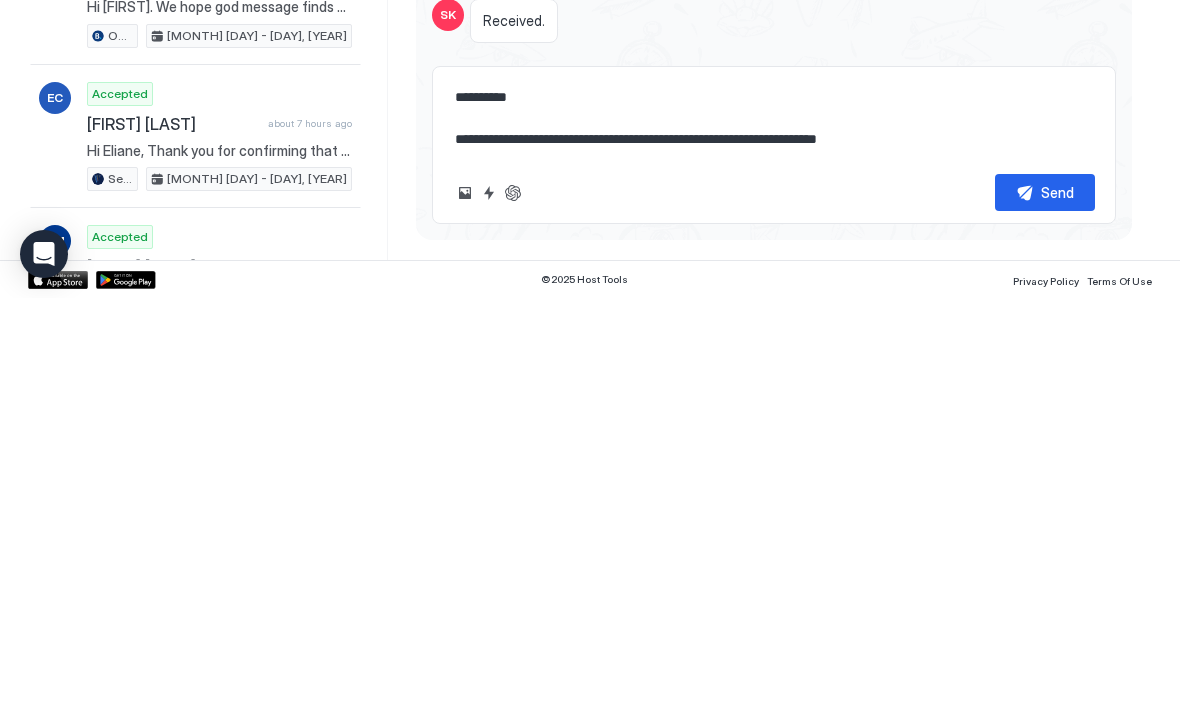 type on "*" 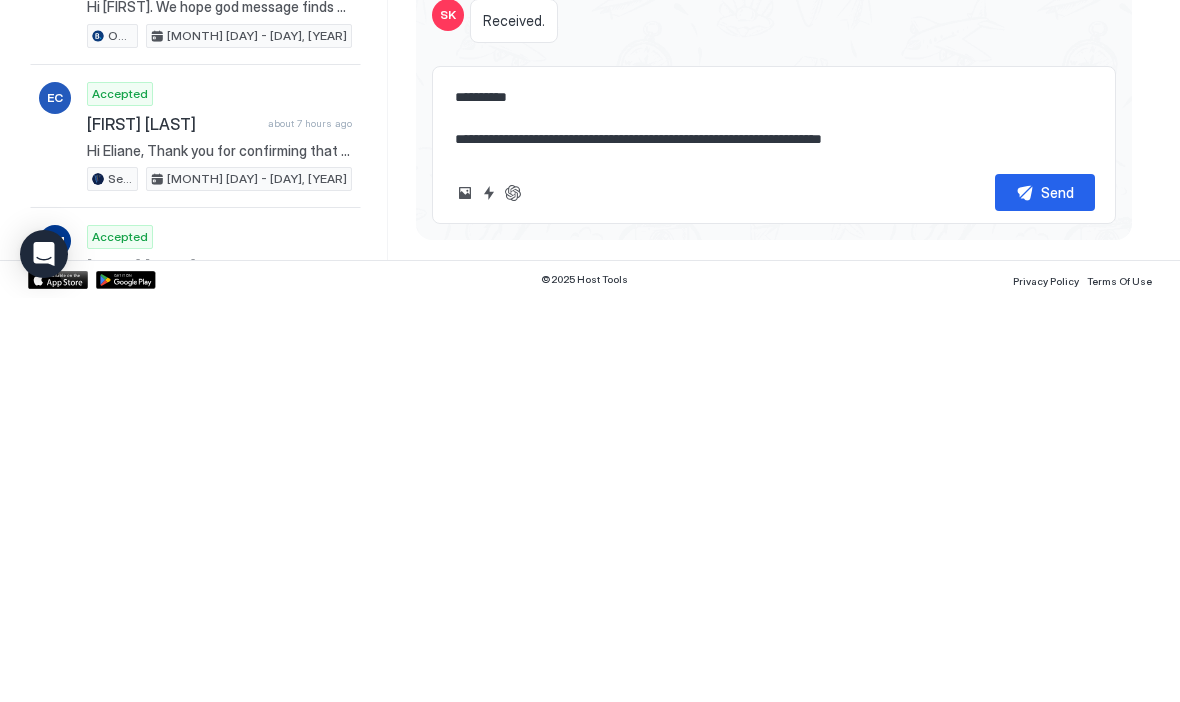 type on "*" 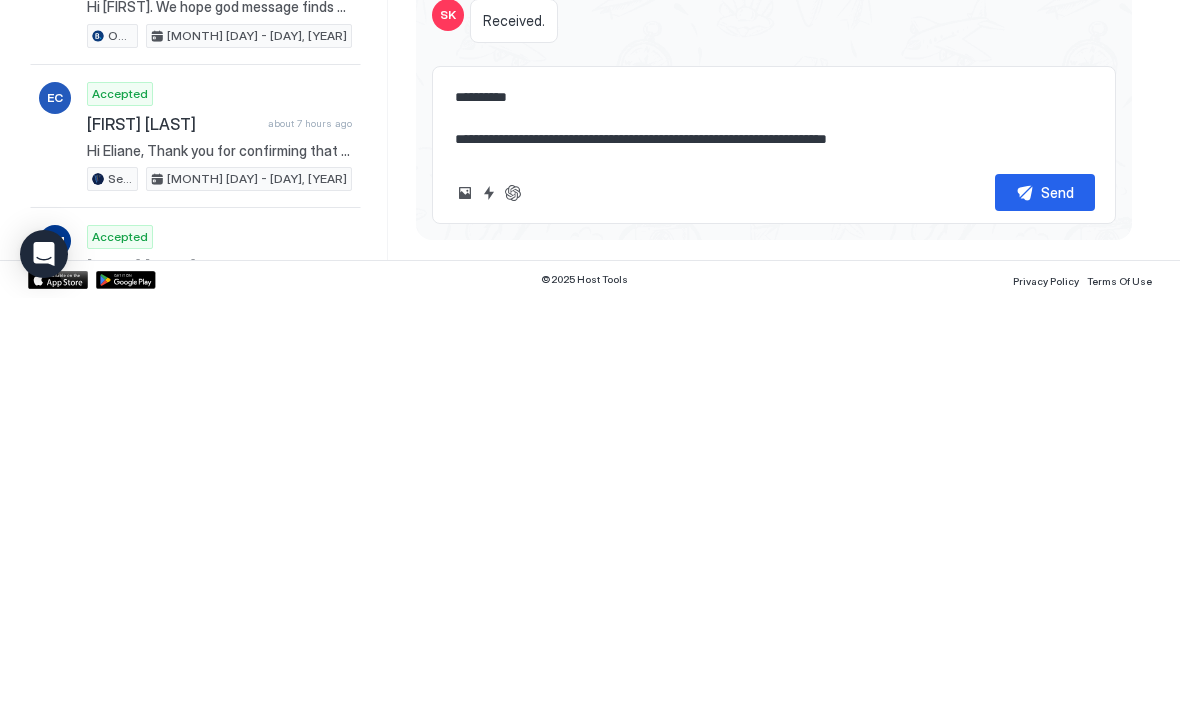 type on "*" 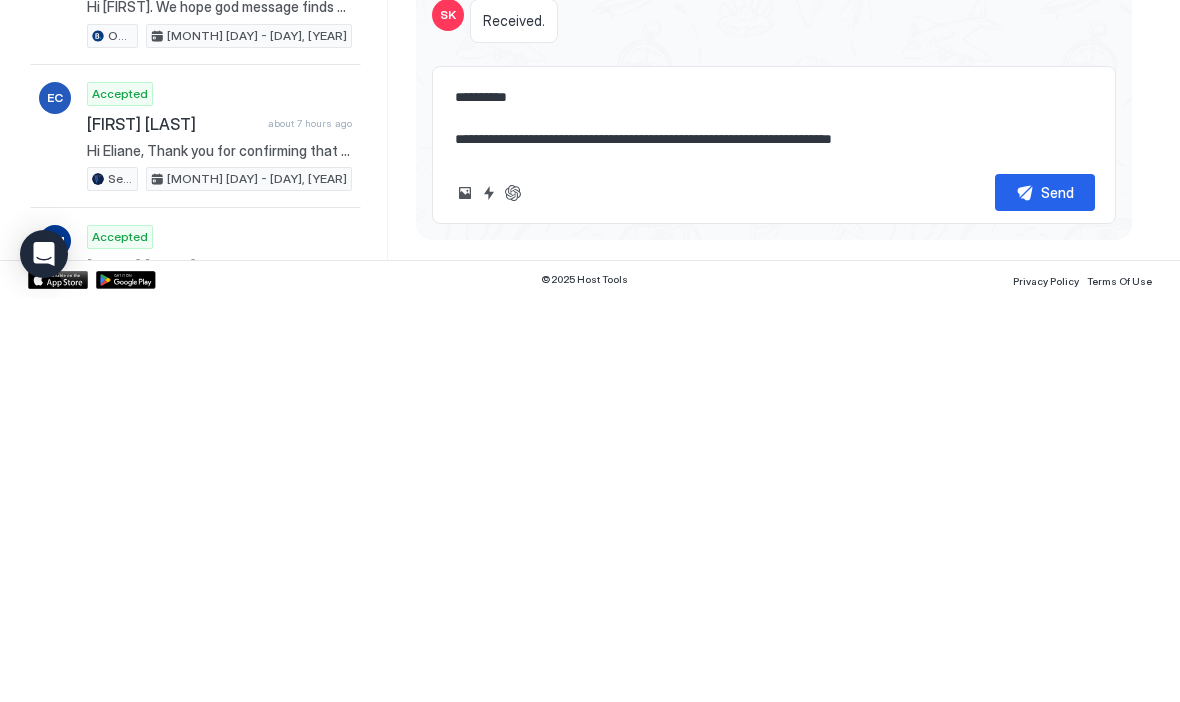 type on "*" 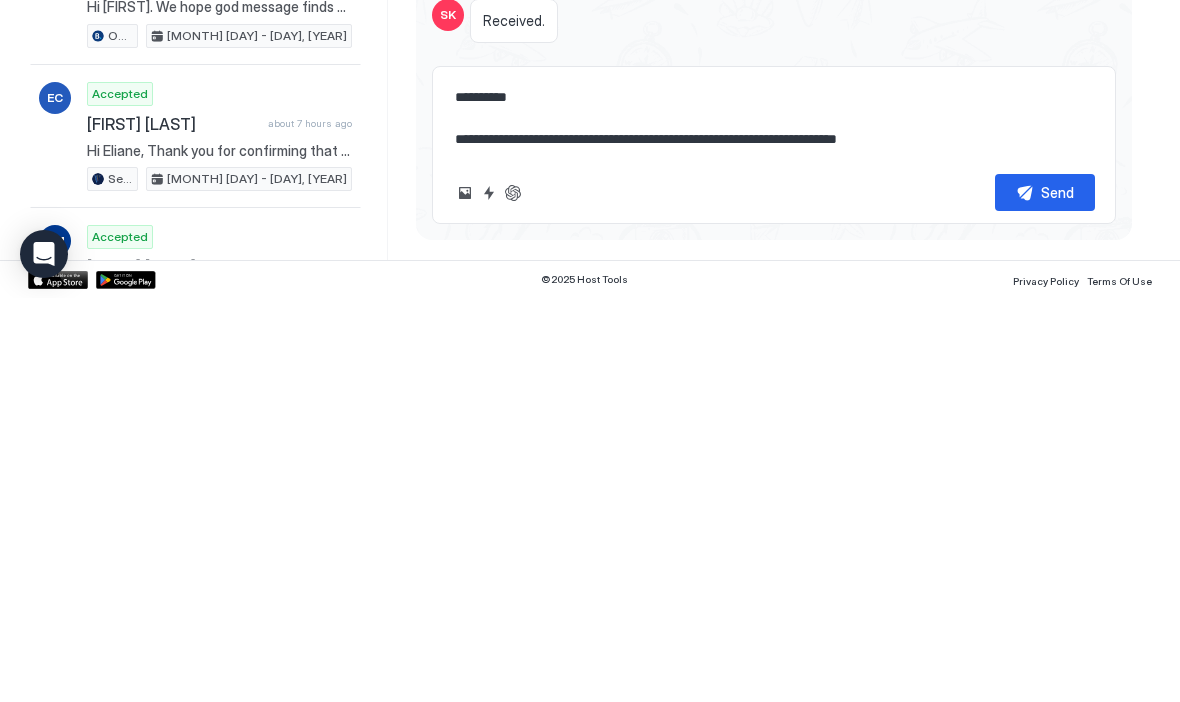 type on "**********" 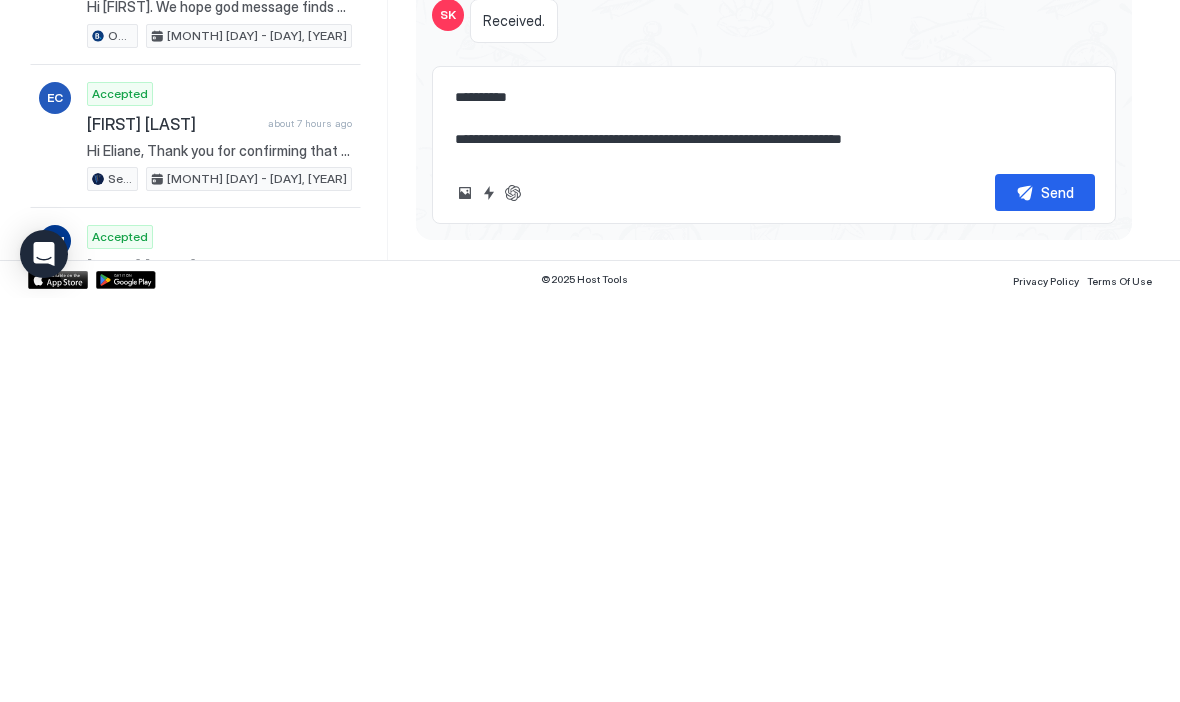 type on "*" 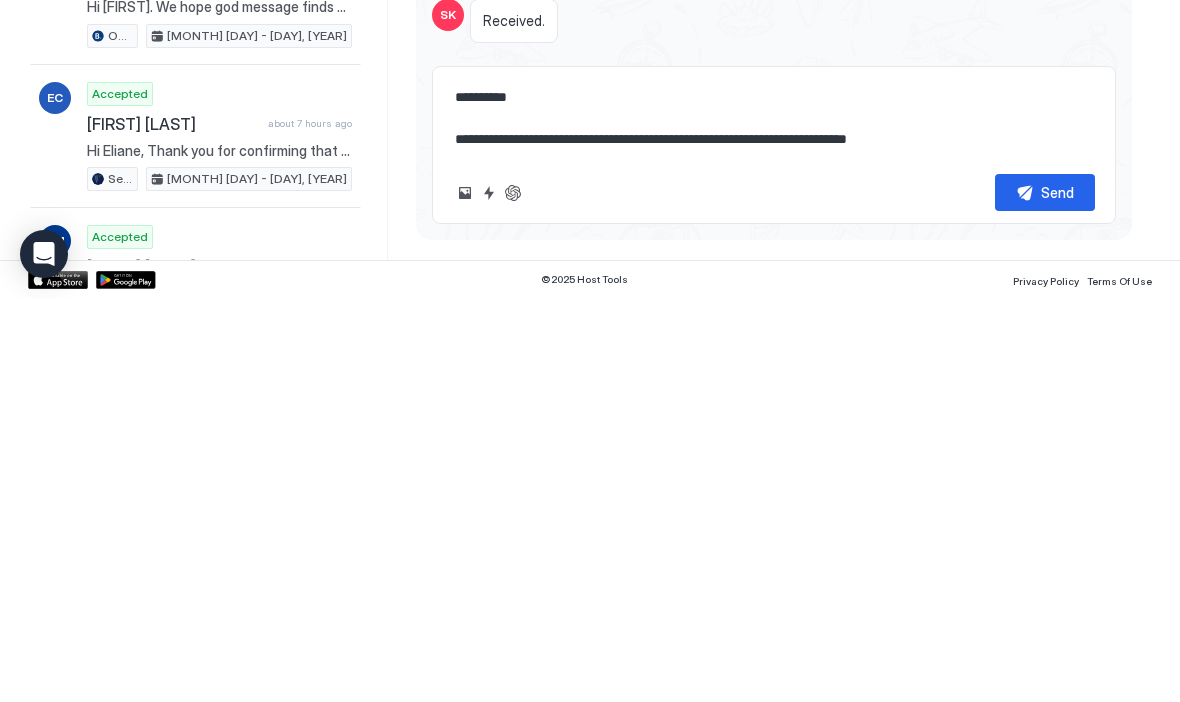 type on "*" 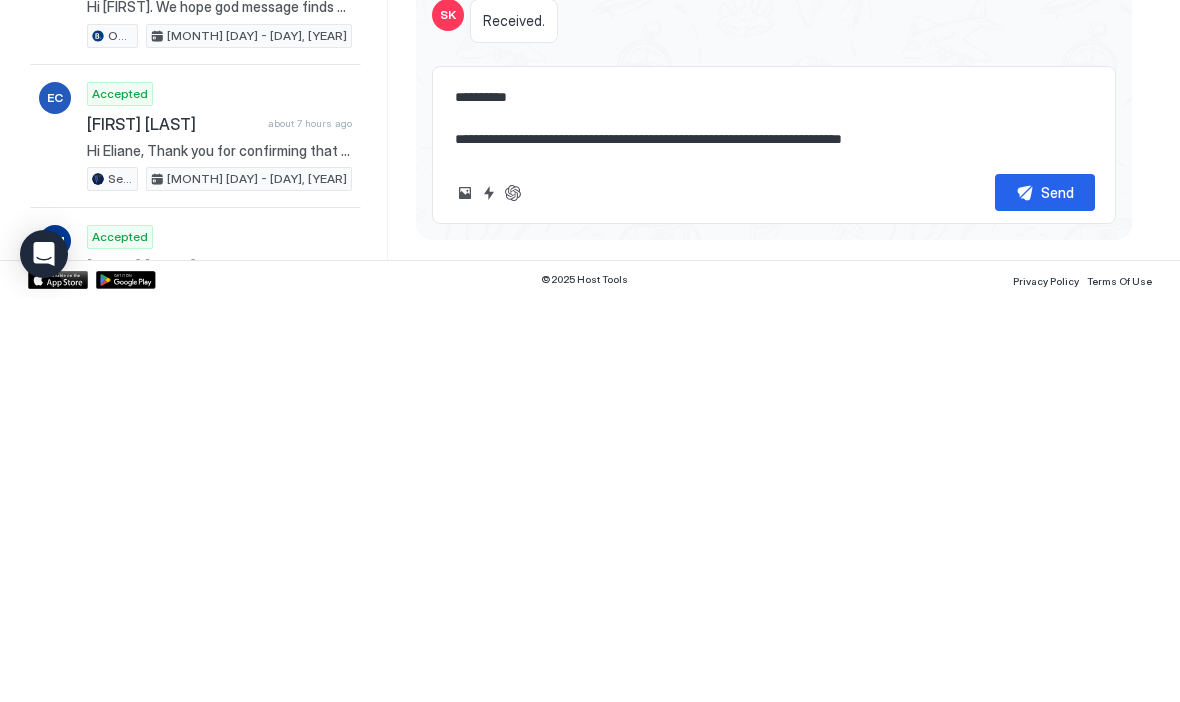 type on "*" 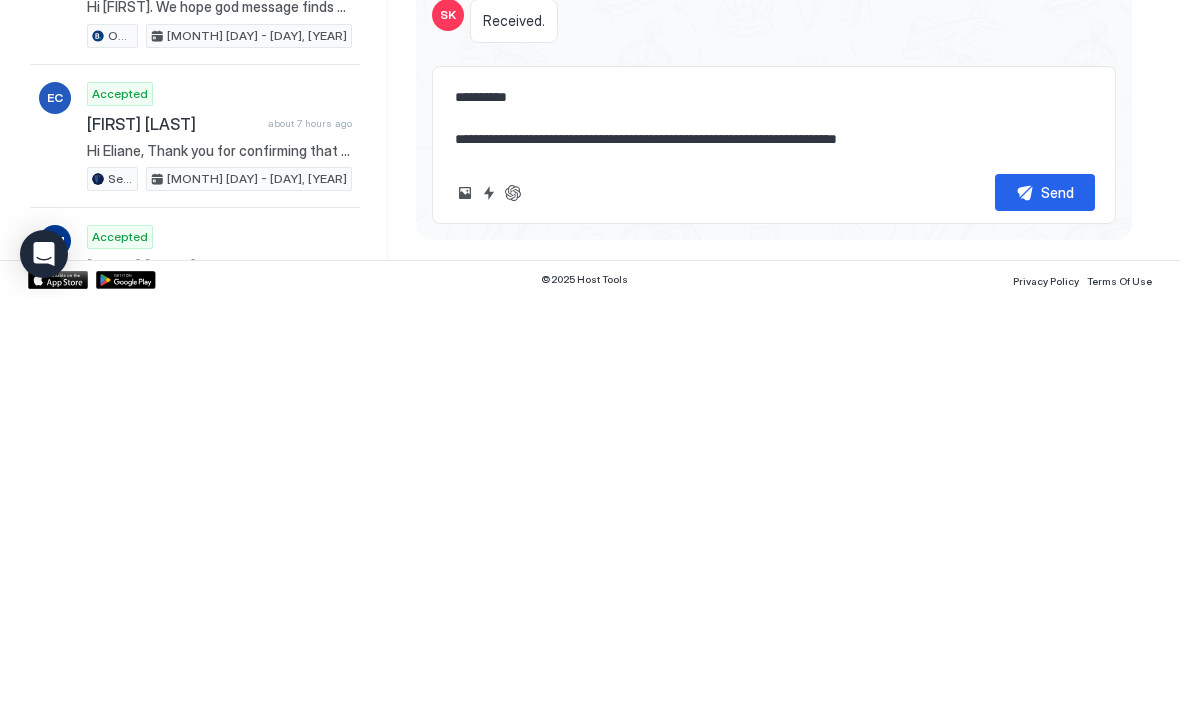 type on "*" 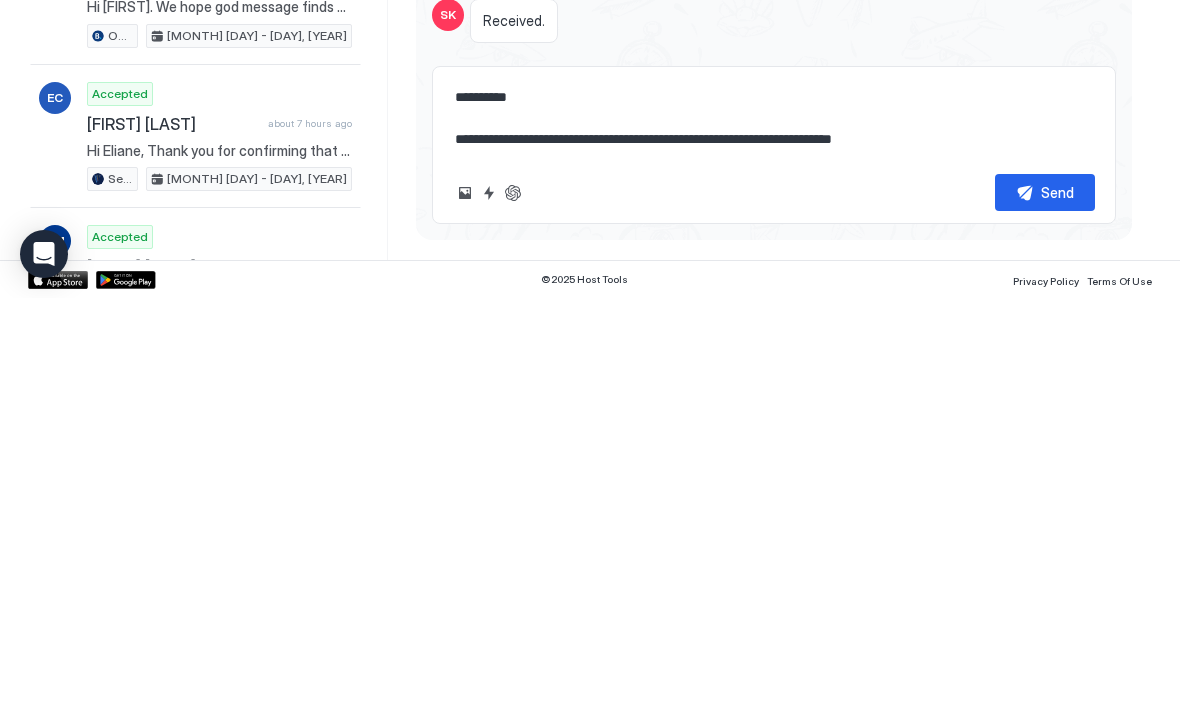 type on "**********" 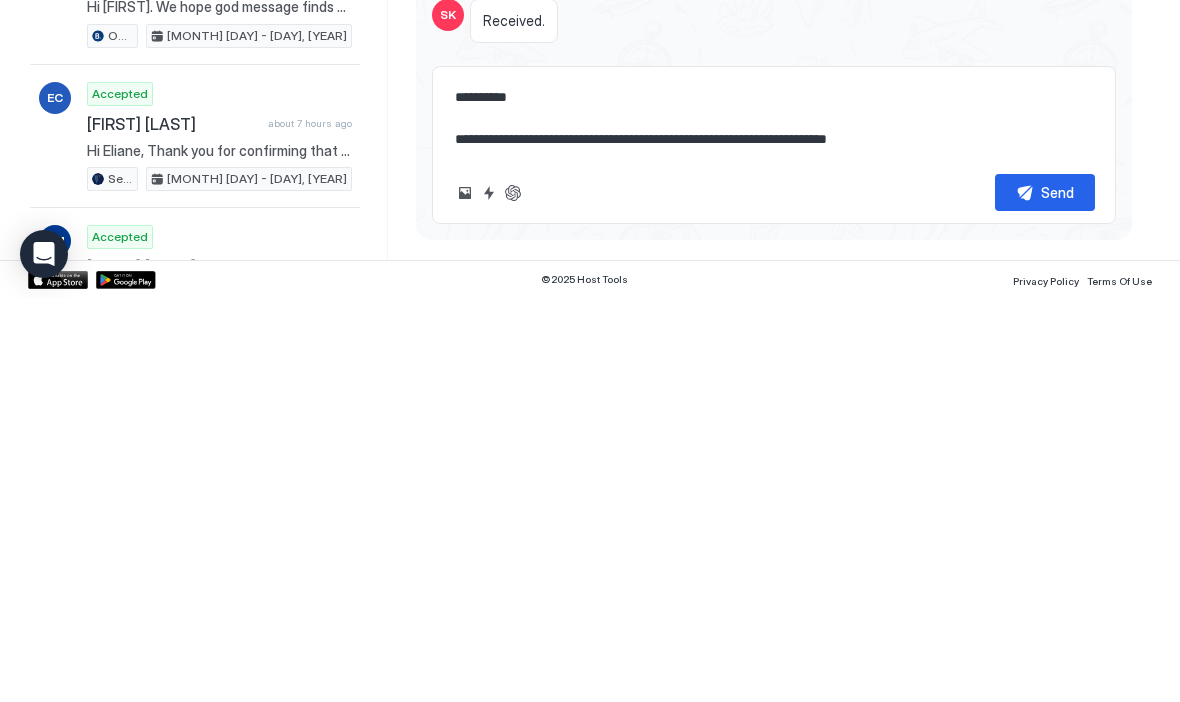 type on "*" 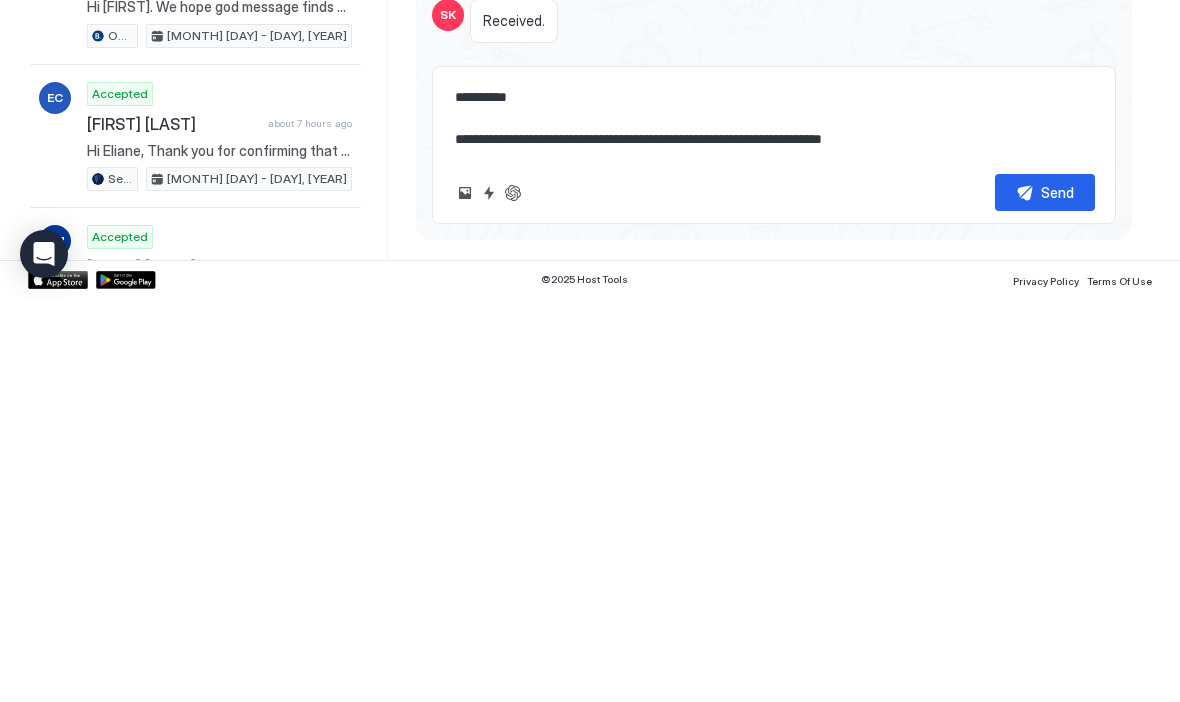 type on "**********" 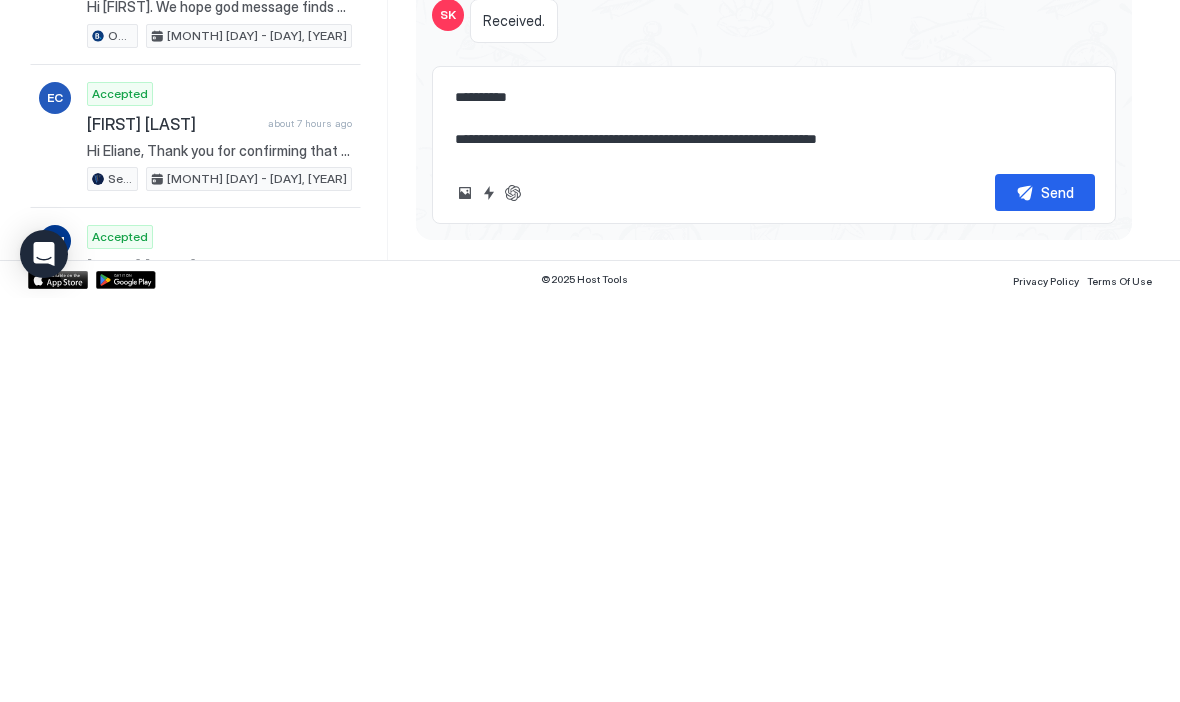 type on "*" 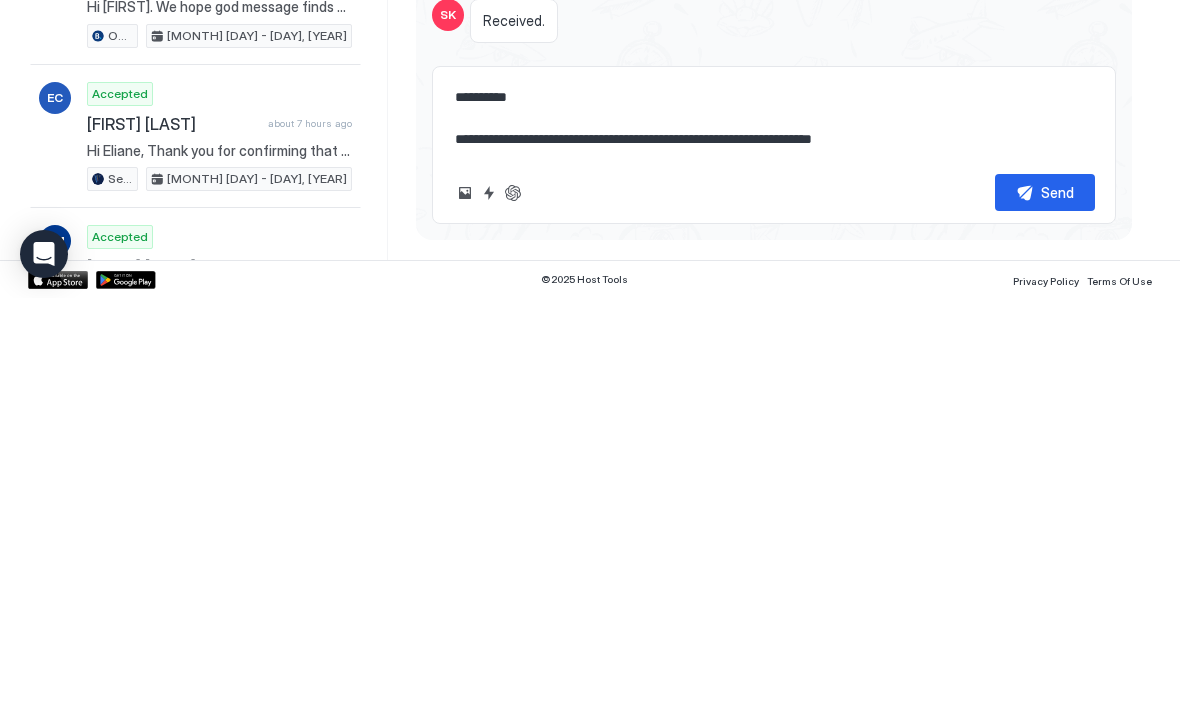 type on "*" 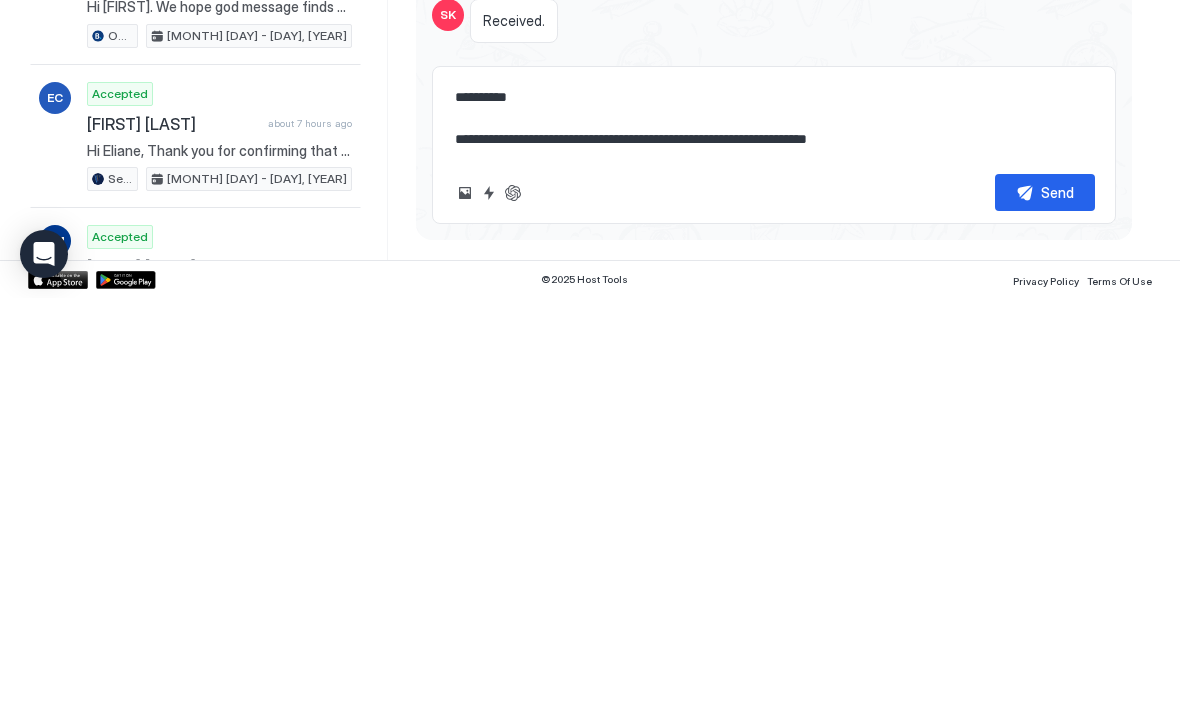 type on "*" 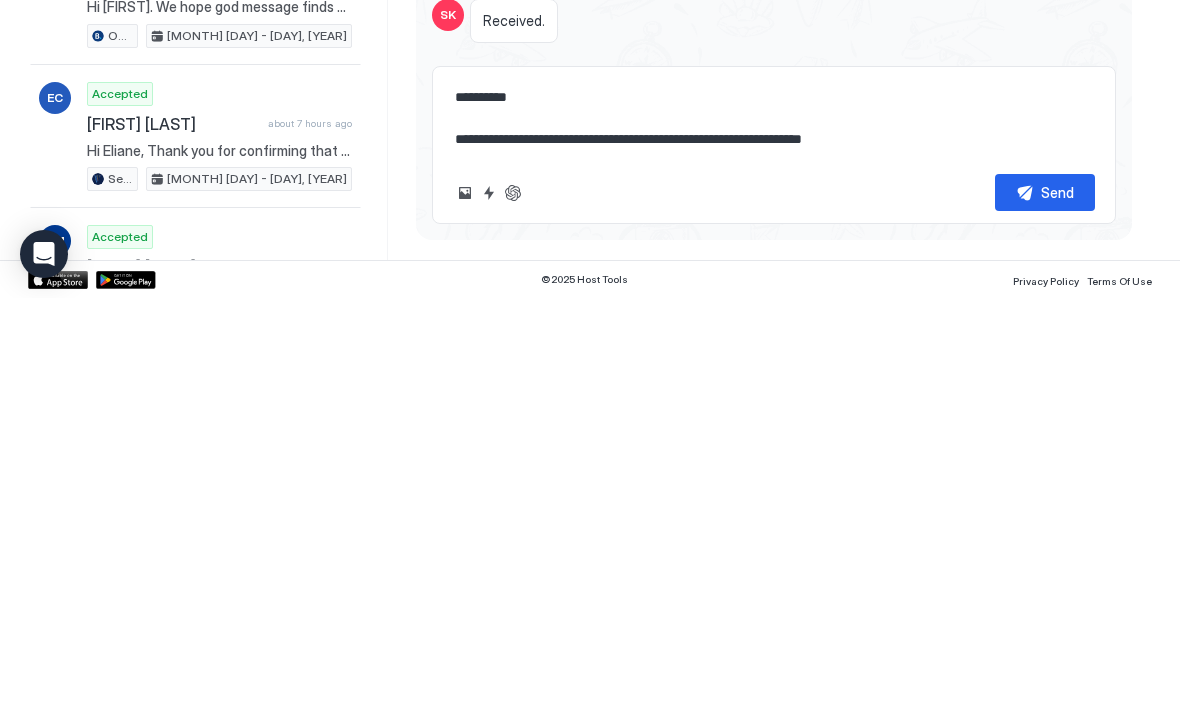 type on "**********" 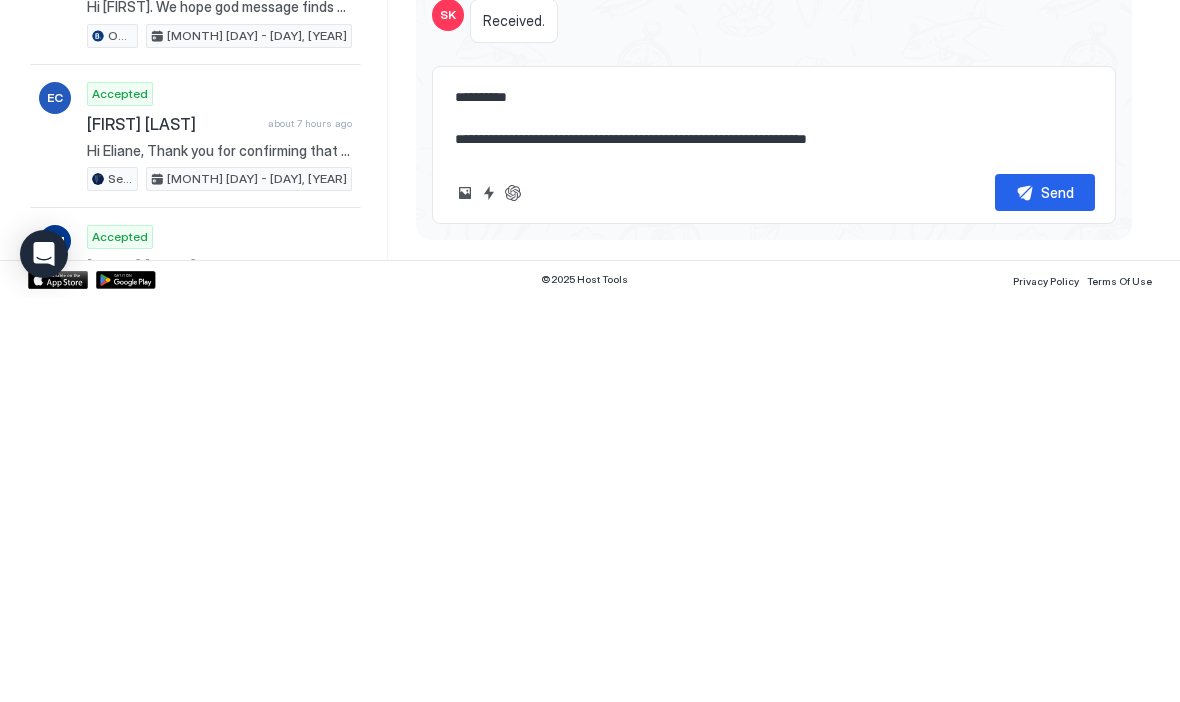 type on "*" 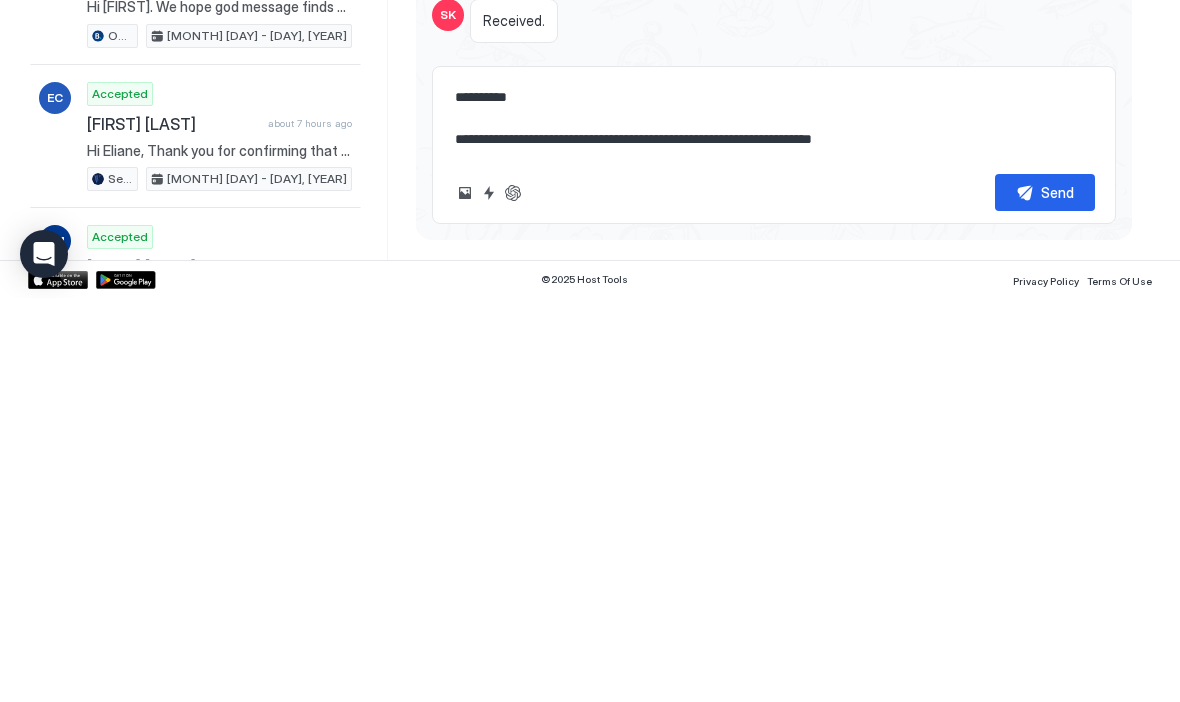 type on "*" 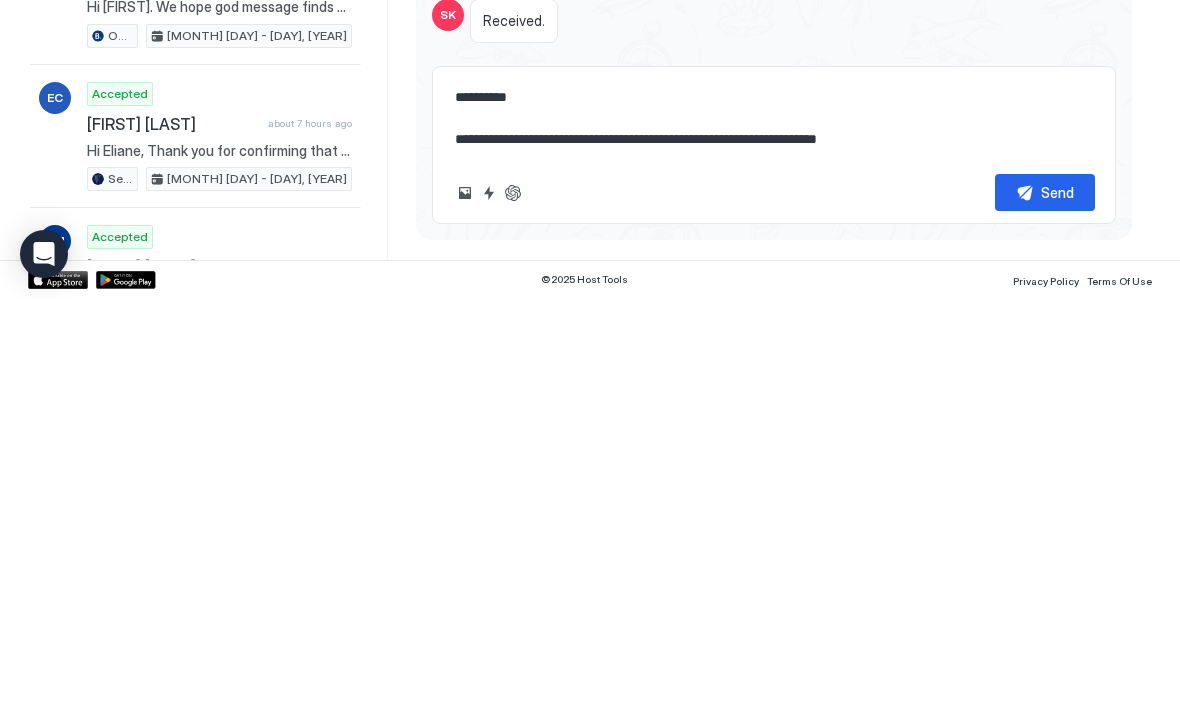 type on "**********" 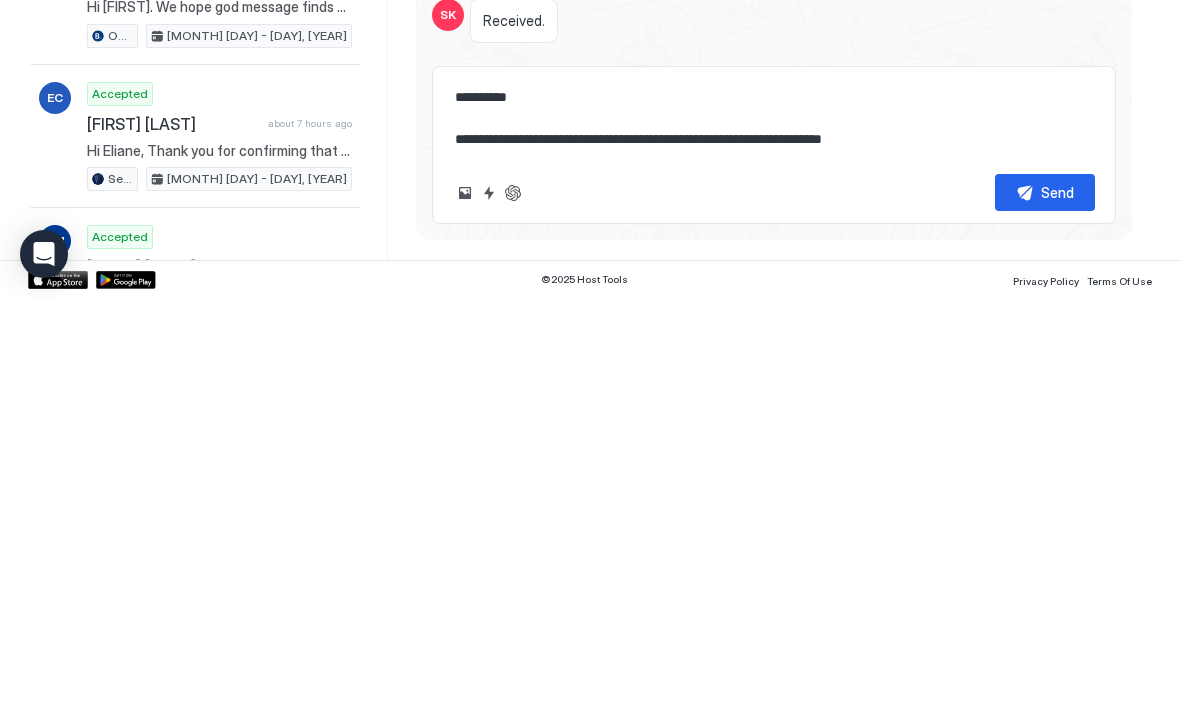 type on "*" 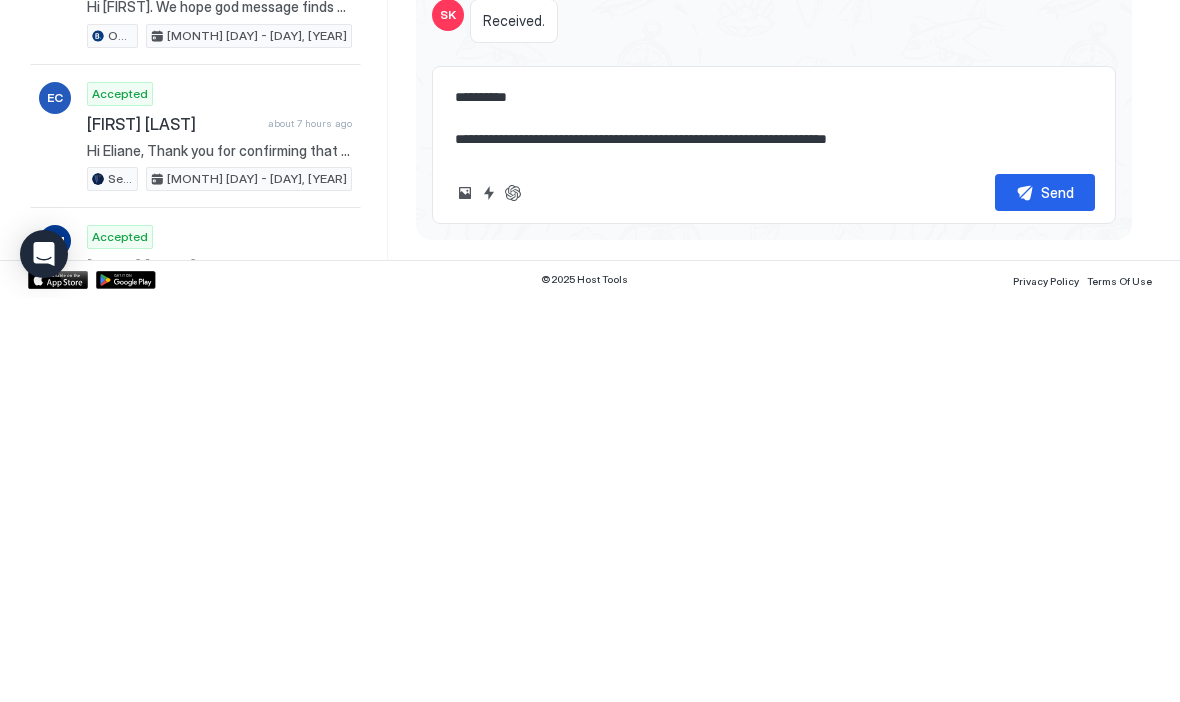 type on "*" 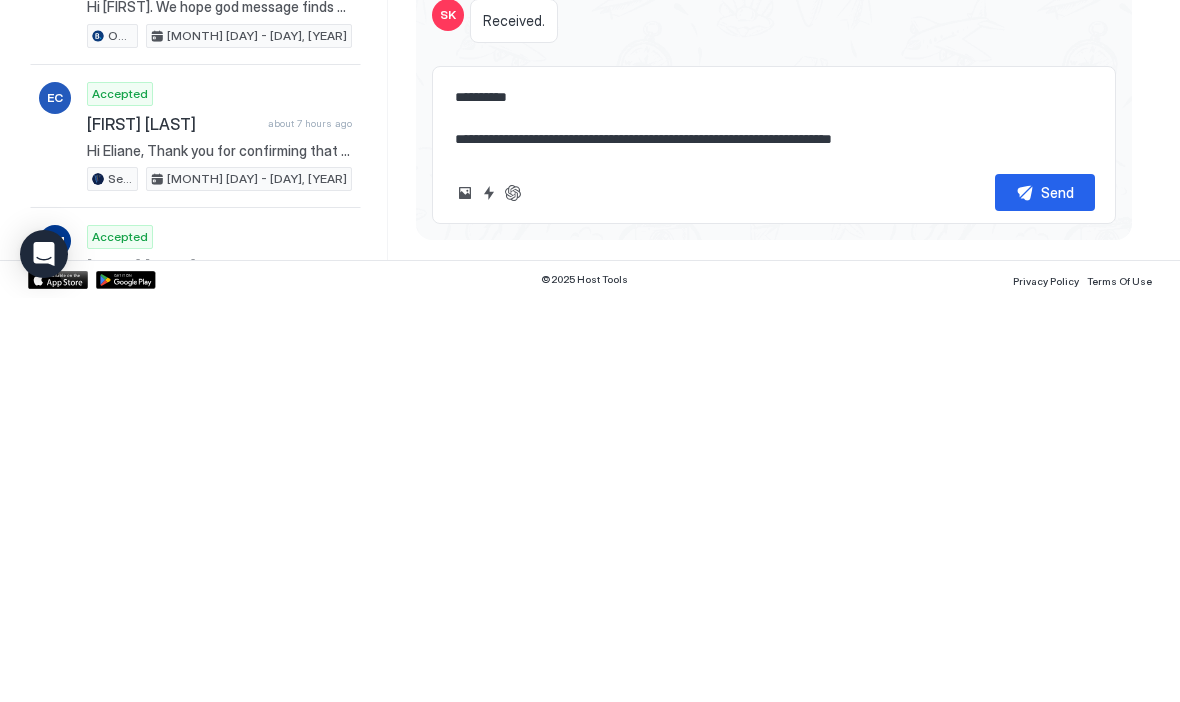 type on "*" 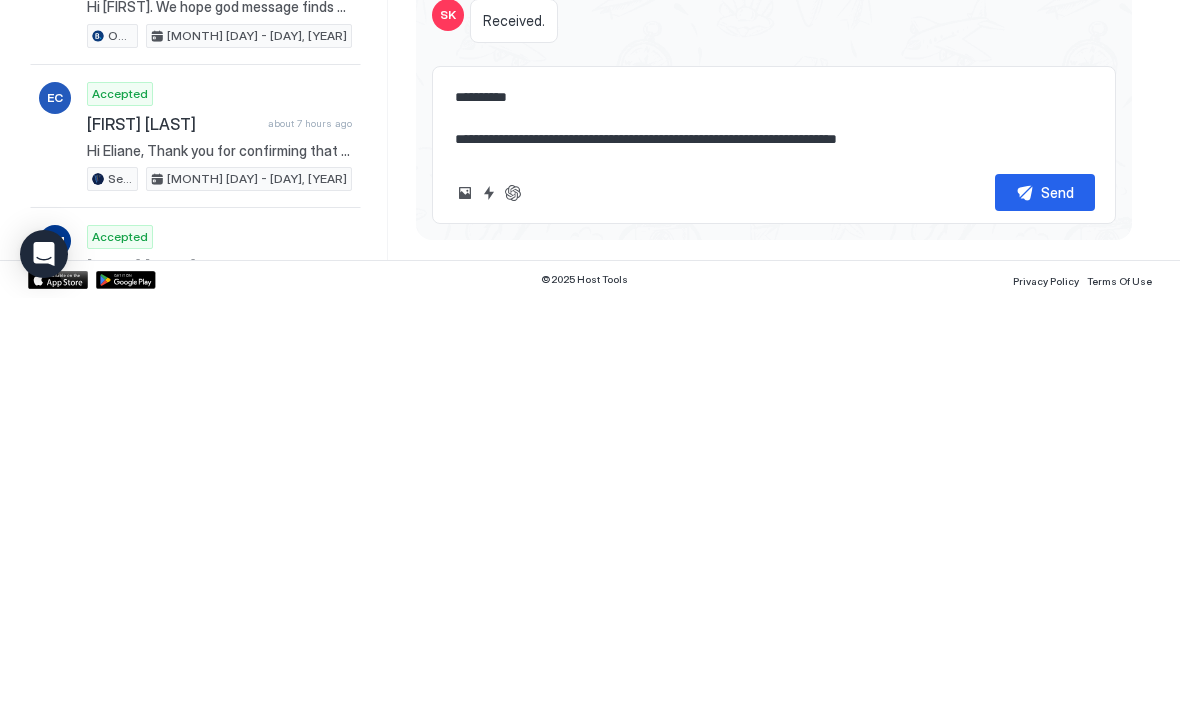 type on "**********" 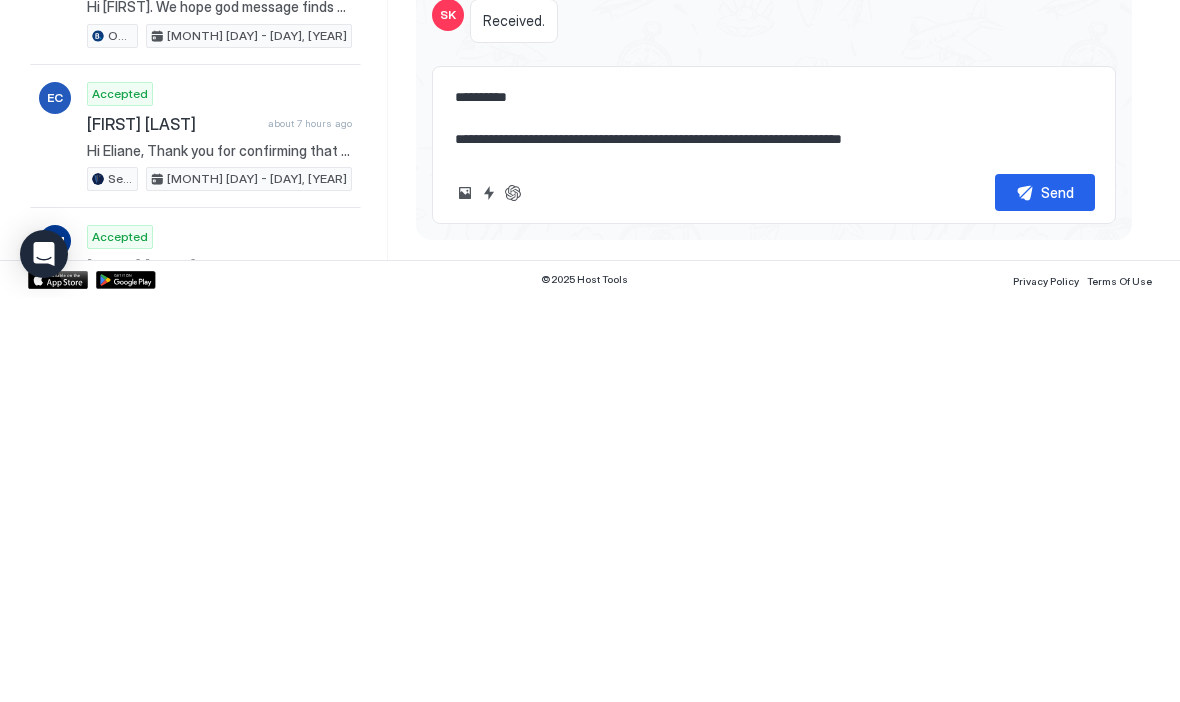 type on "*" 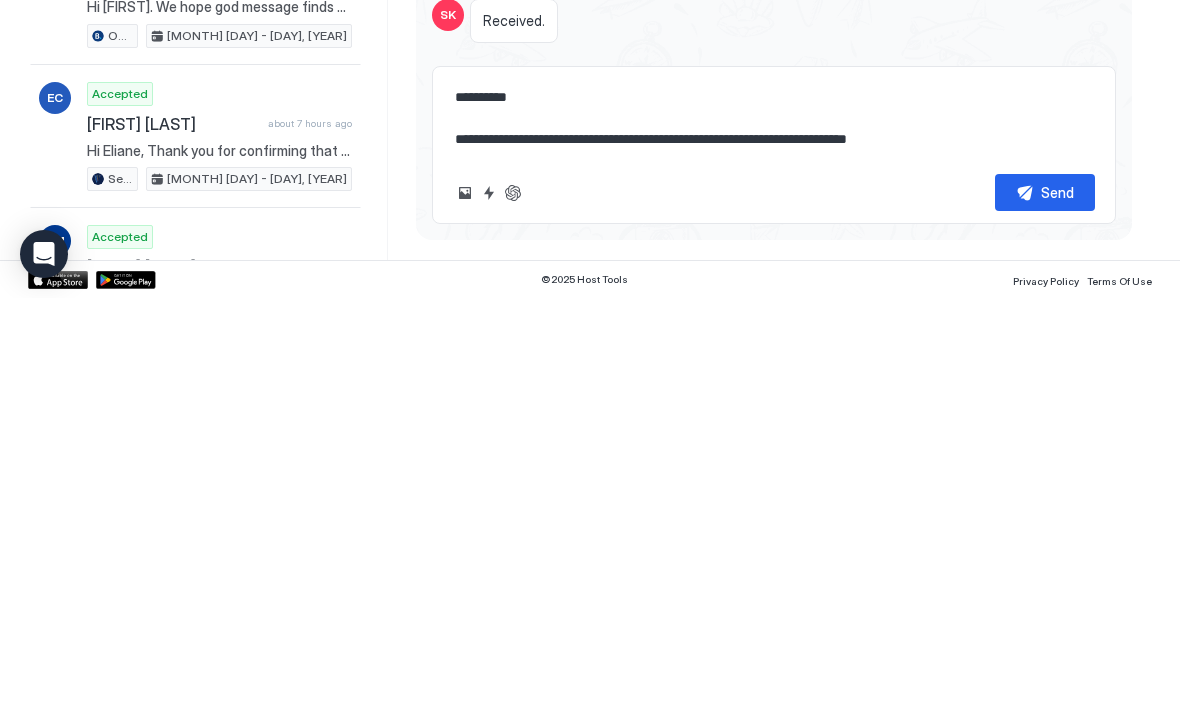 type on "*" 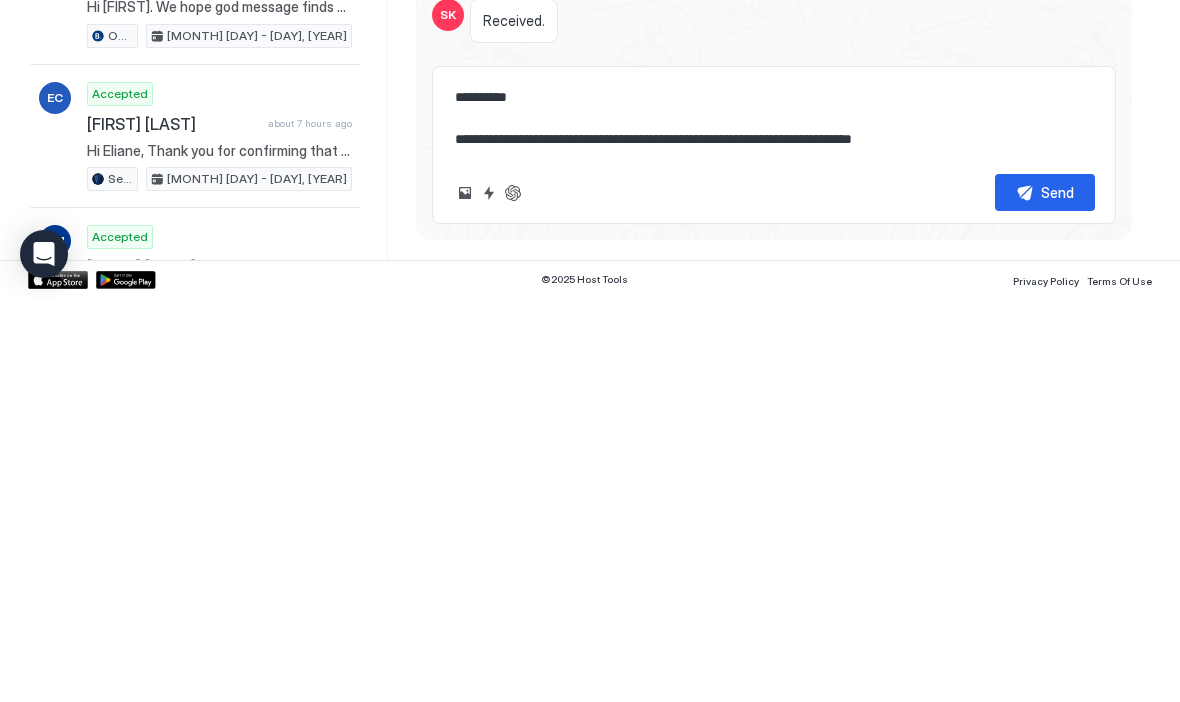 type on "**********" 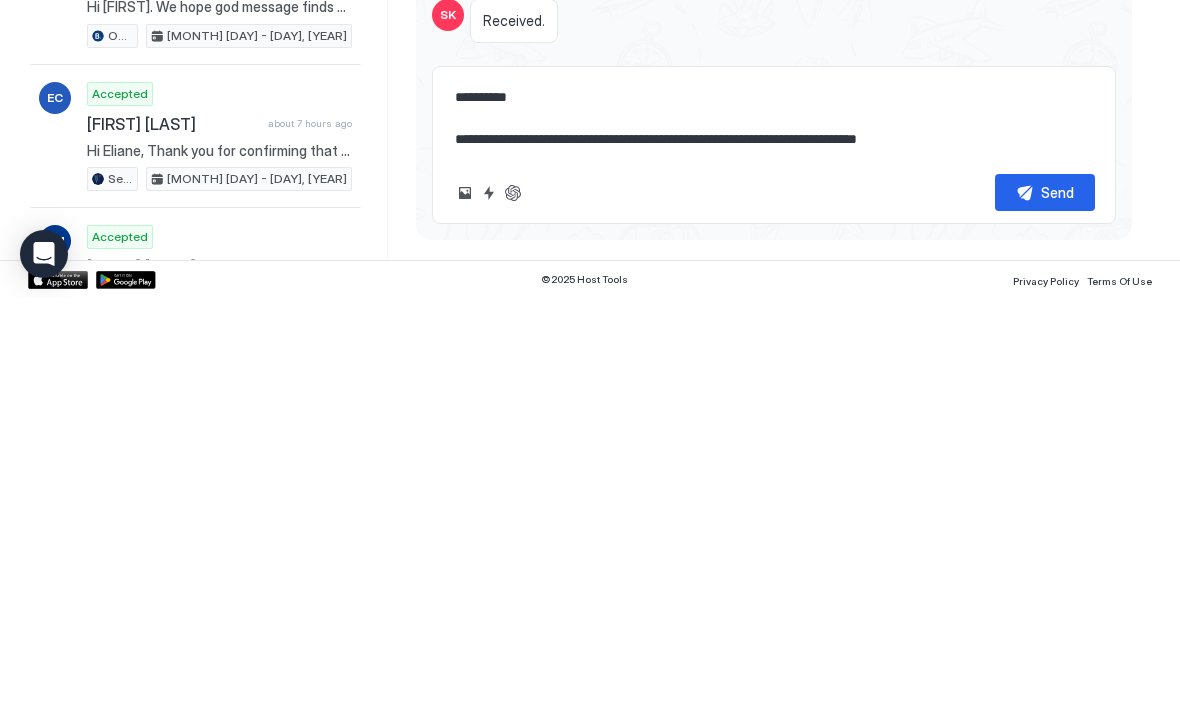 type on "*" 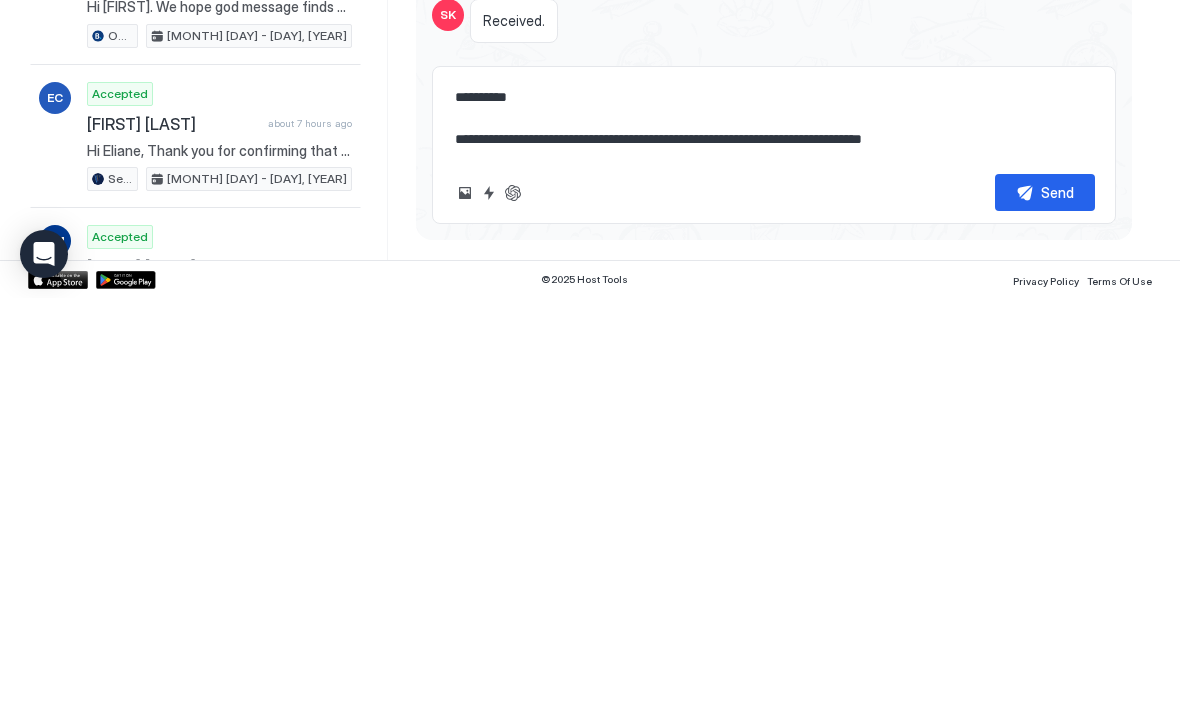 type on "*" 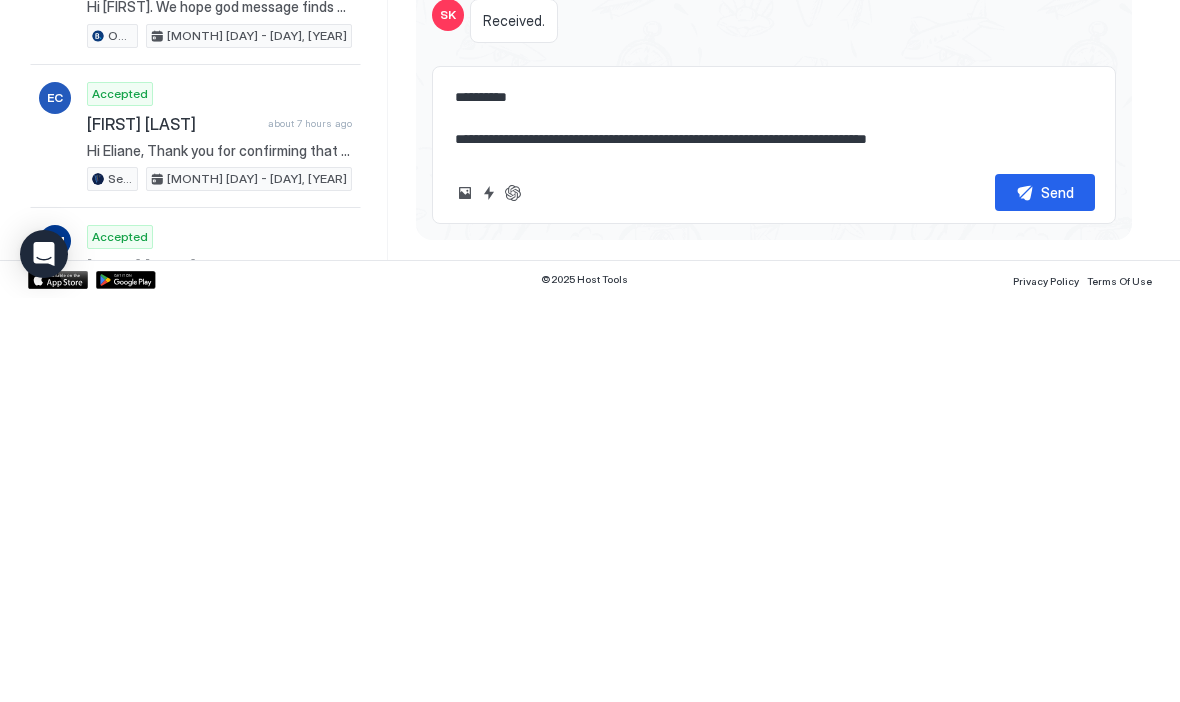 type on "*" 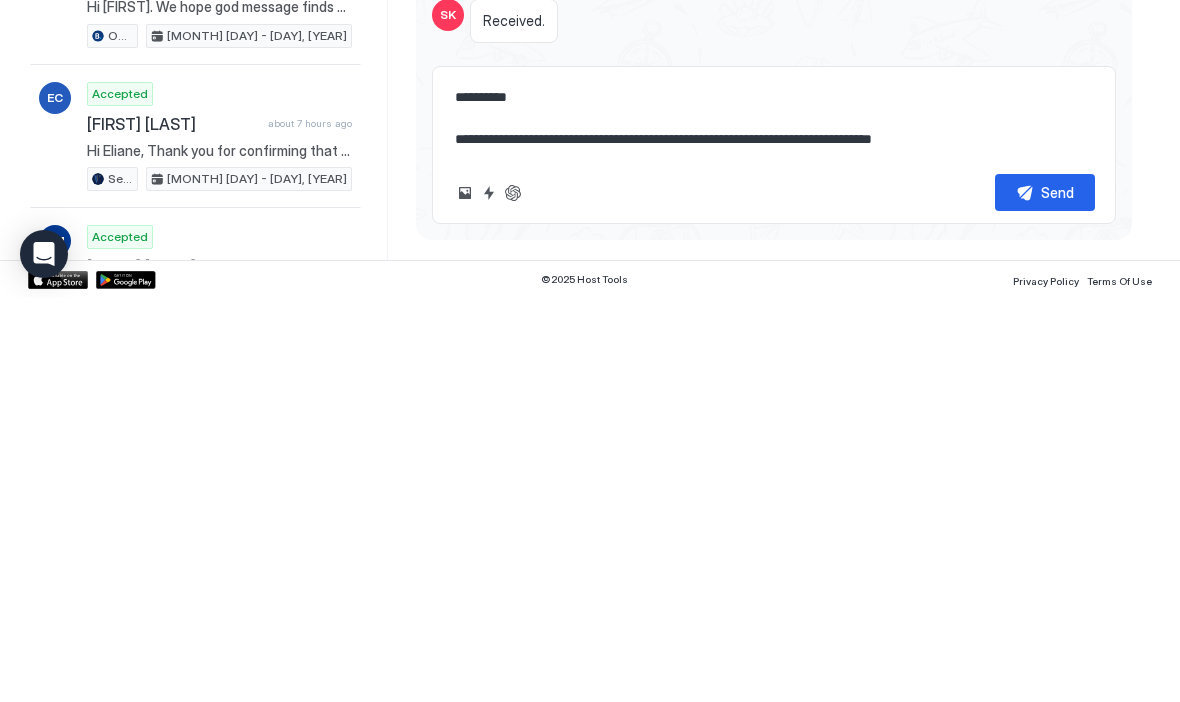 type on "*" 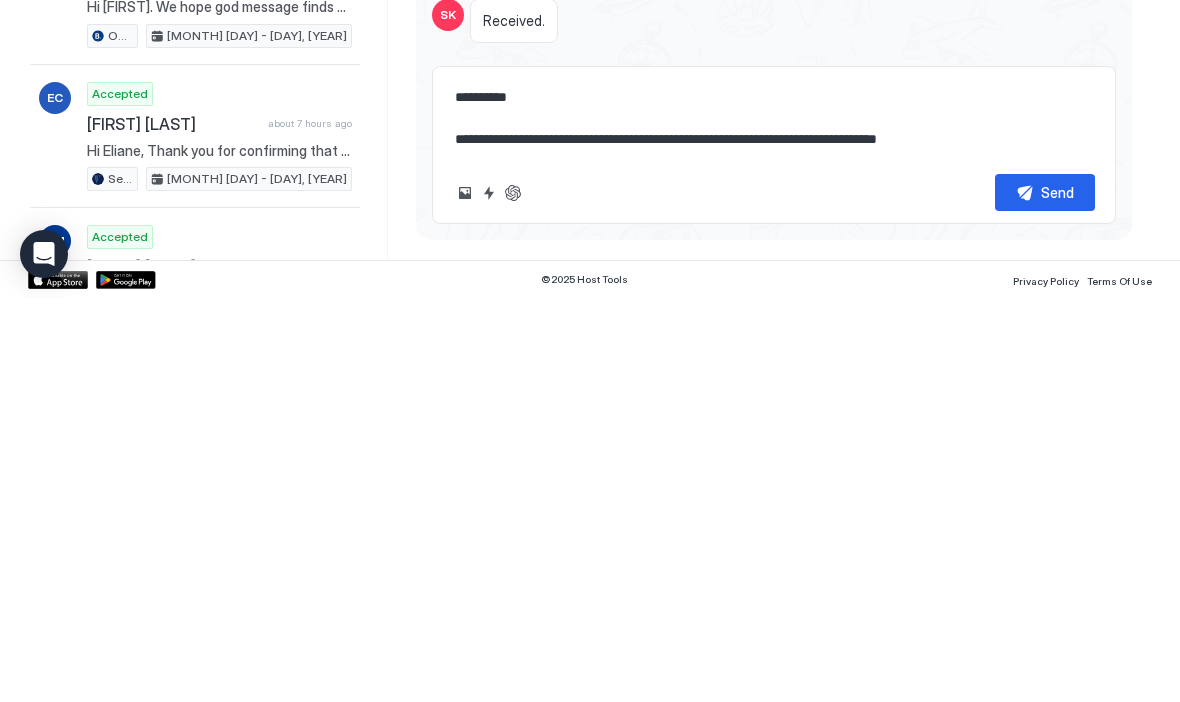 type on "*" 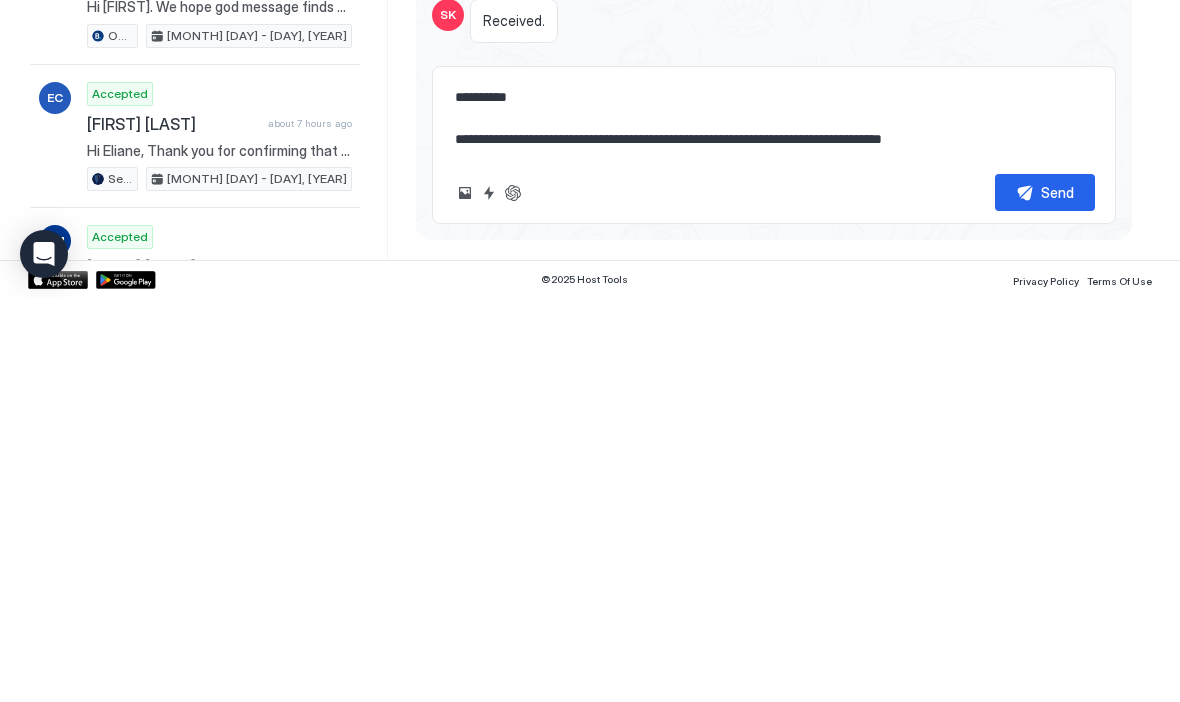 type on "*" 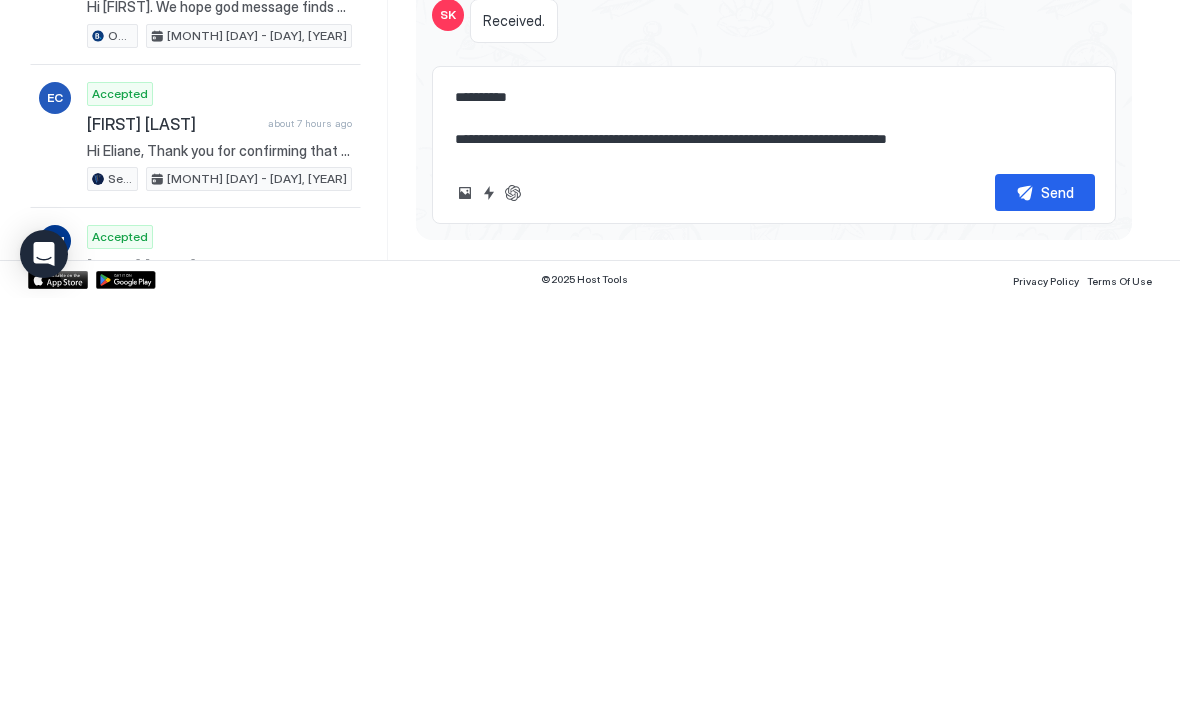 type on "*" 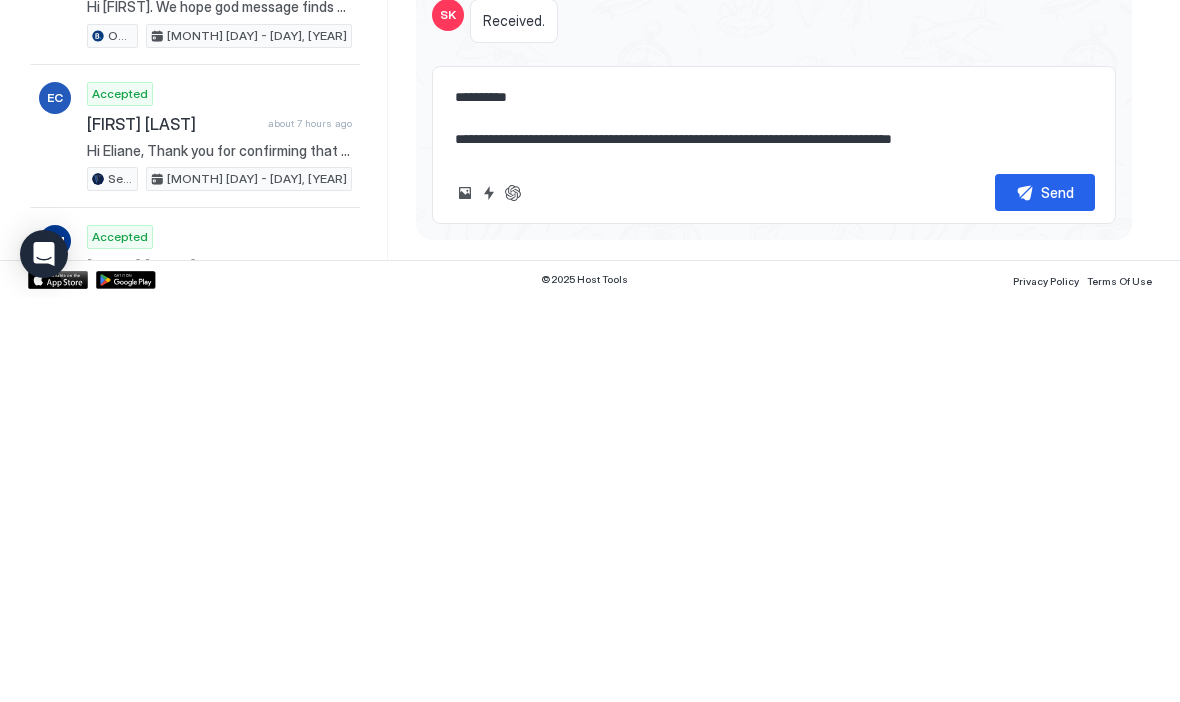 type on "*" 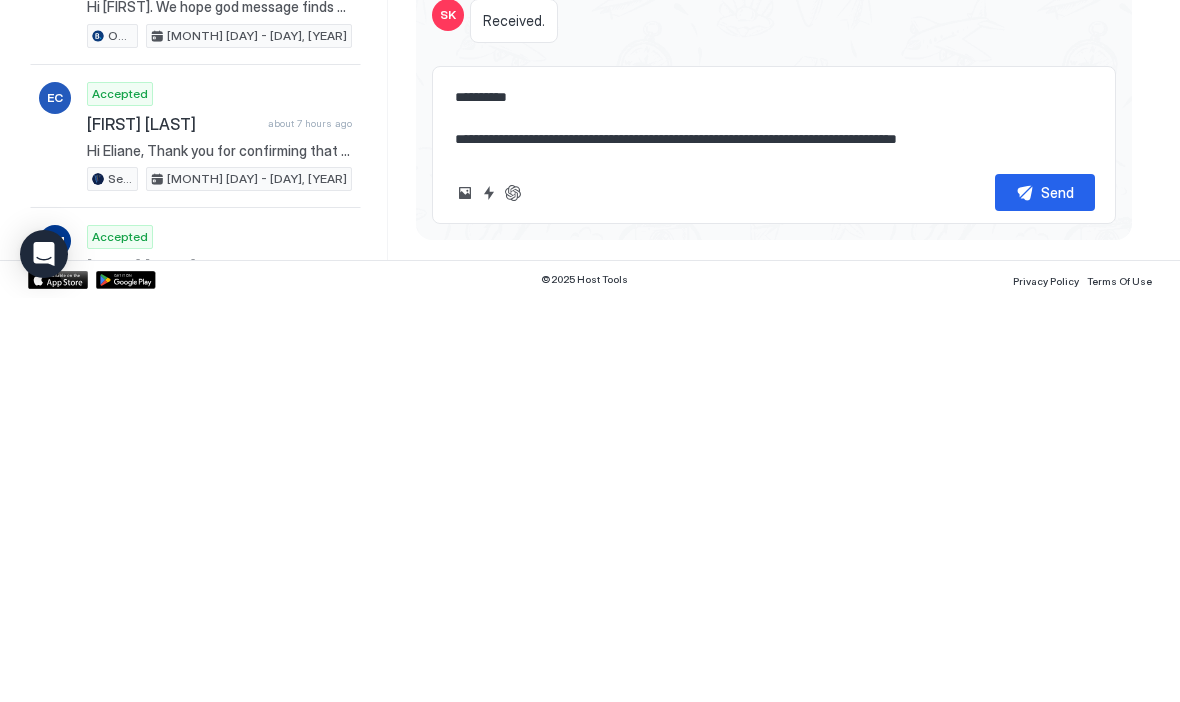 type 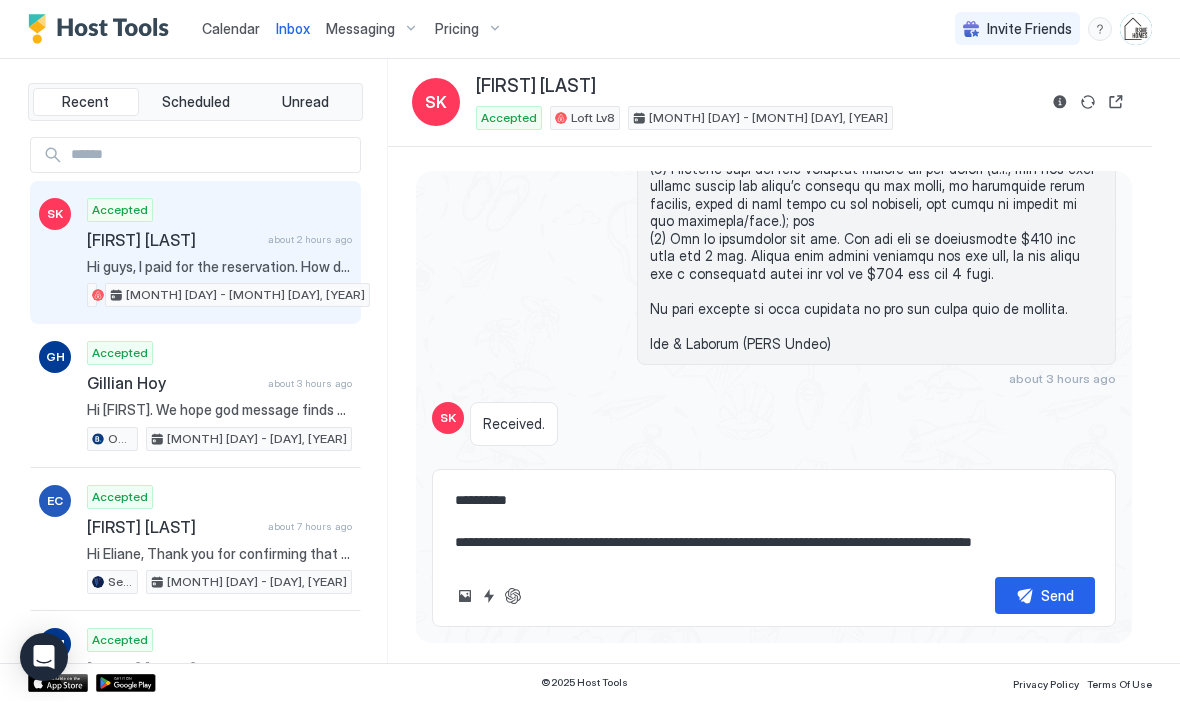 click on "**********" at bounding box center [774, 522] 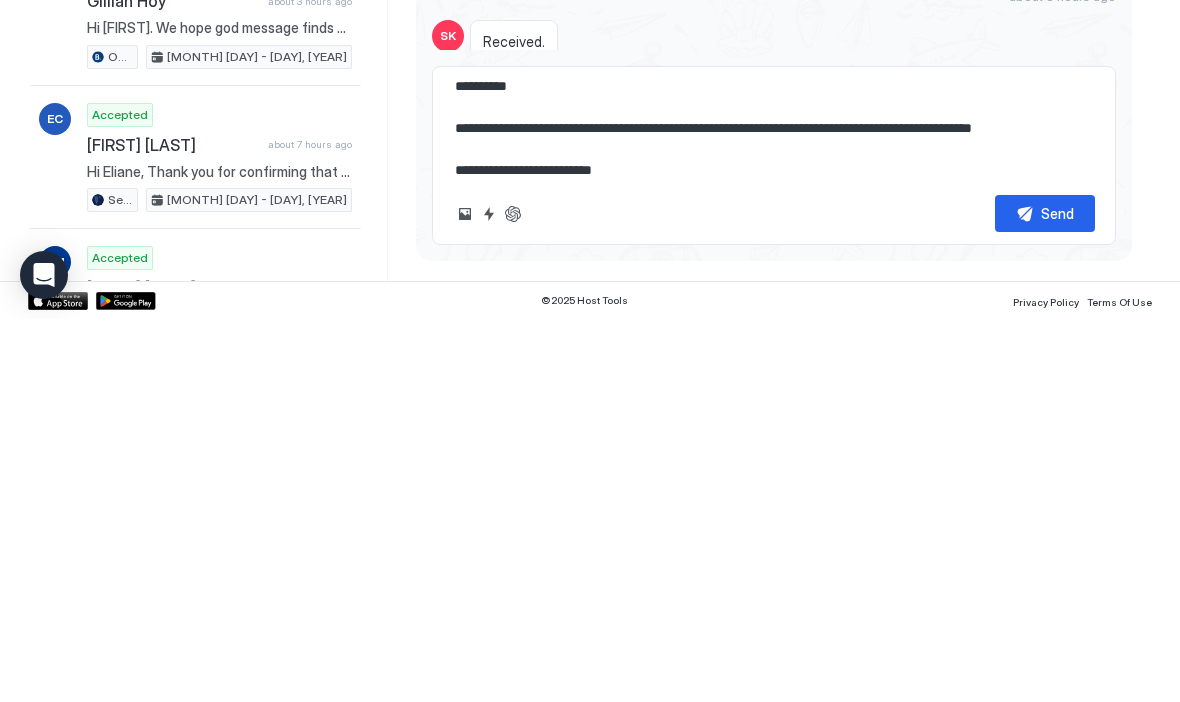 scroll, scrollTop: 11, scrollLeft: 0, axis: vertical 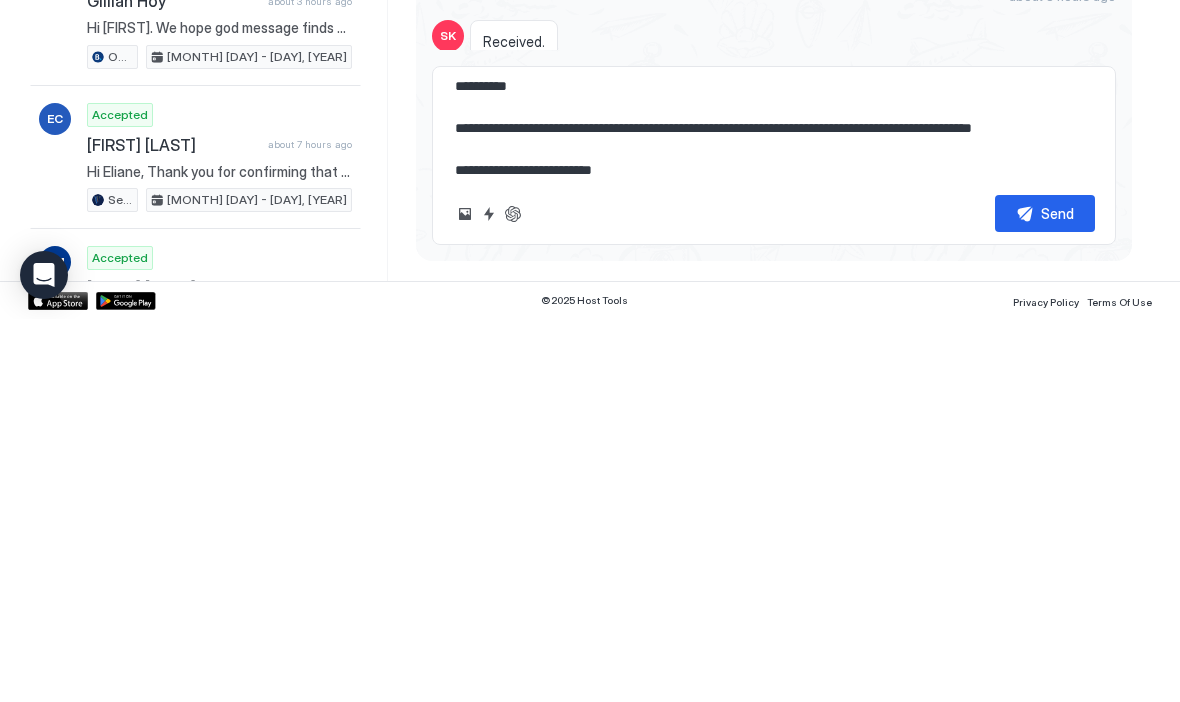 click on "Send" at bounding box center (1057, 596) 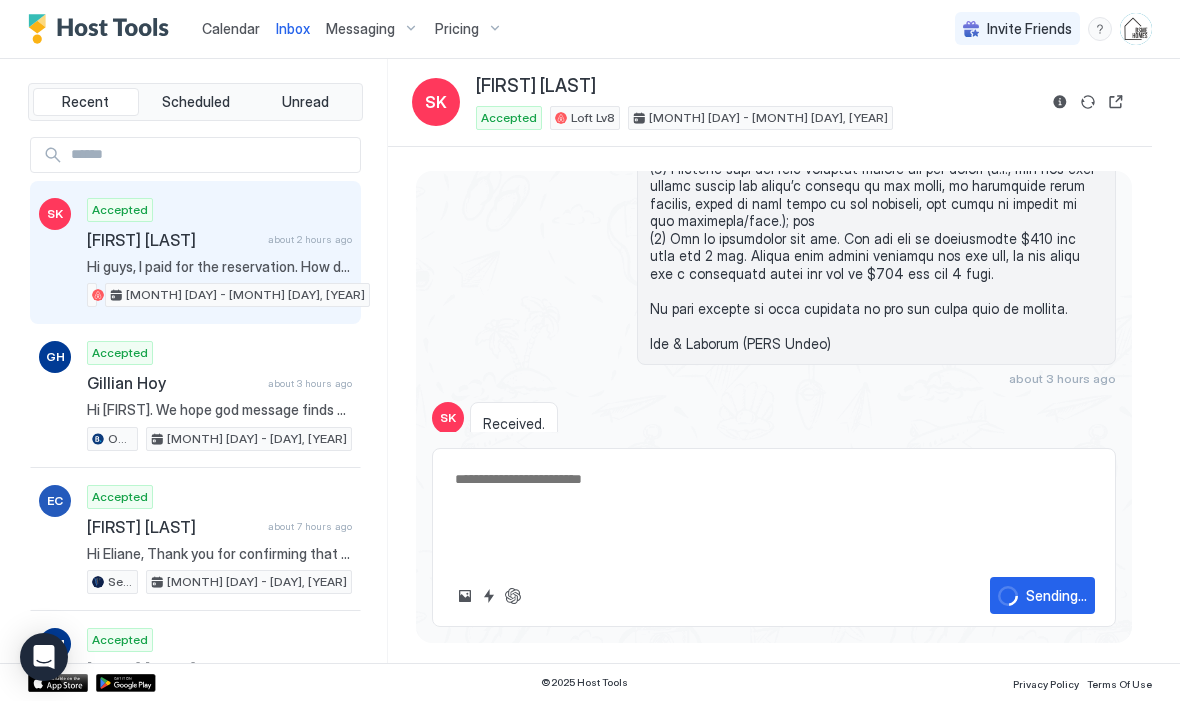 scroll, scrollTop: 0, scrollLeft: 0, axis: both 